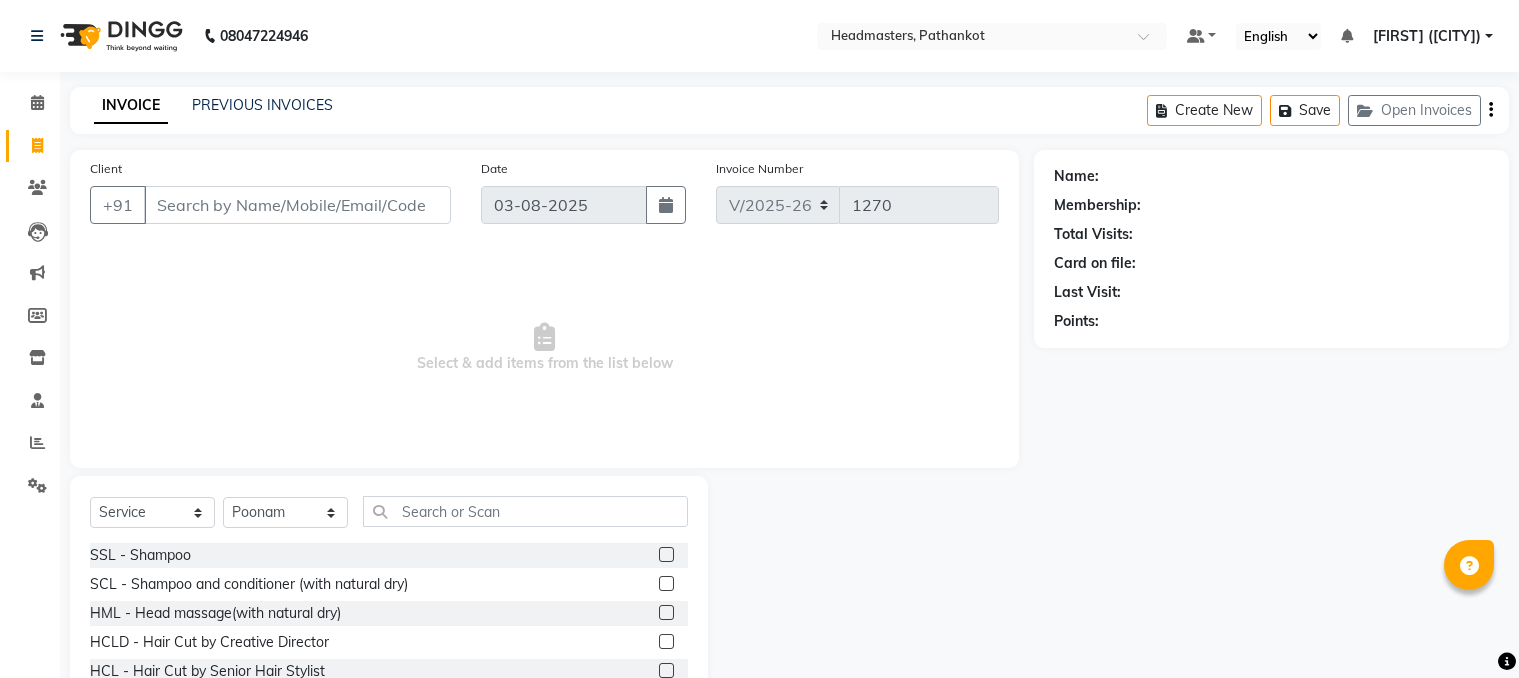 select on "service" 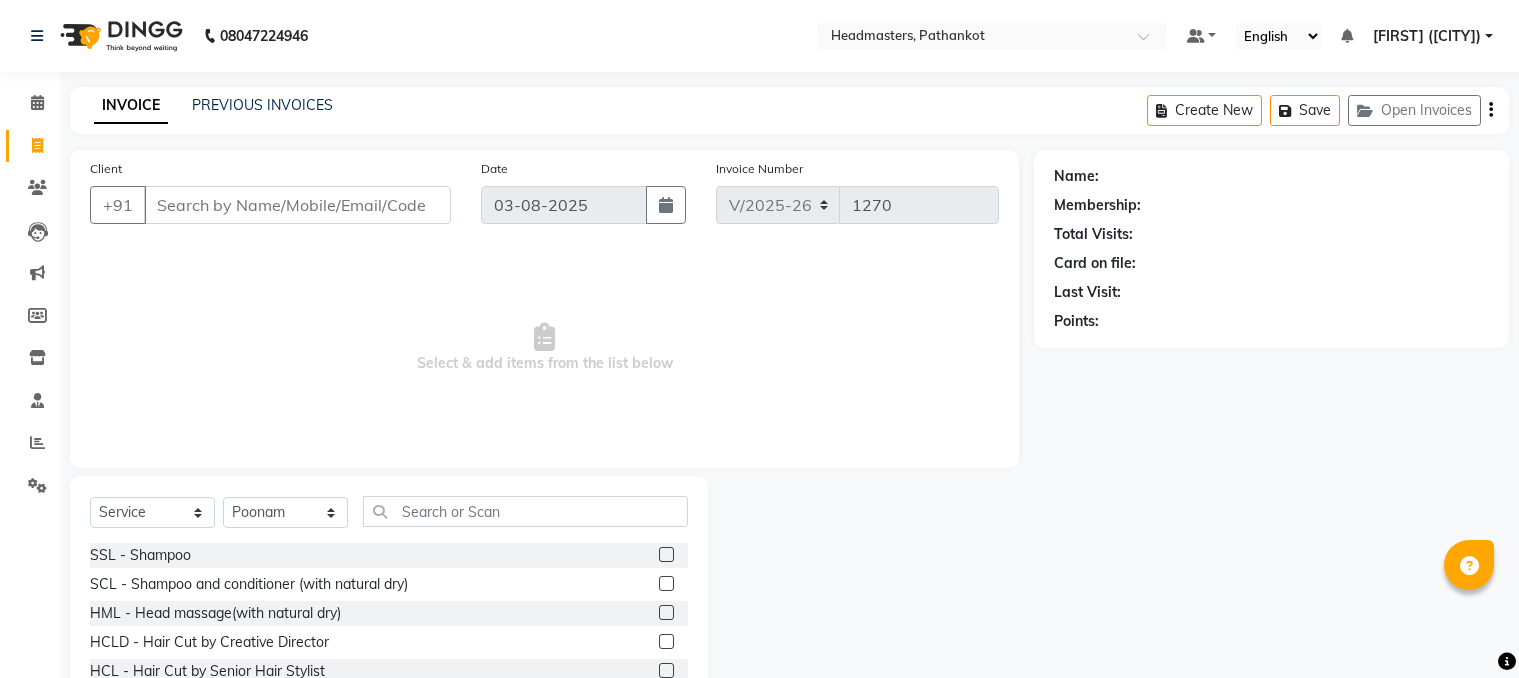 scroll, scrollTop: 0, scrollLeft: 0, axis: both 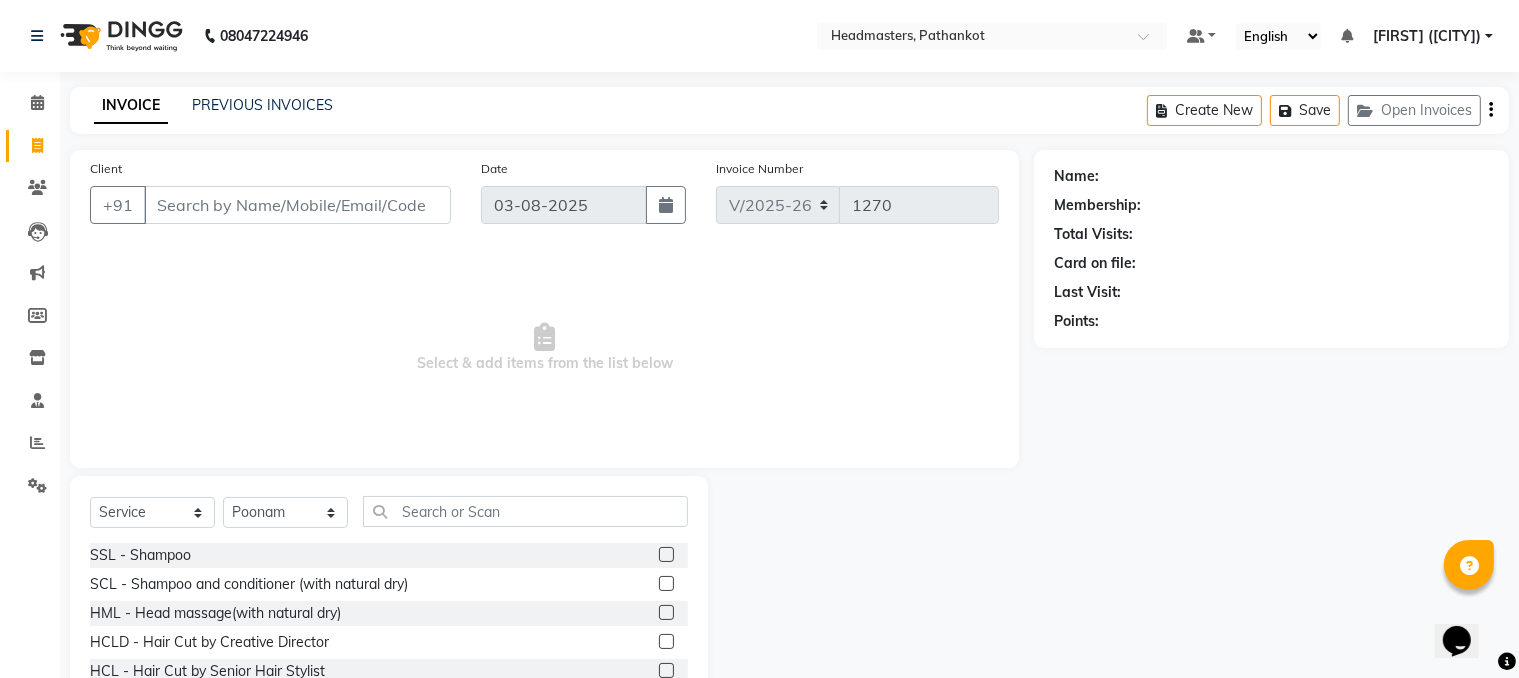 click on "INVOICE PREVIOUS INVOICES Create New   Save   Open Invoices" 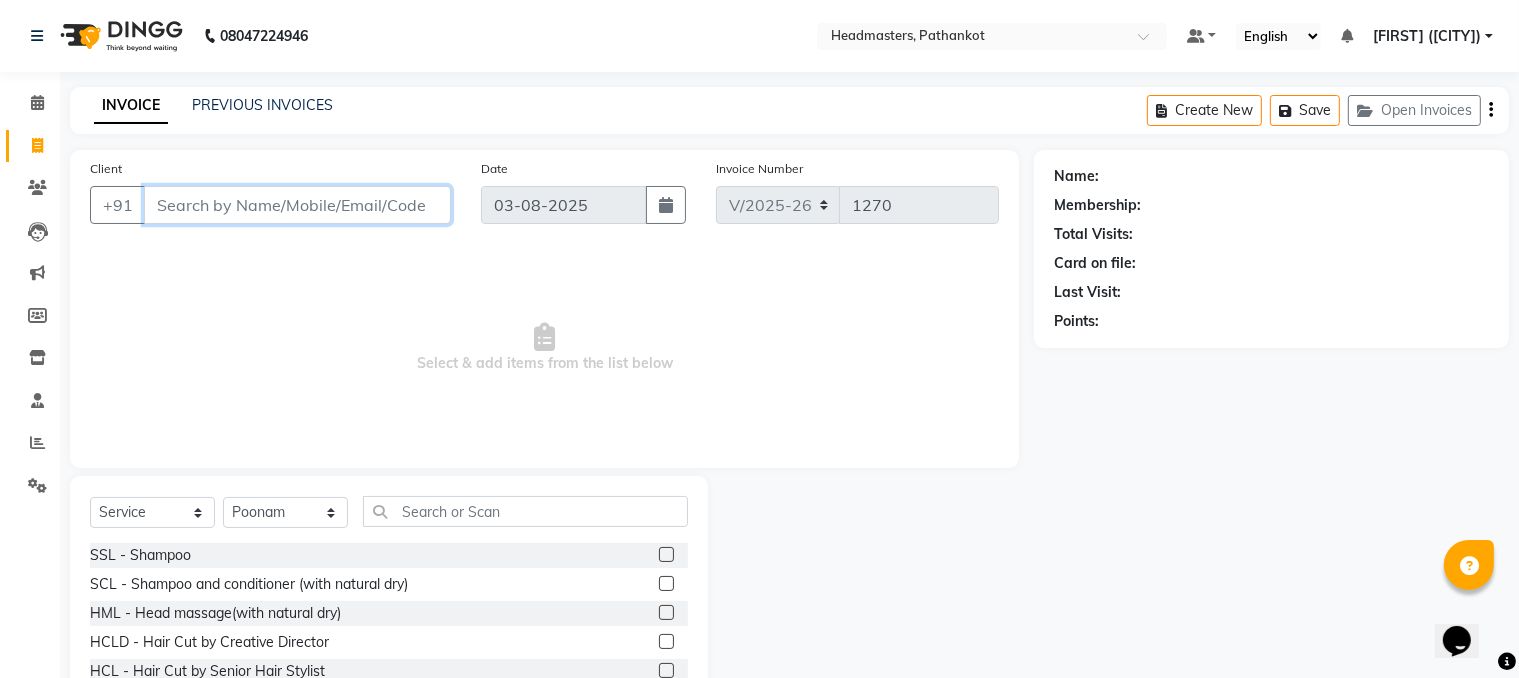 click on "Client" at bounding box center (297, 205) 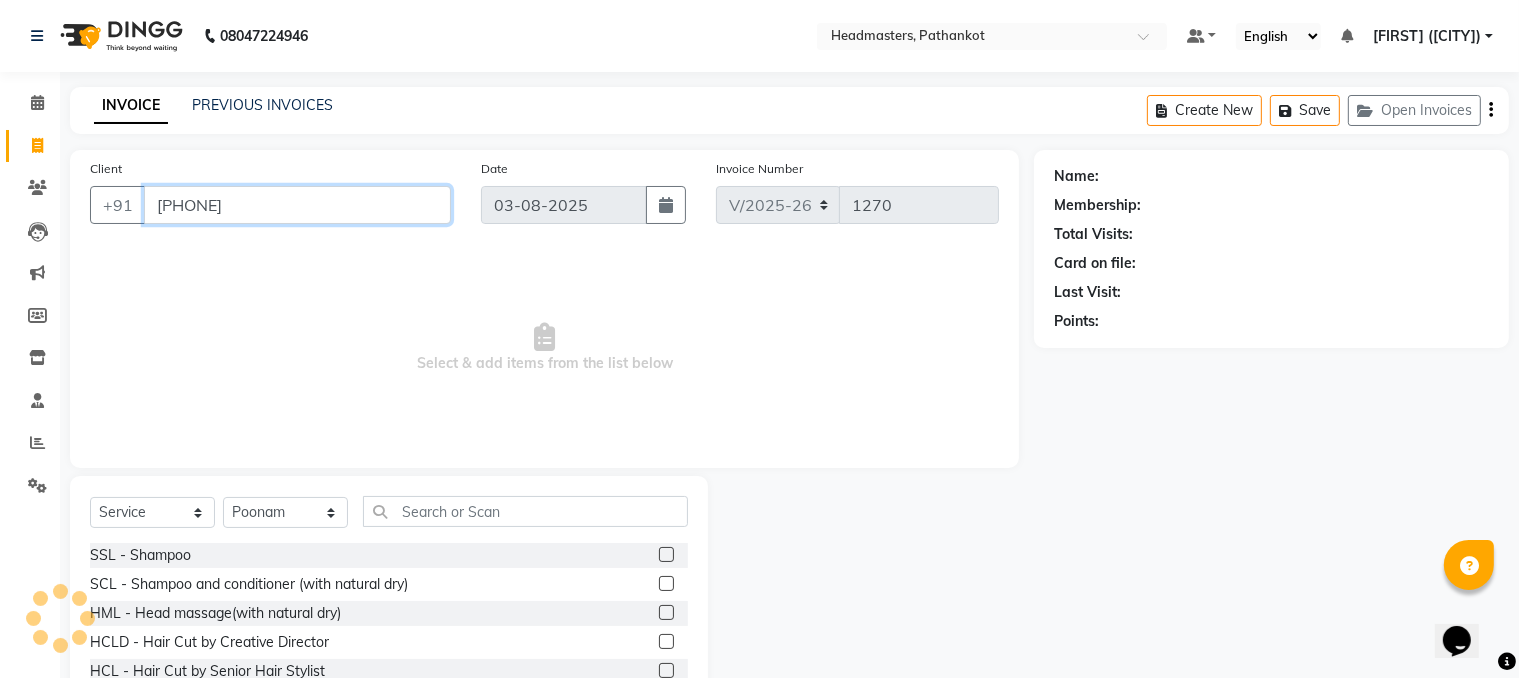 type on "[PHONE]" 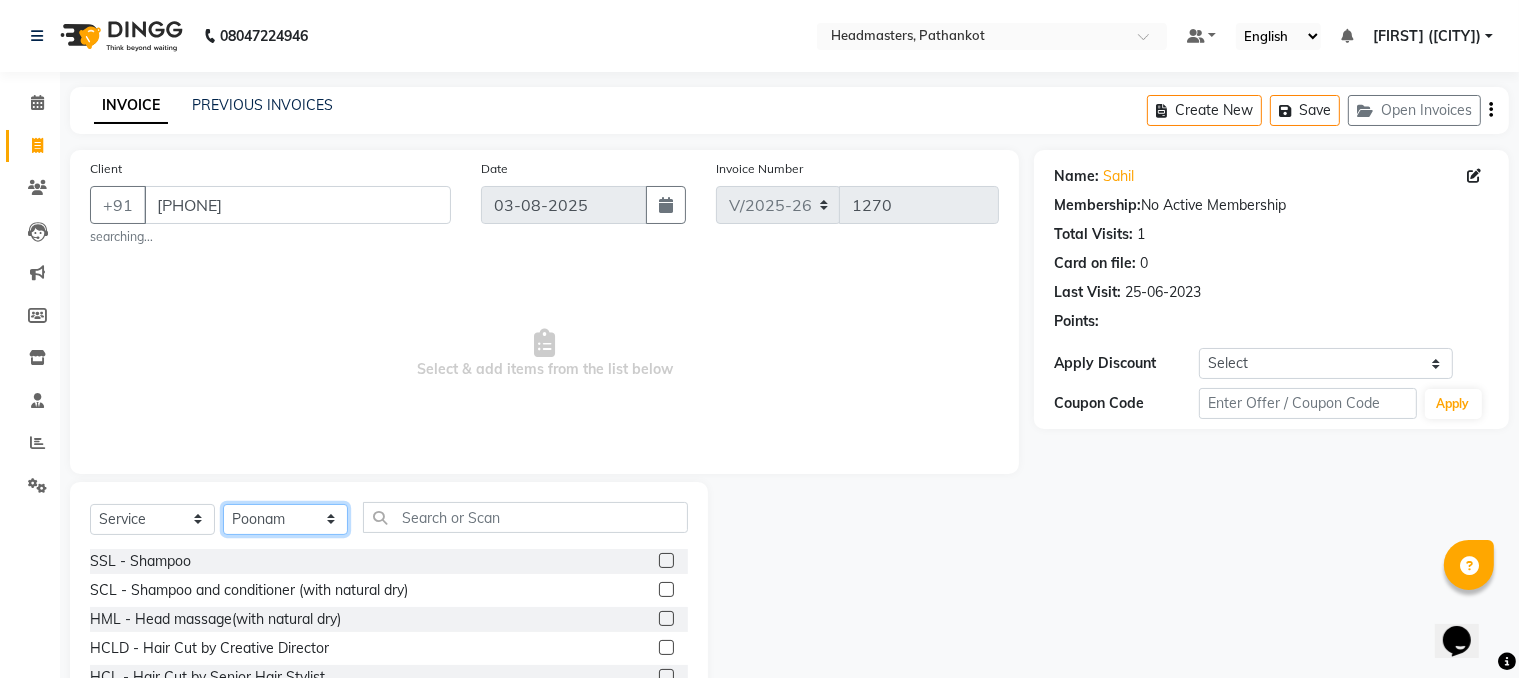 click on "Select Stylist Amir HEAD MASTERS jassi jasvir Singh JB Joel Monika sharma Monika Yoseph nakul NITIN Poonam puja roop Sumit Teji" 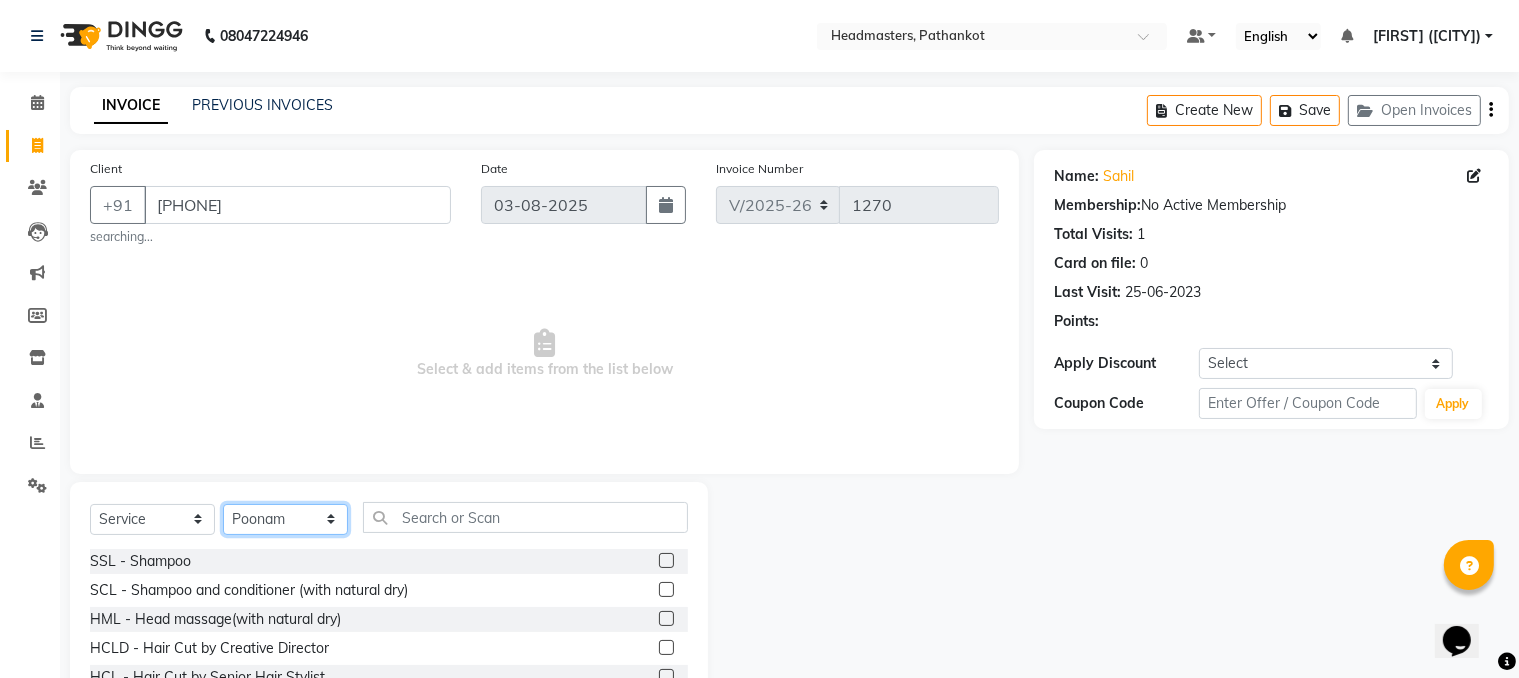select on "82020" 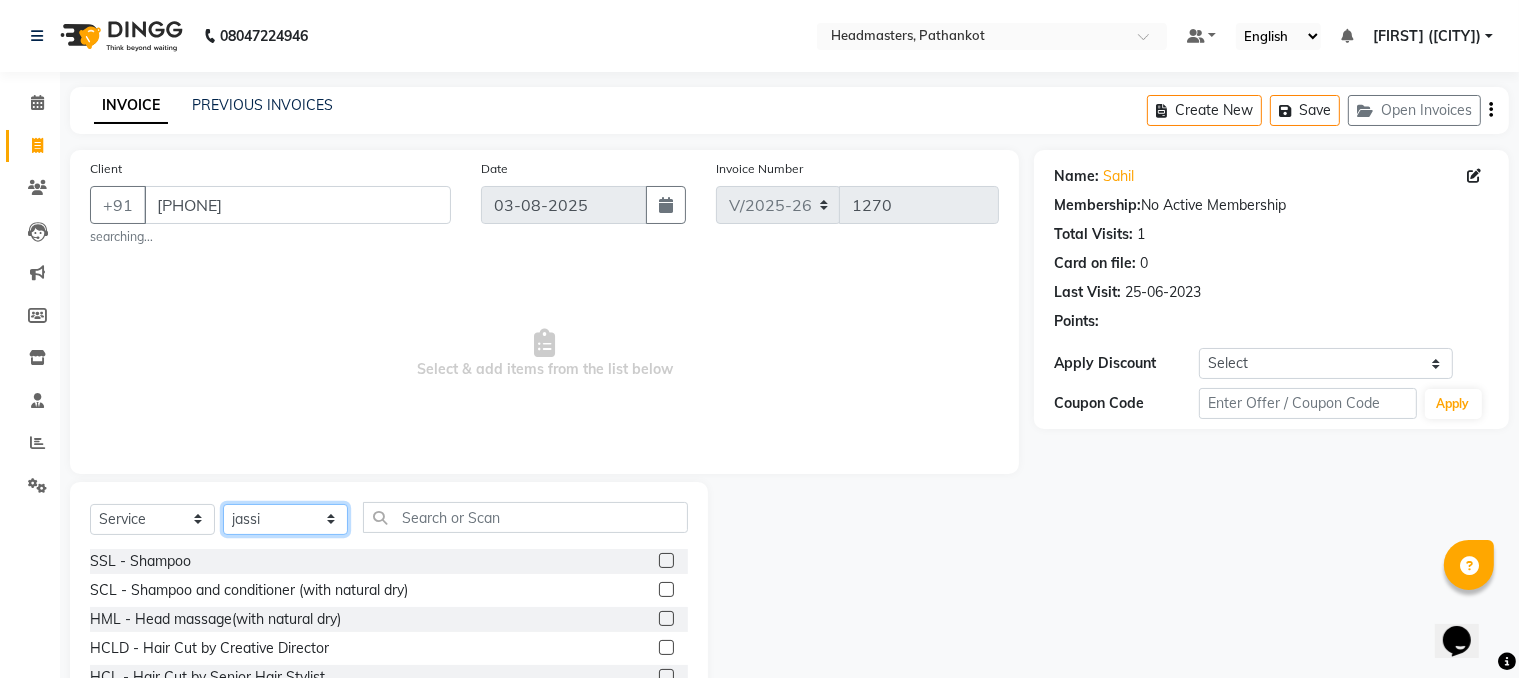 click on "Select Stylist Amir HEAD MASTERS jassi jasvir Singh JB Joel Monika sharma Monika Yoseph nakul NITIN Poonam puja roop Sumit Teji" 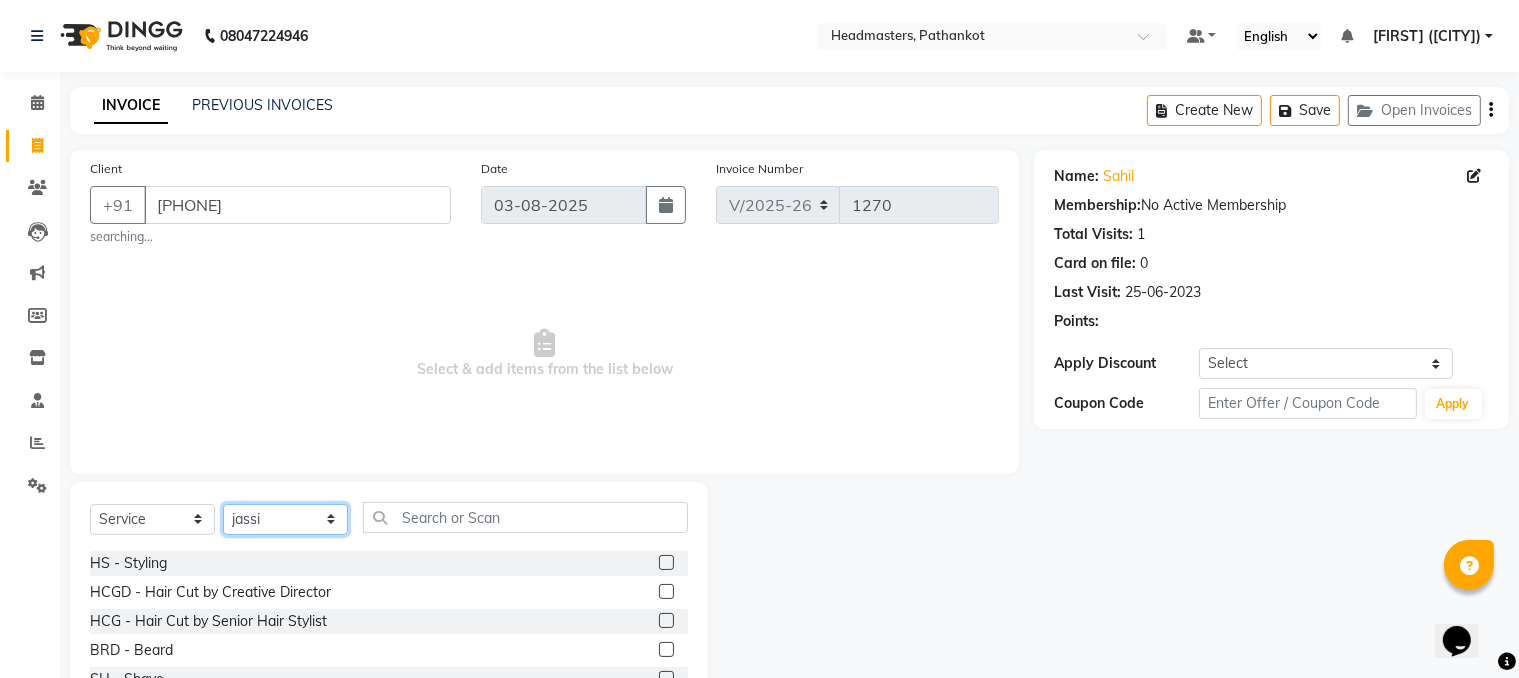 scroll, scrollTop: 900, scrollLeft: 0, axis: vertical 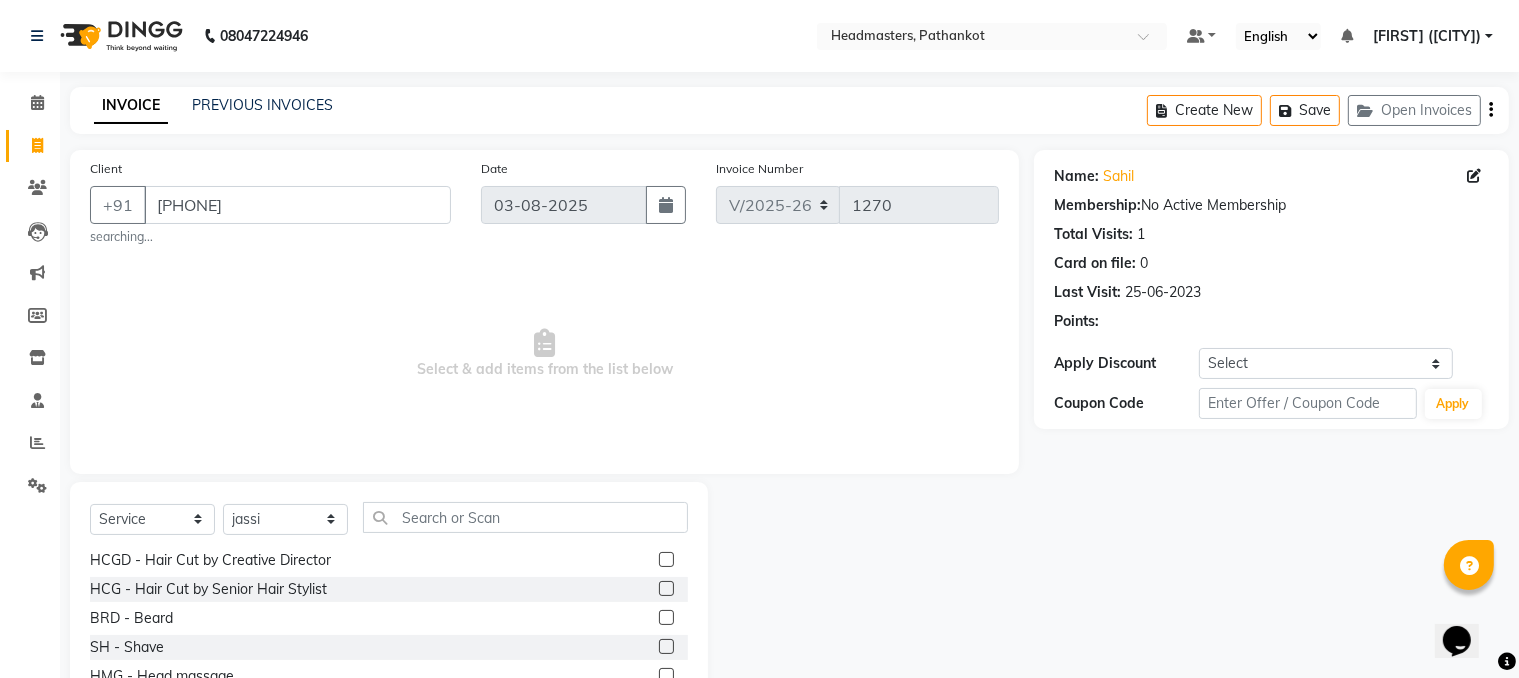 click 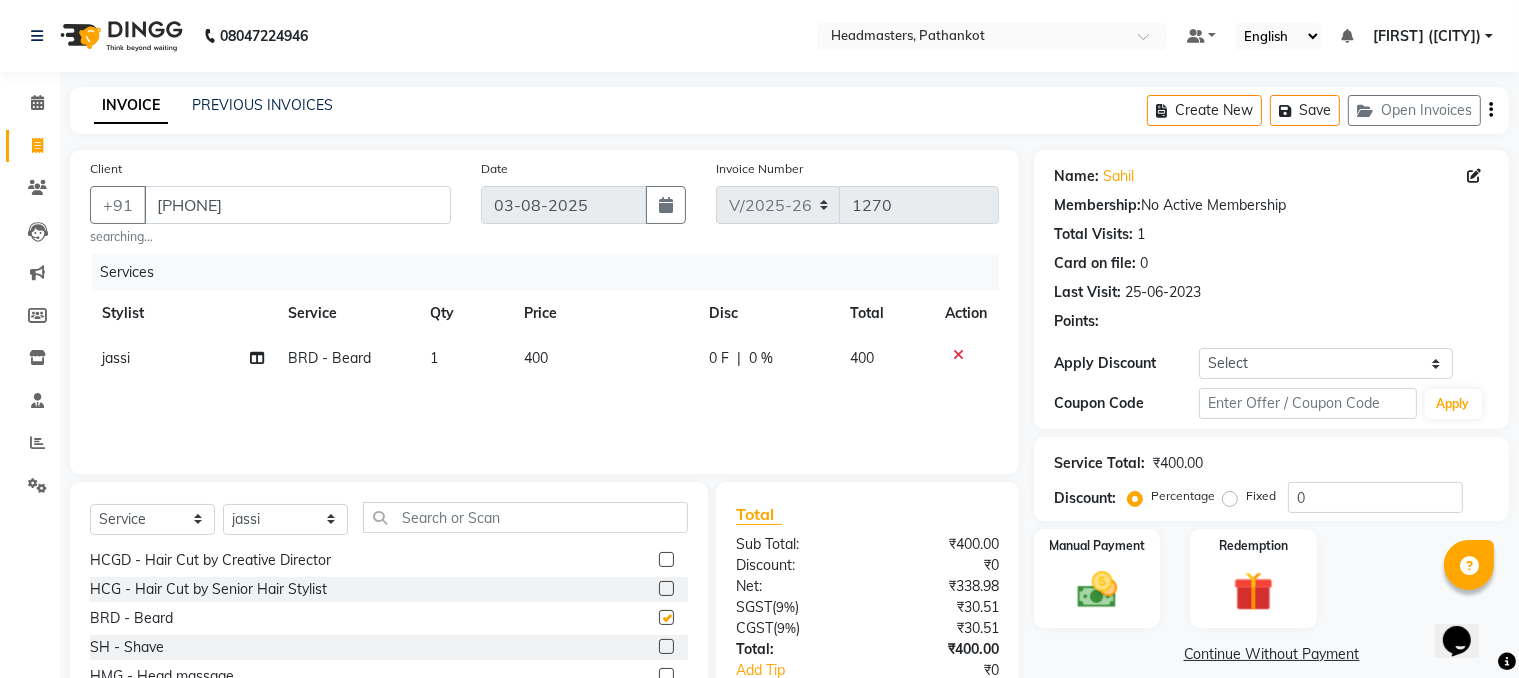 checkbox on "false" 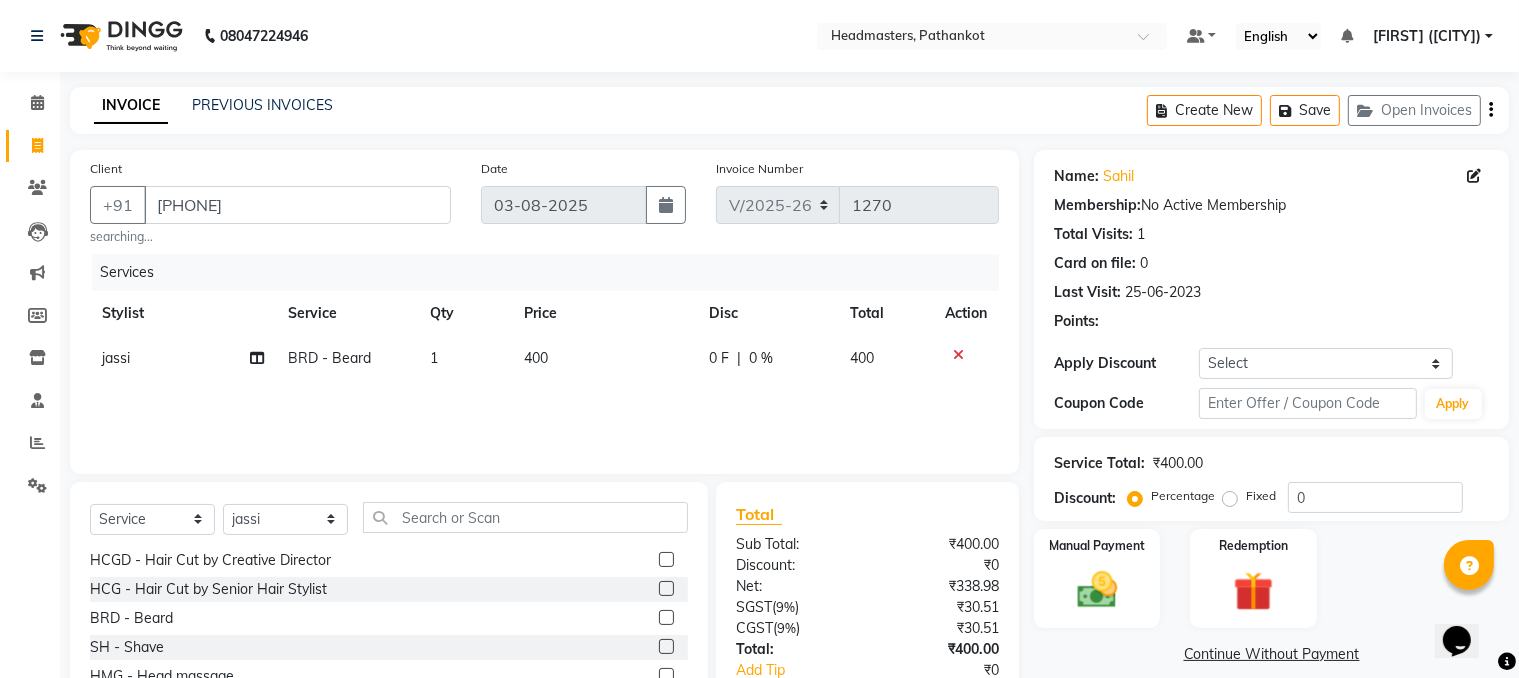 click on "400" 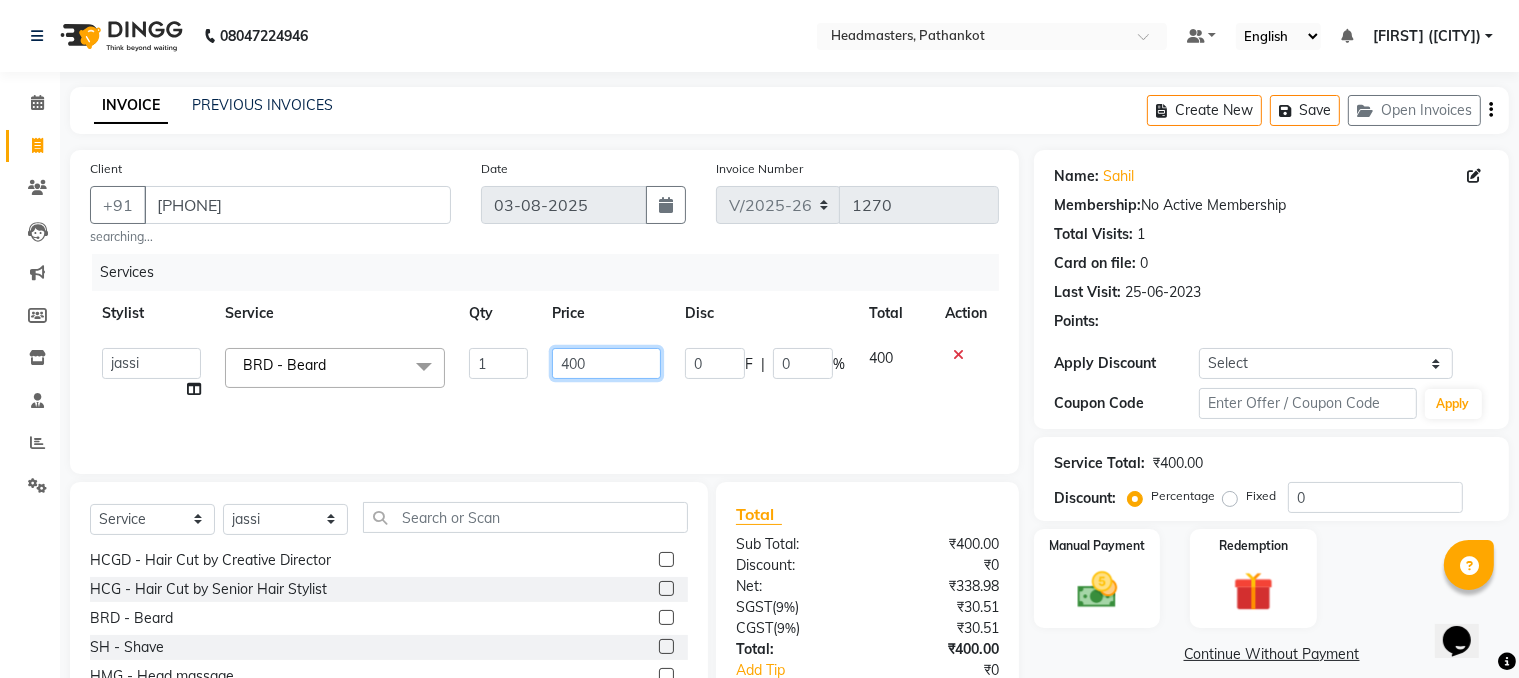 click on "400" 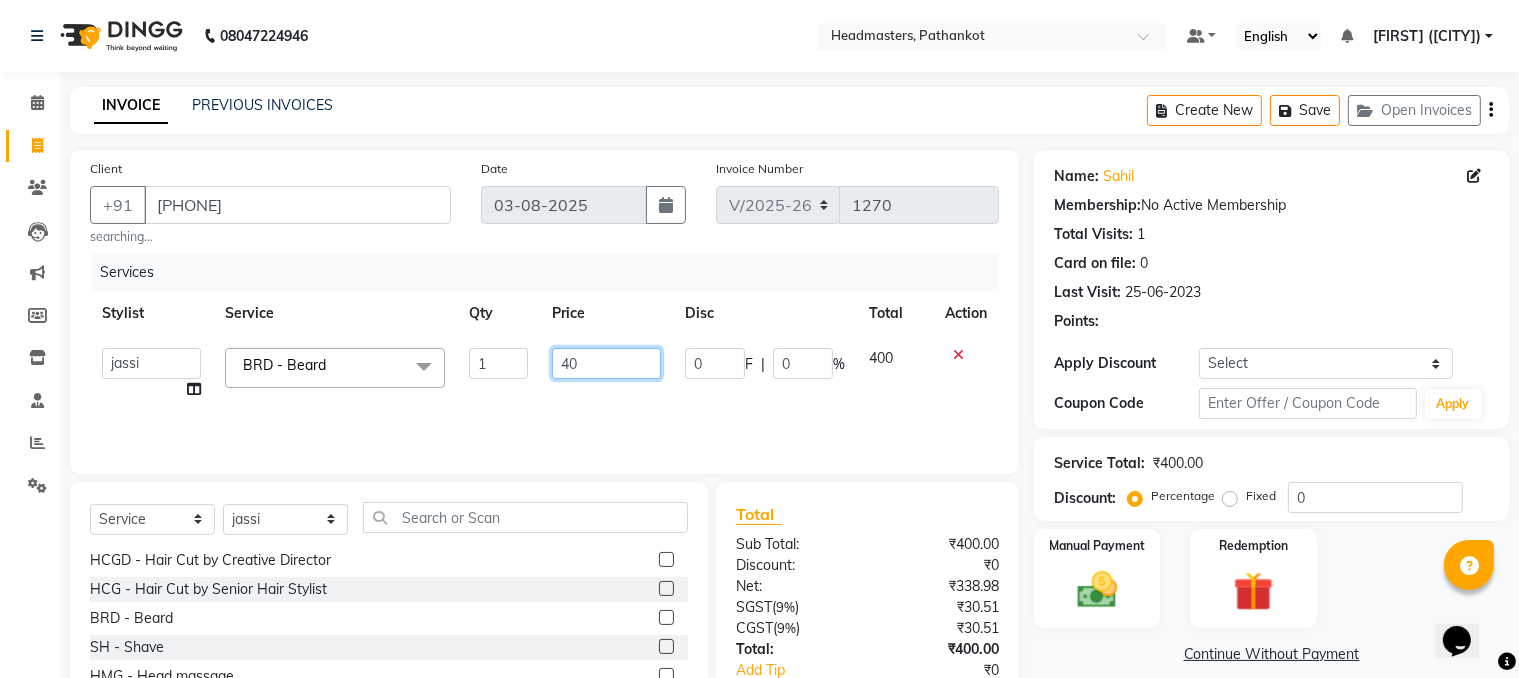 type on "4" 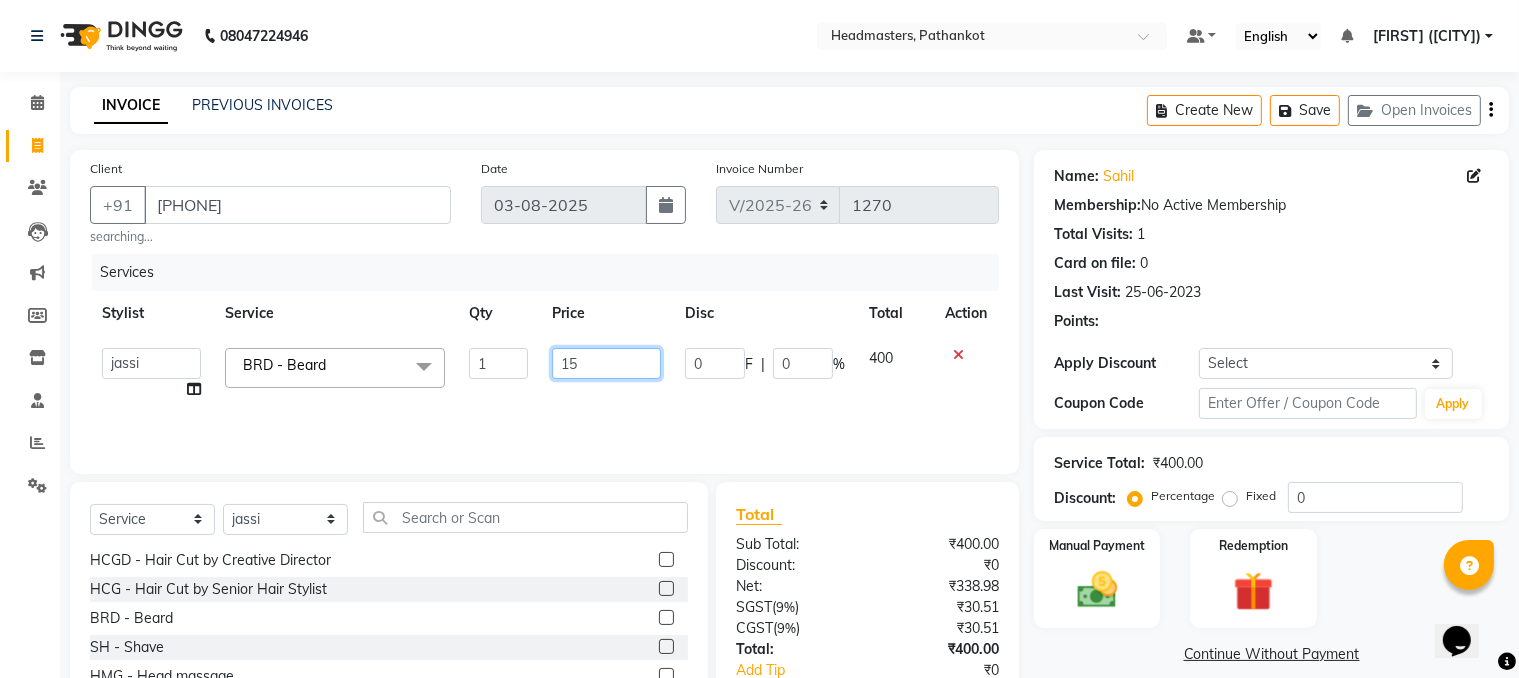type on "150" 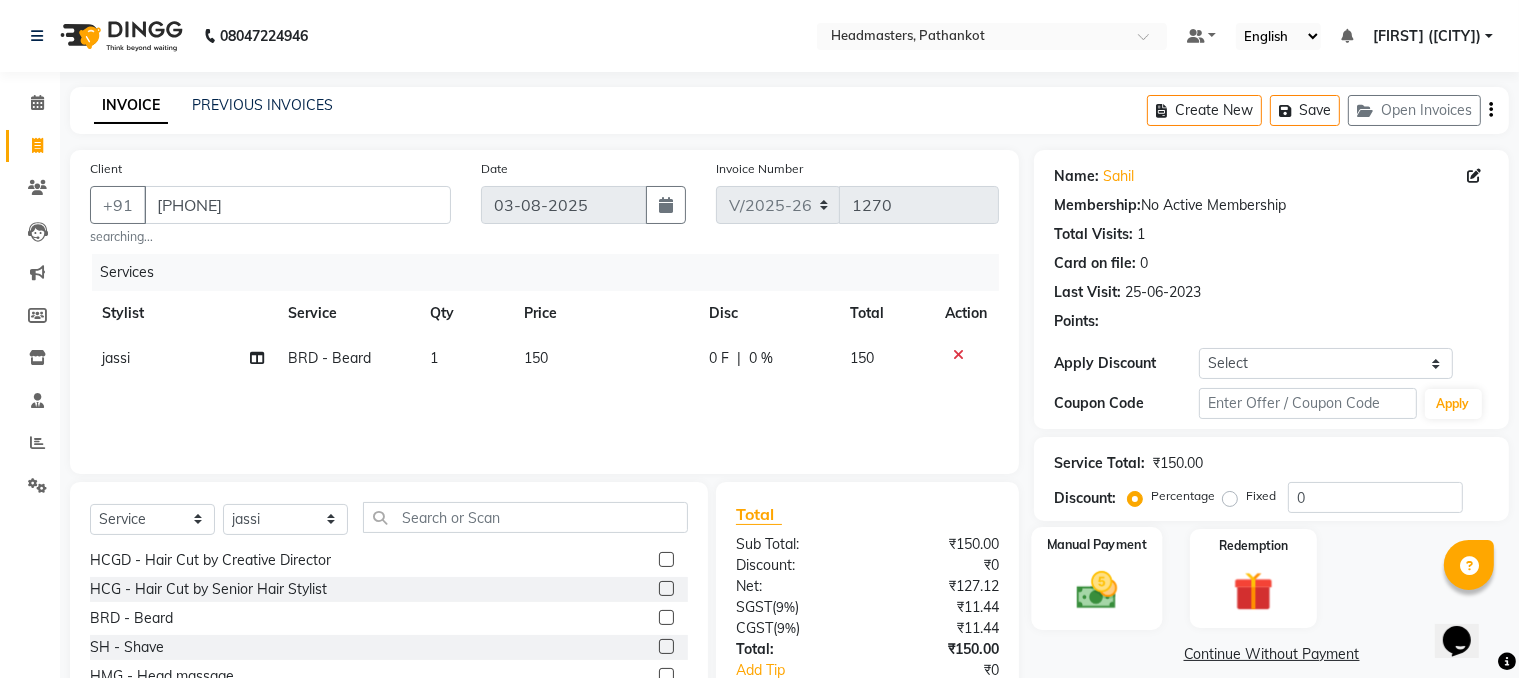click on "Manual Payment" 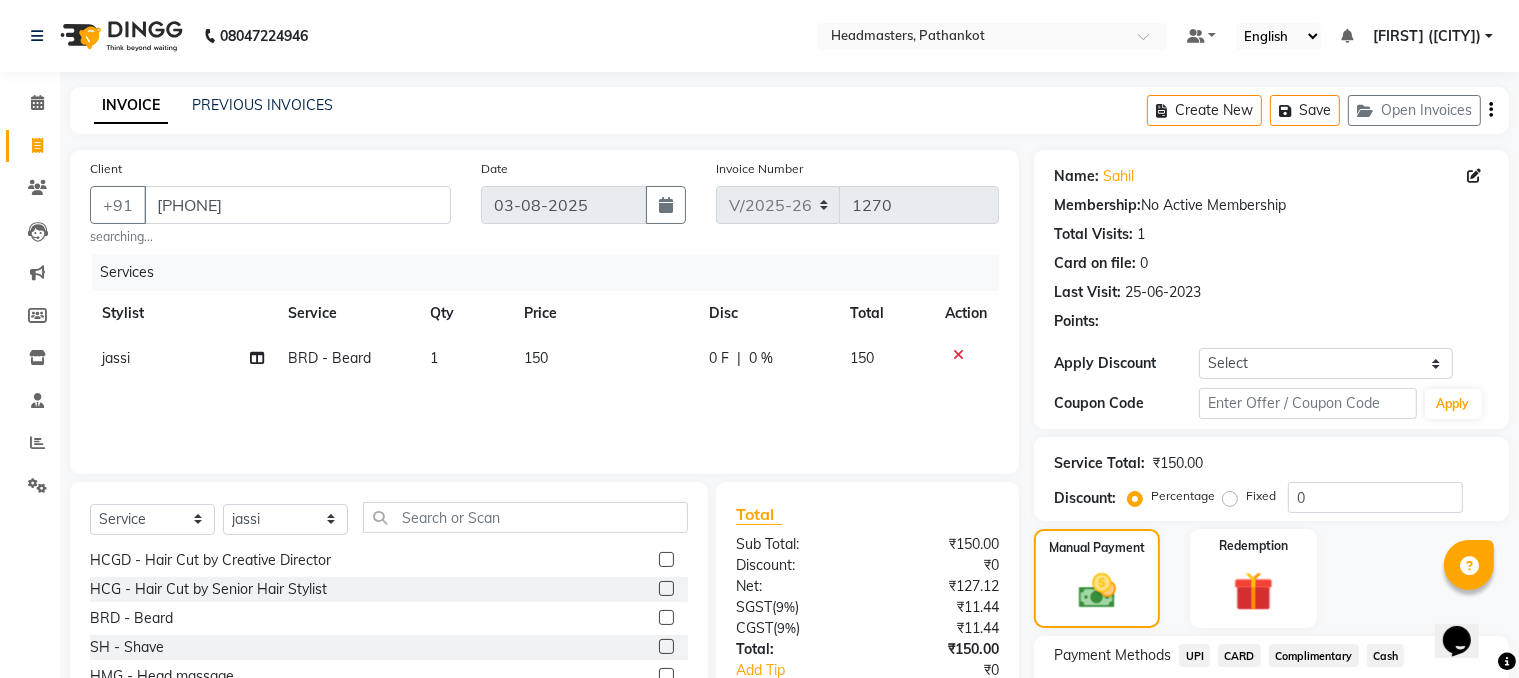 click on "Cash" 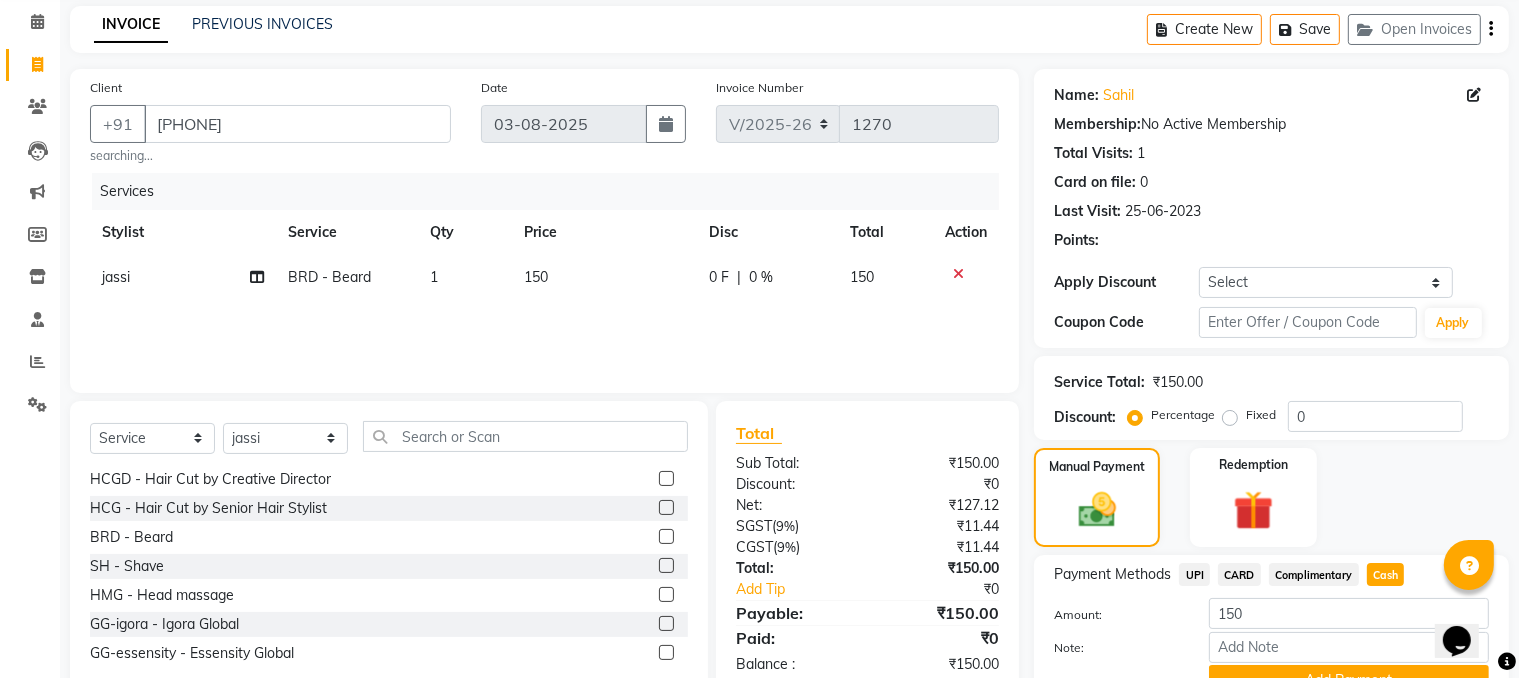 scroll, scrollTop: 180, scrollLeft: 0, axis: vertical 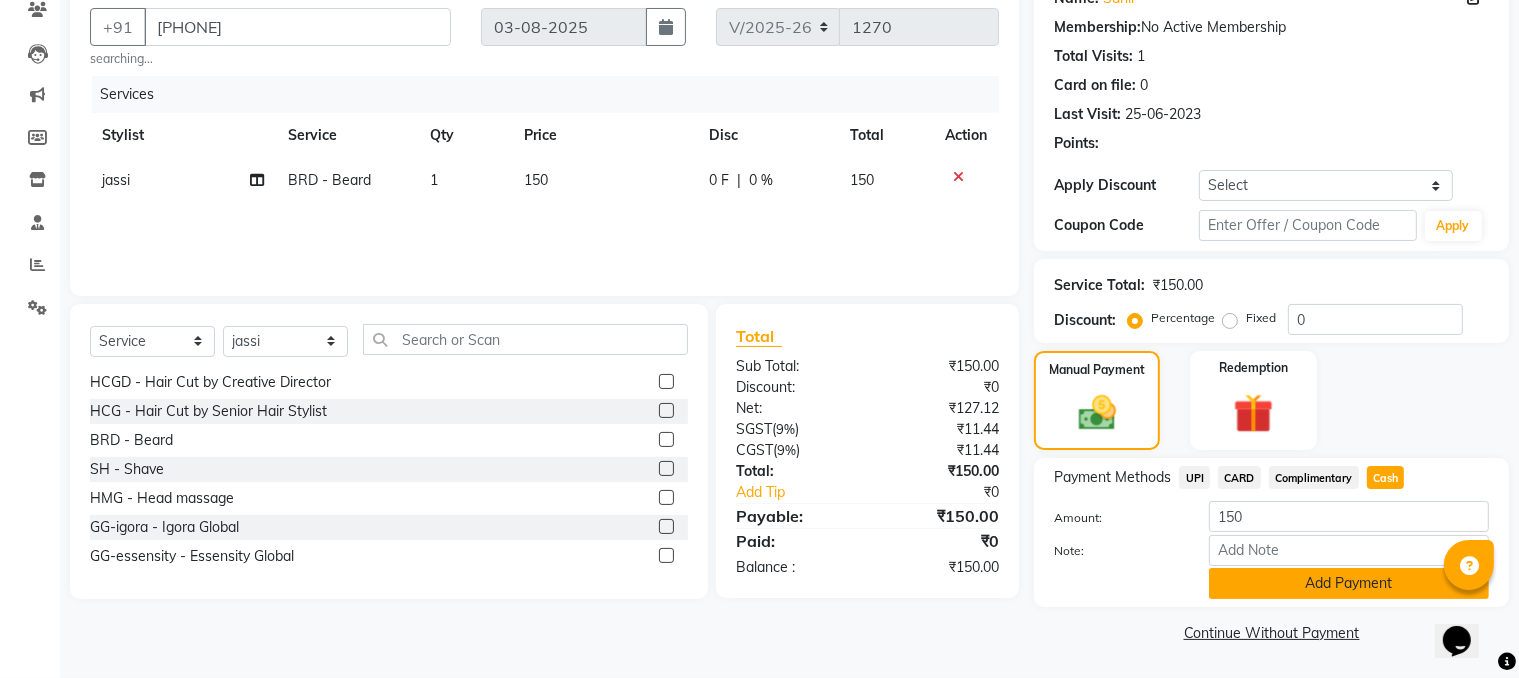 click on "Add Payment" 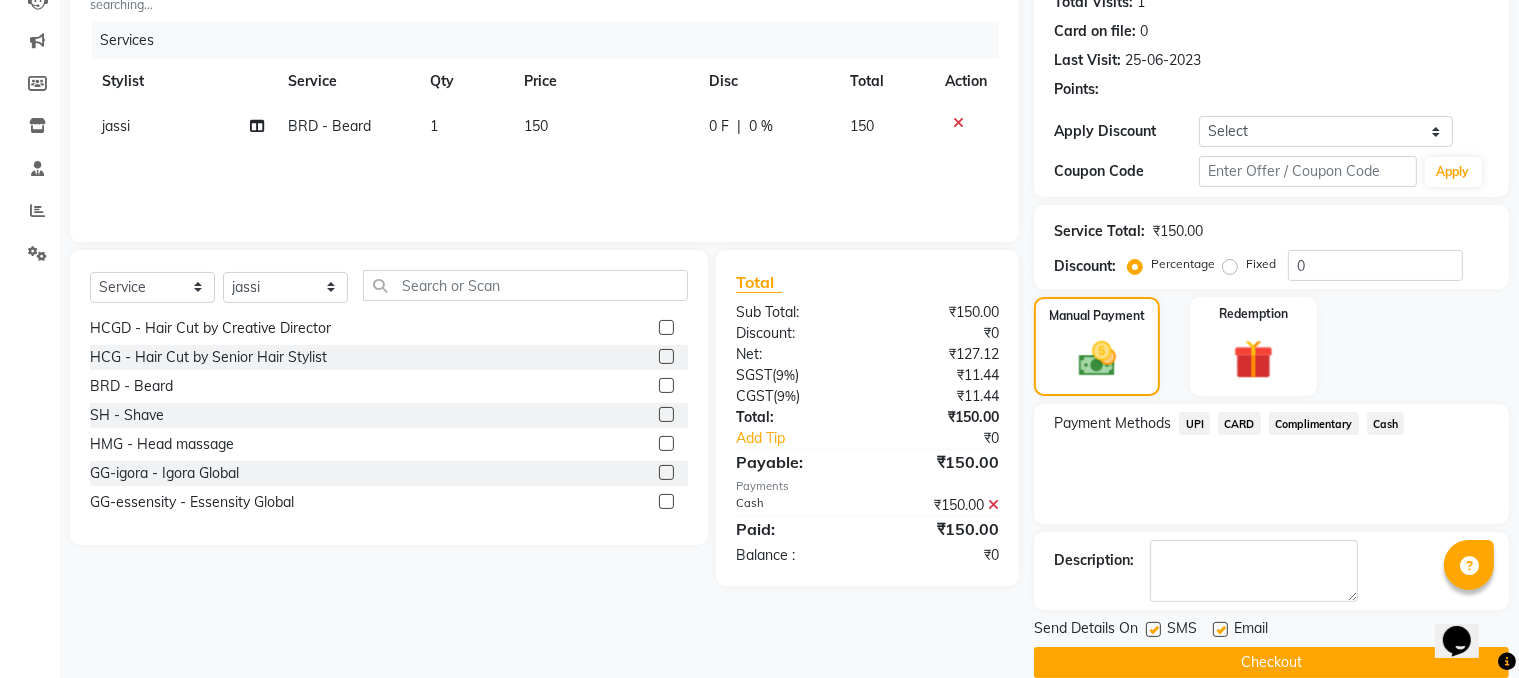 scroll, scrollTop: 260, scrollLeft: 0, axis: vertical 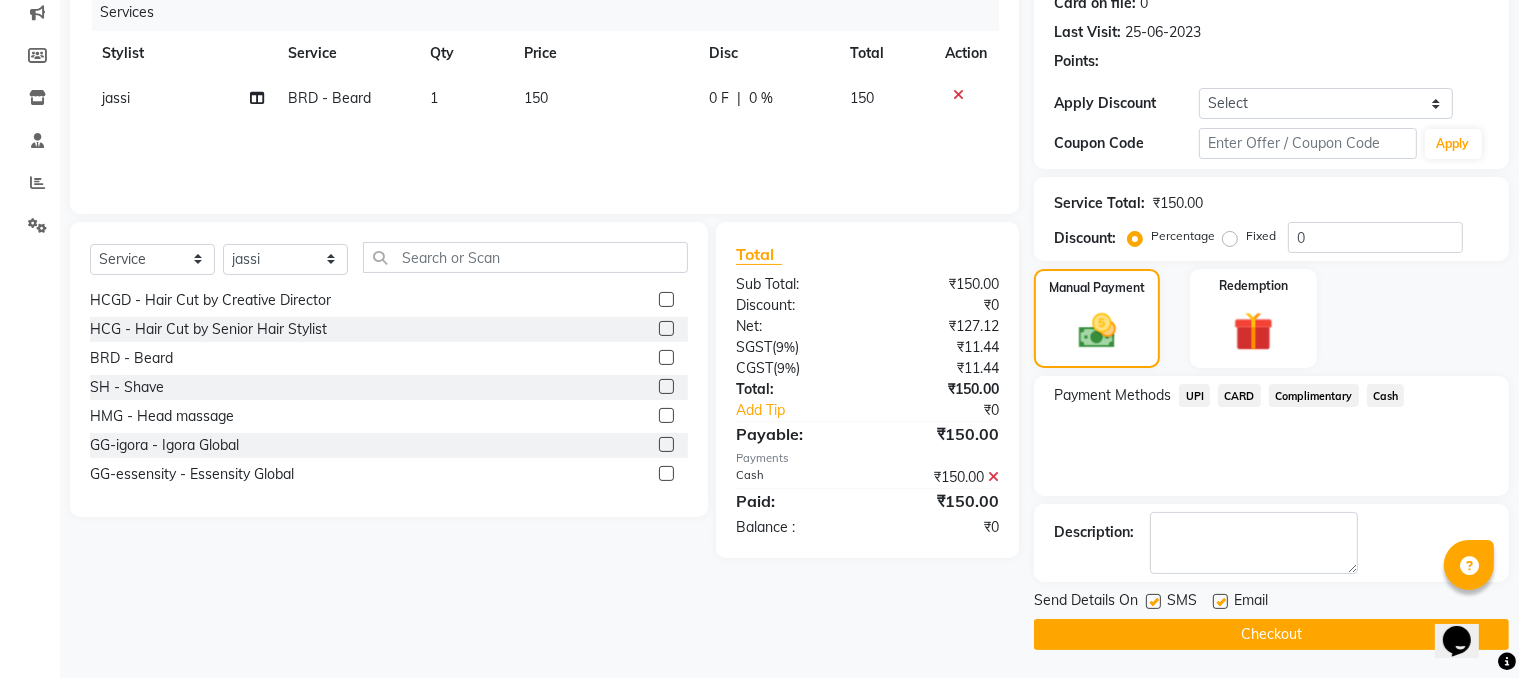 click on "Checkout" 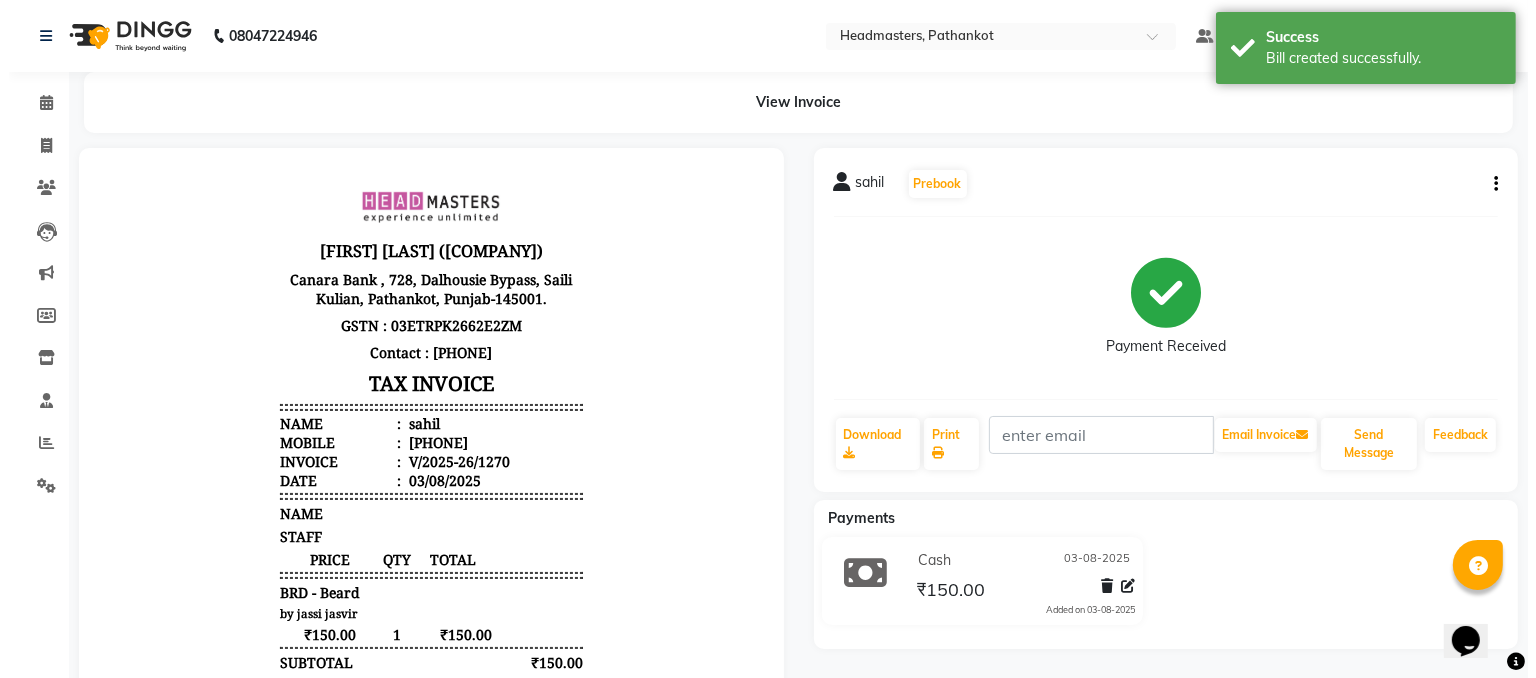 scroll, scrollTop: 0, scrollLeft: 0, axis: both 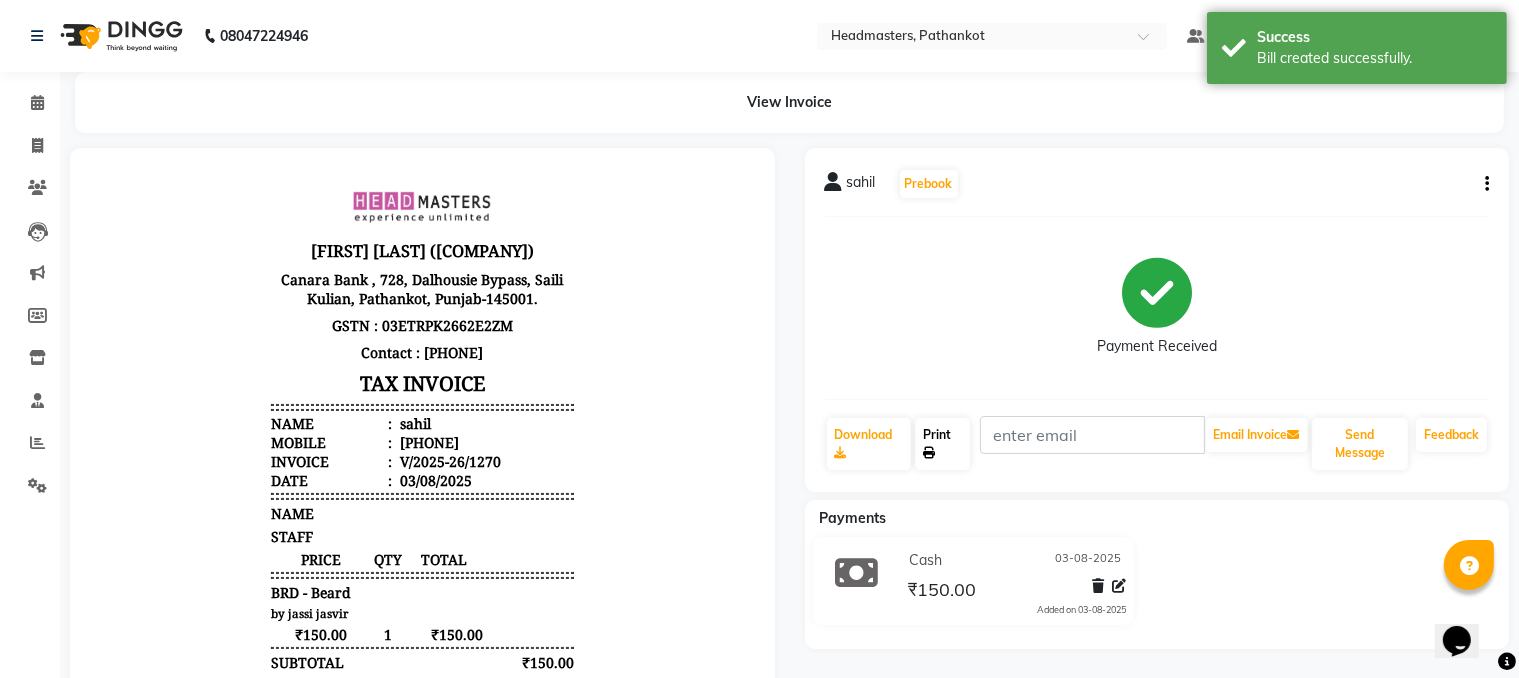 click on "Print" 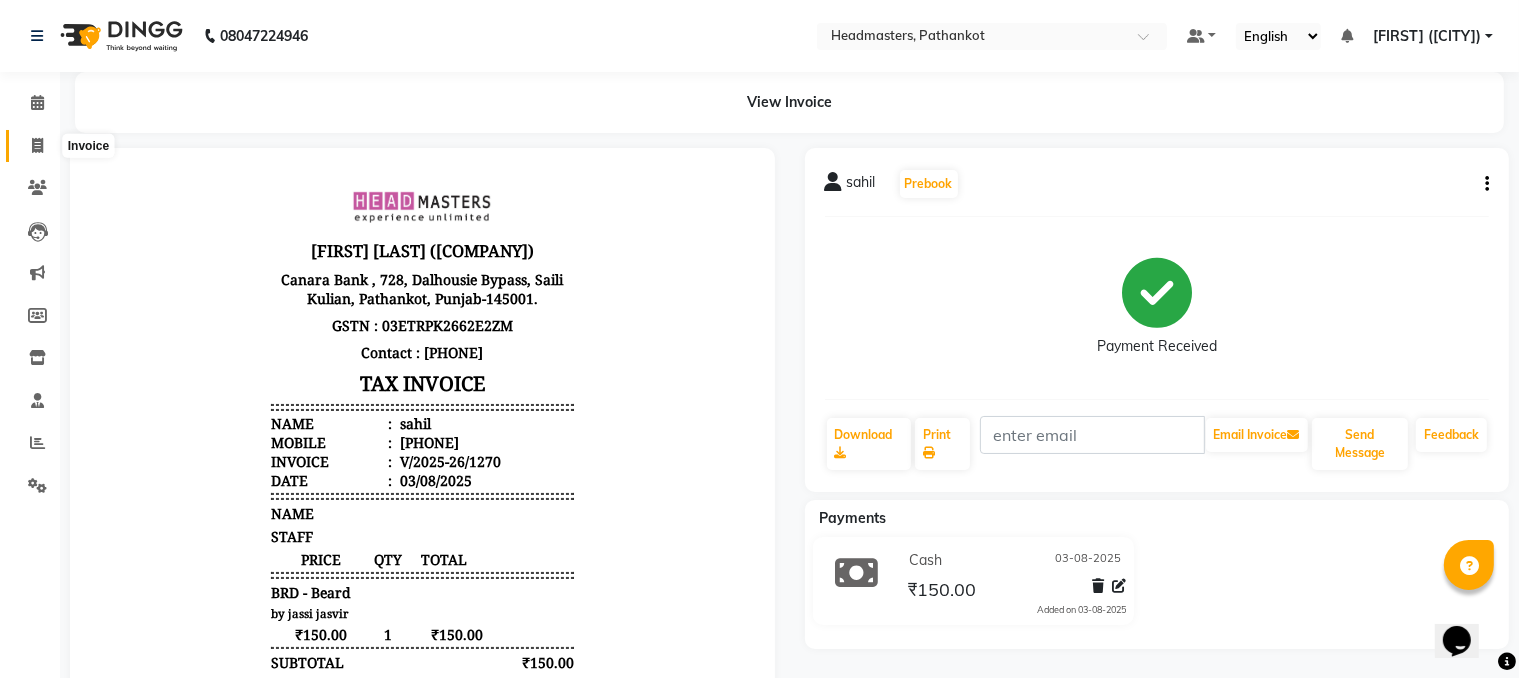 click 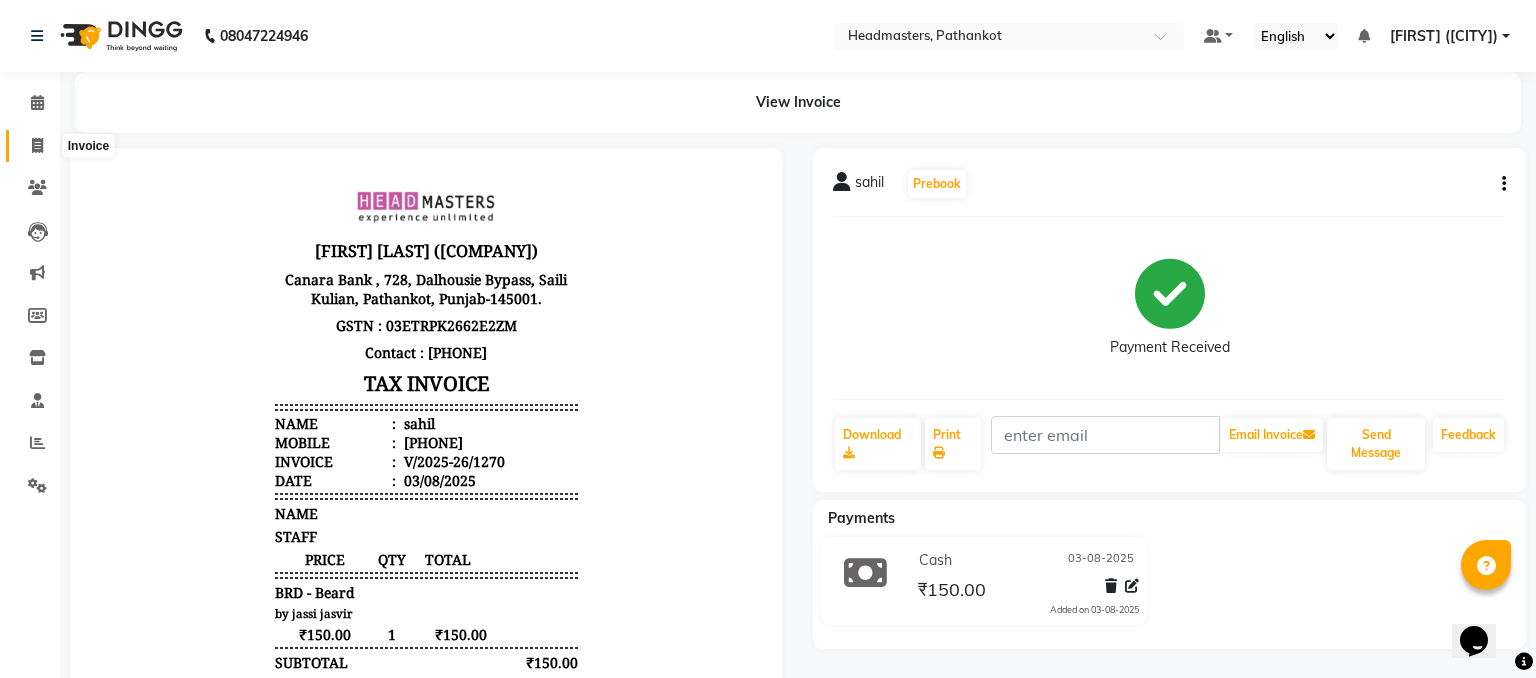 select on "service" 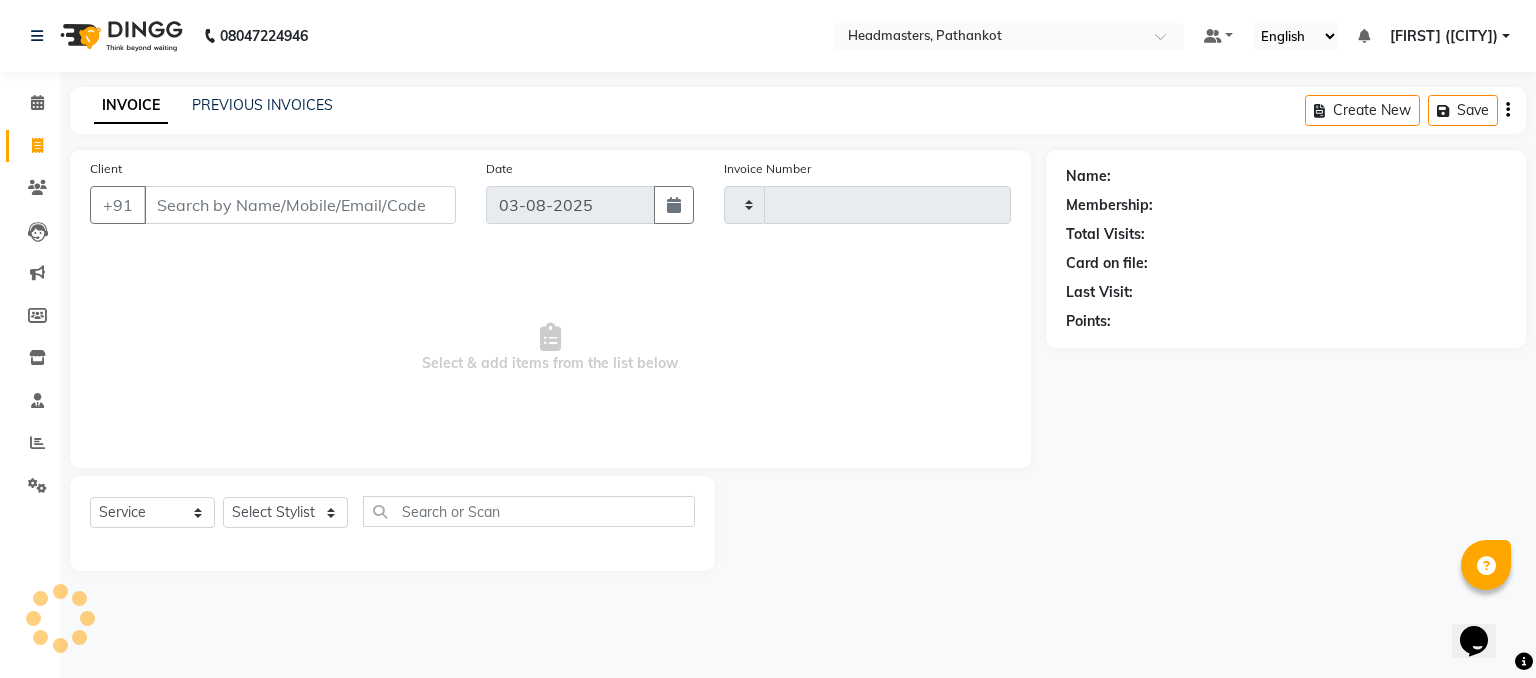 type on "1271" 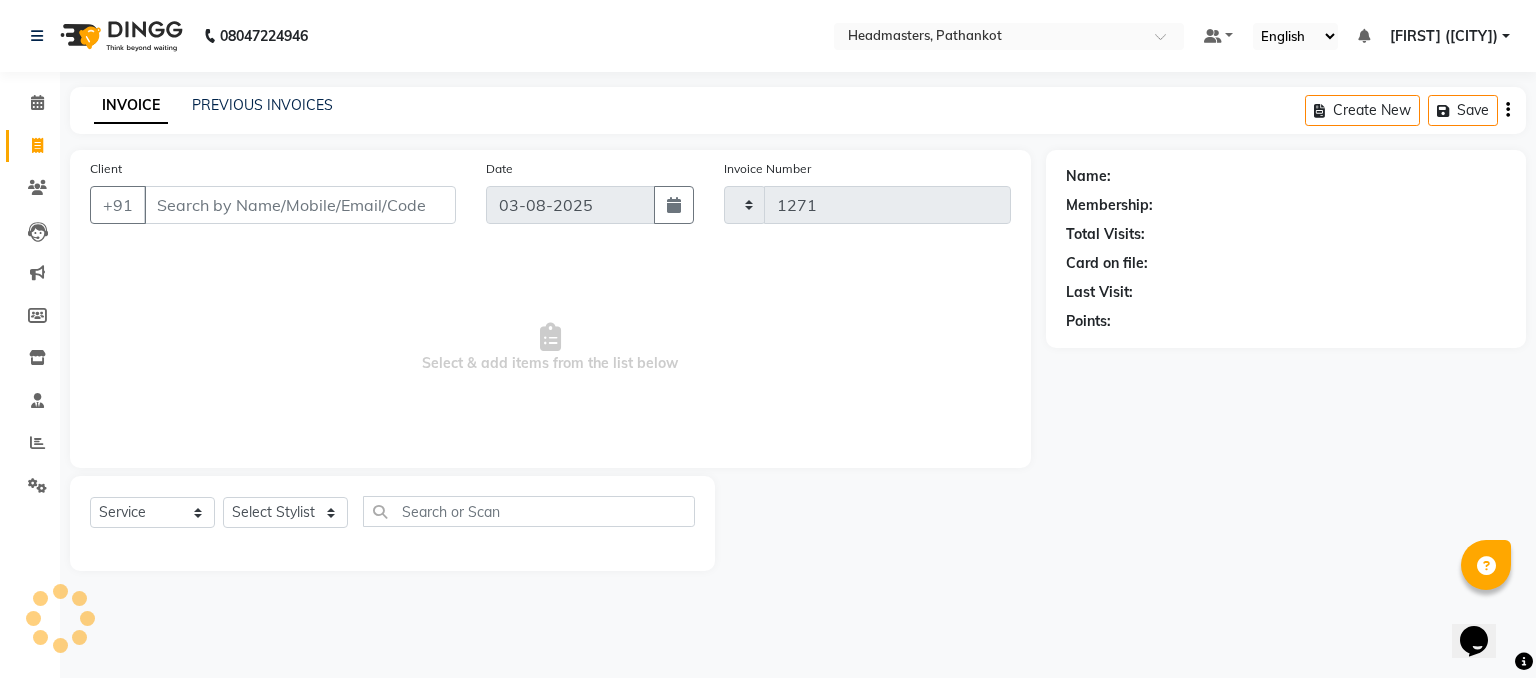select on "7530" 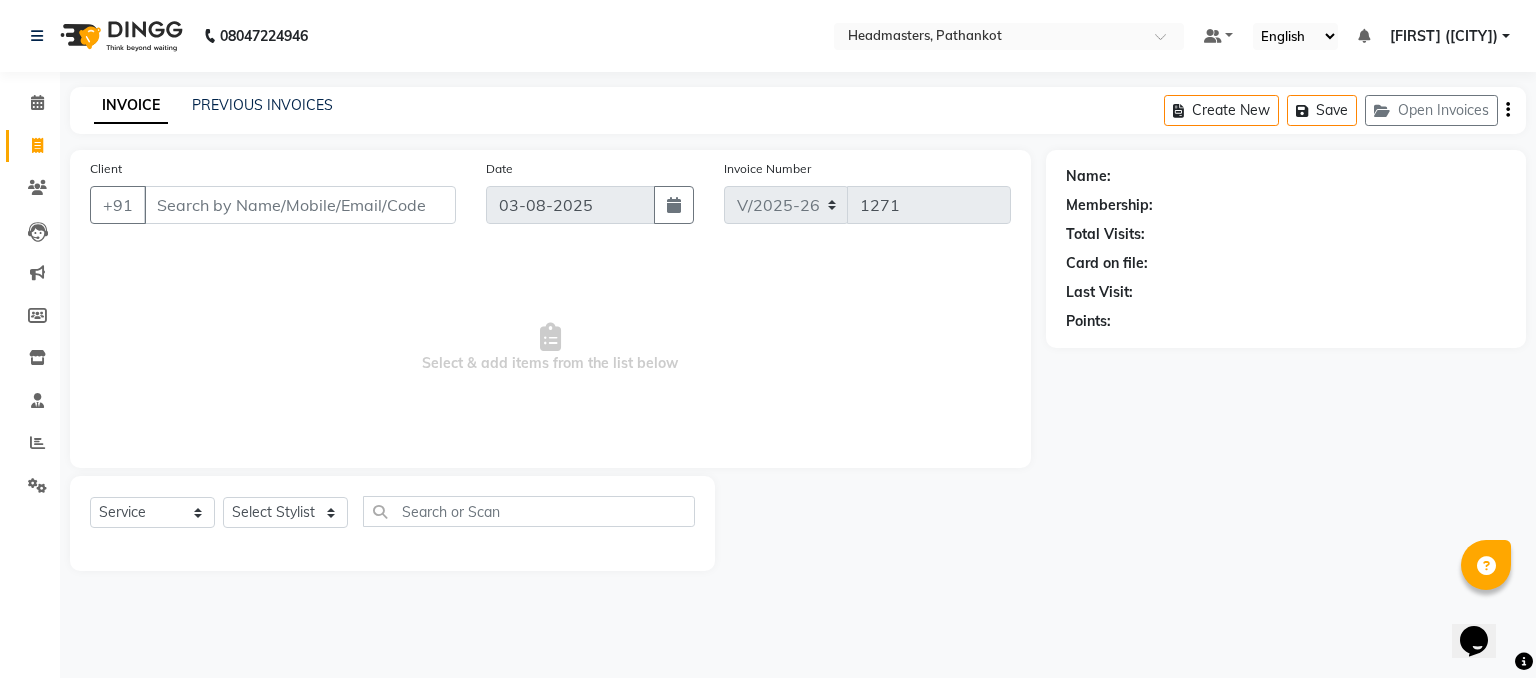 select on "66904" 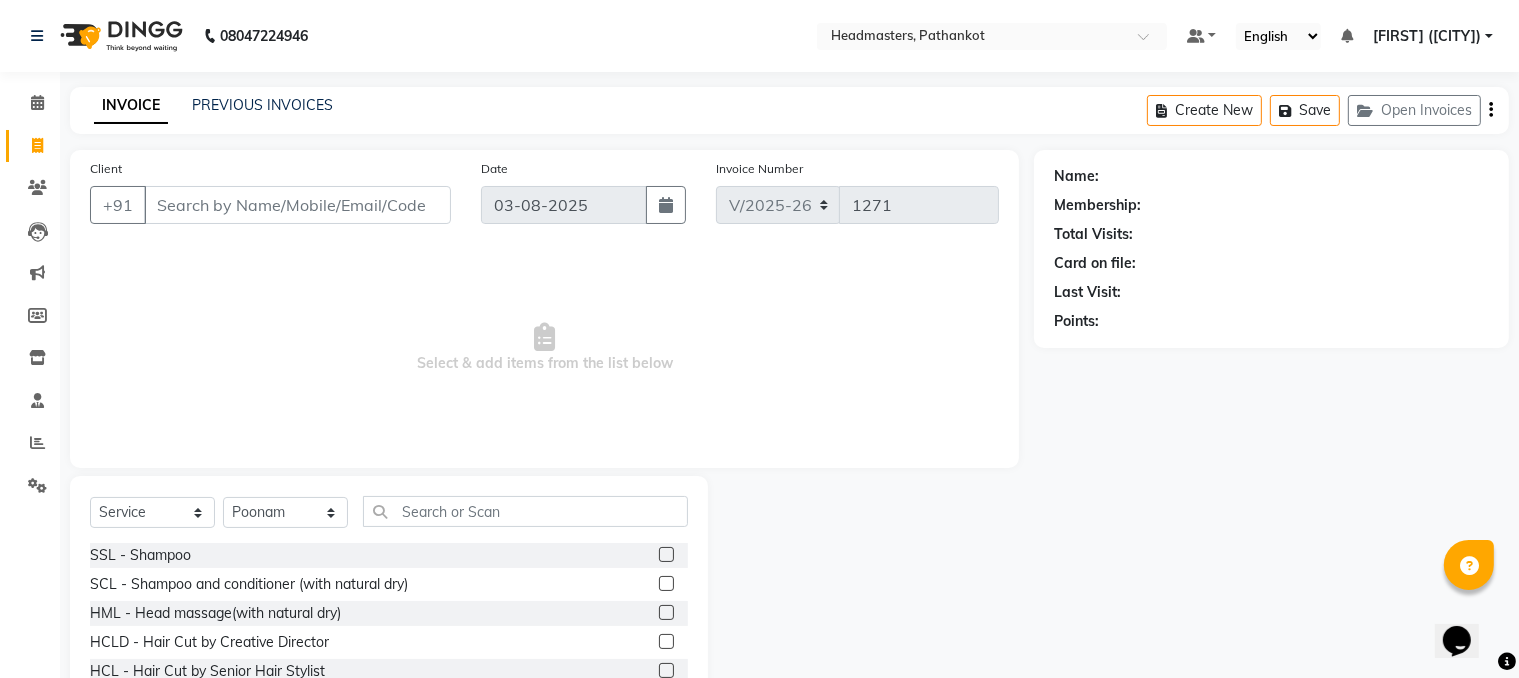 click on "Client" at bounding box center [297, 205] 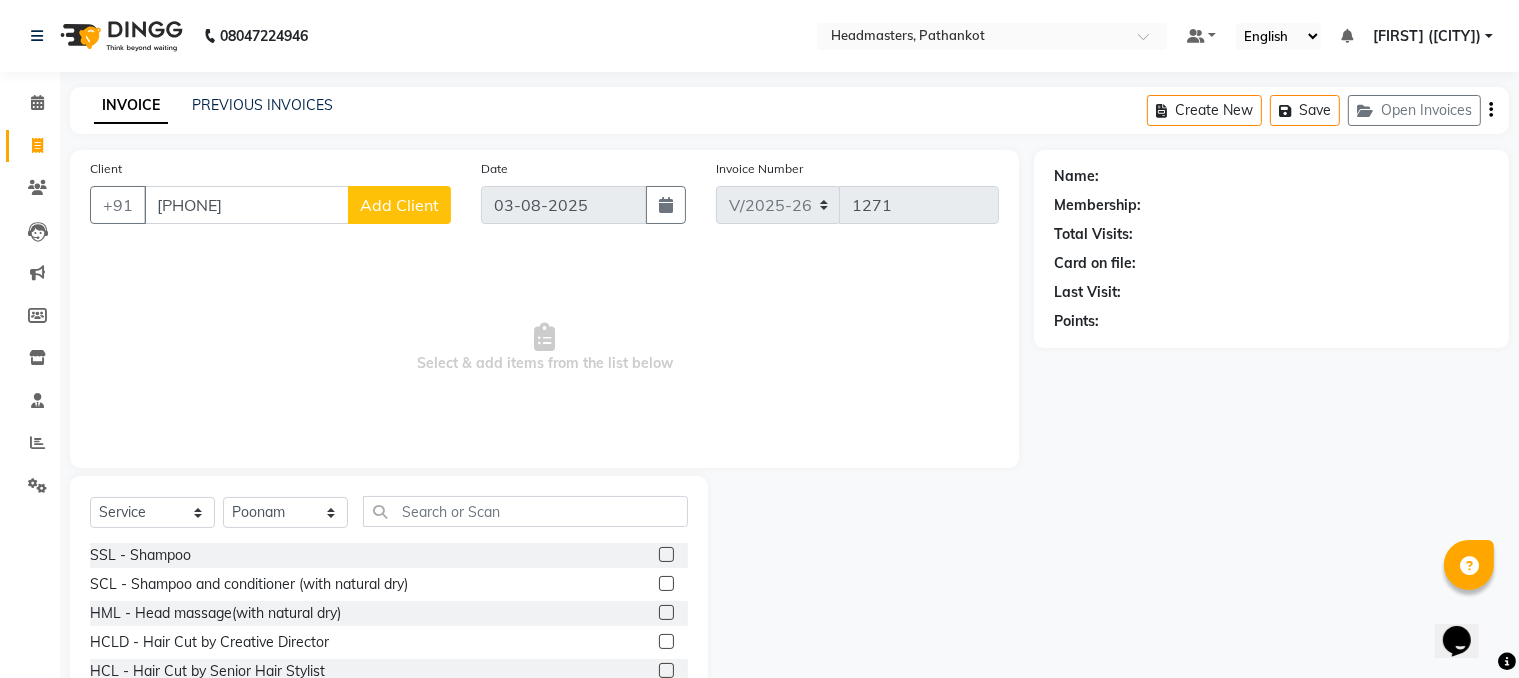 type on "[PHONE]" 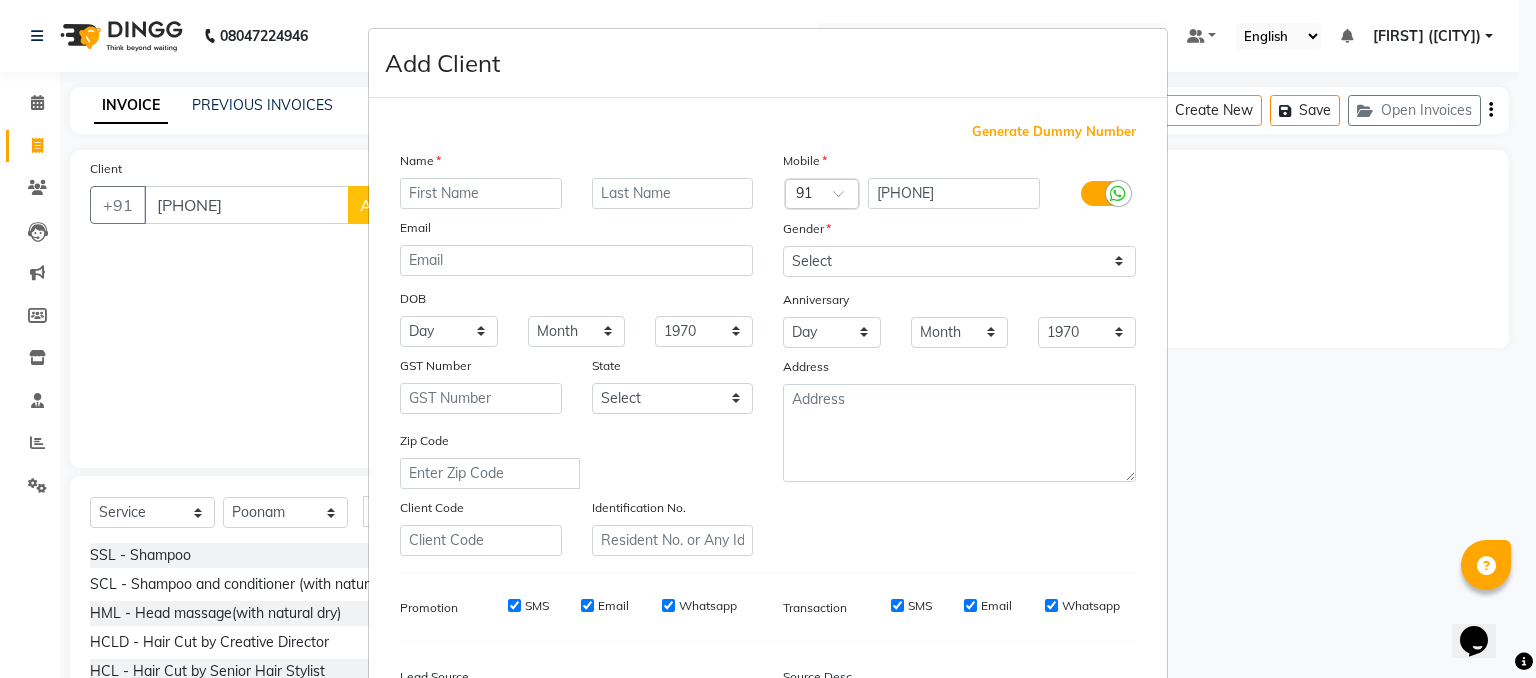 click at bounding box center (481, 193) 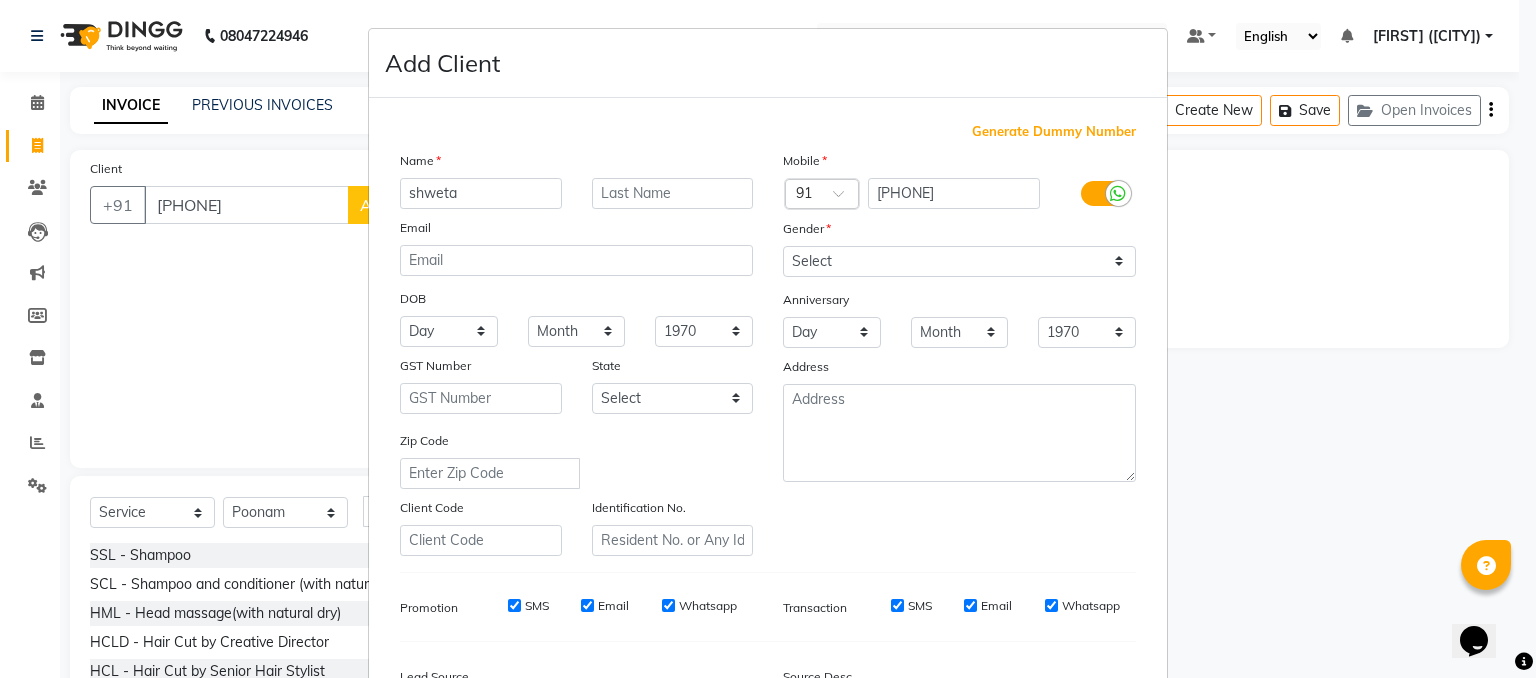 type on "shweta" 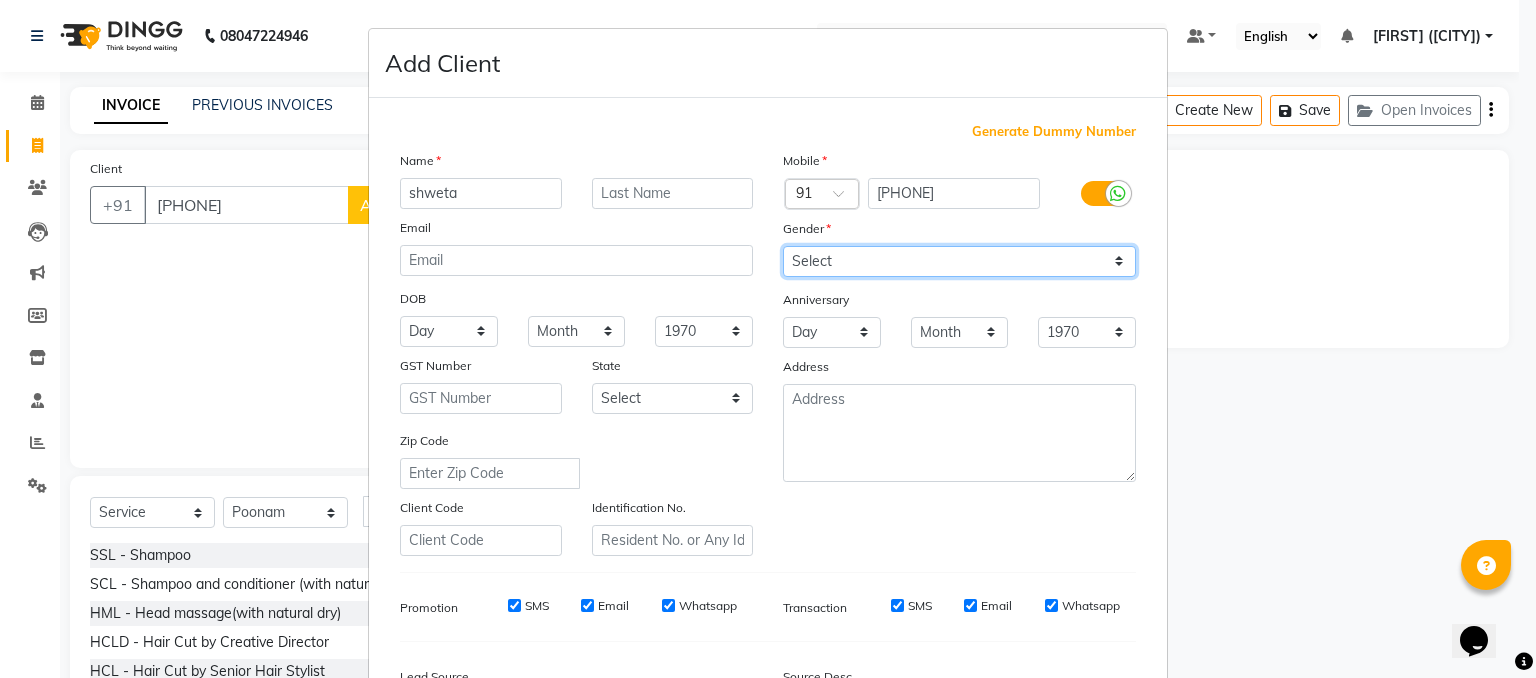 click on "Select Male Female Other Prefer Not To Say" at bounding box center (959, 261) 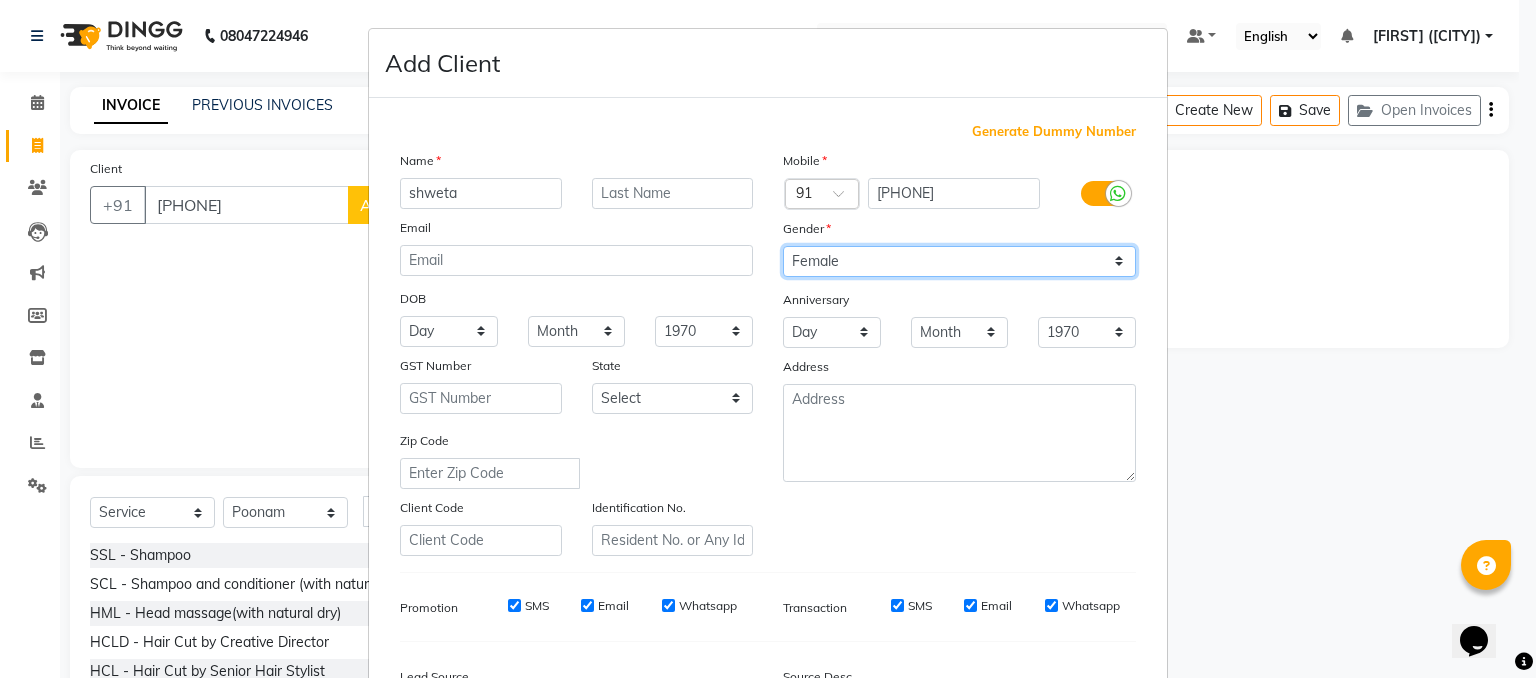 click on "Select Male Female Other Prefer Not To Say" at bounding box center [959, 261] 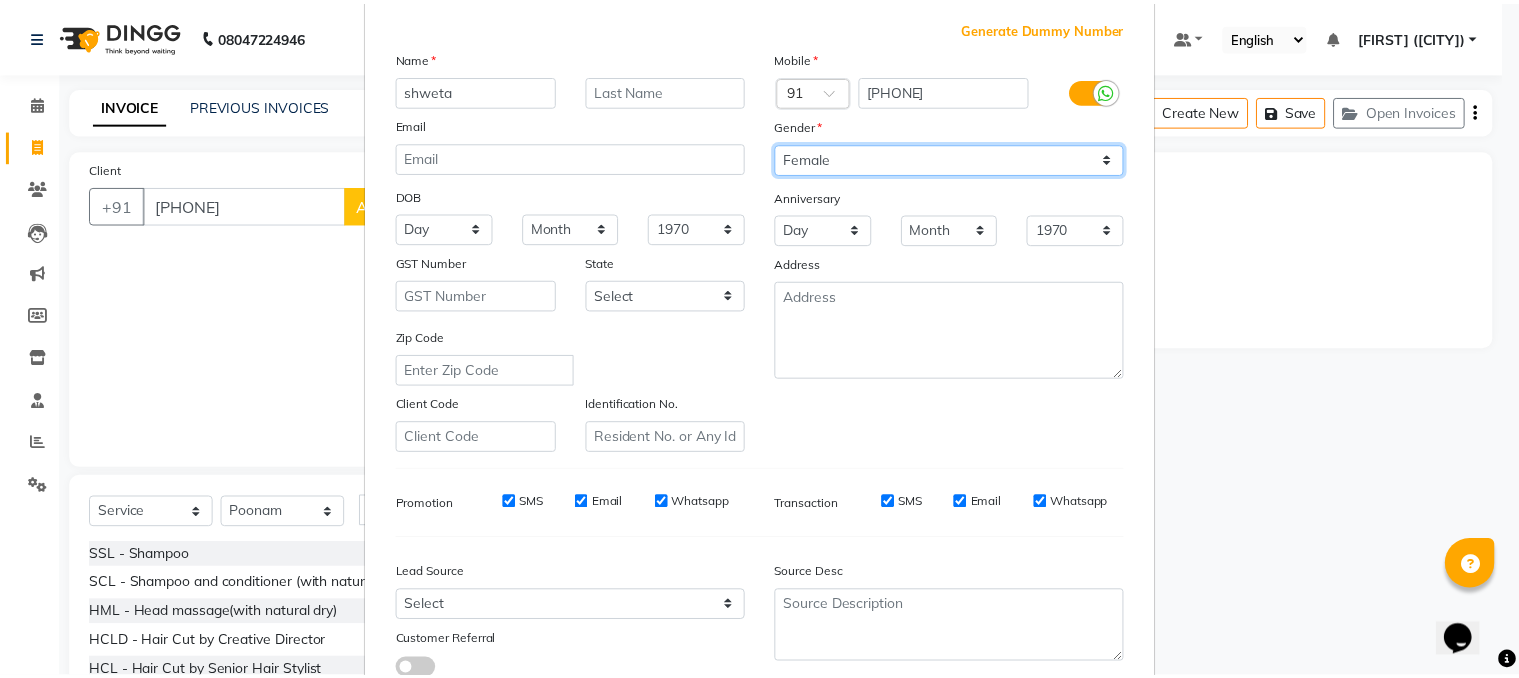 scroll, scrollTop: 254, scrollLeft: 0, axis: vertical 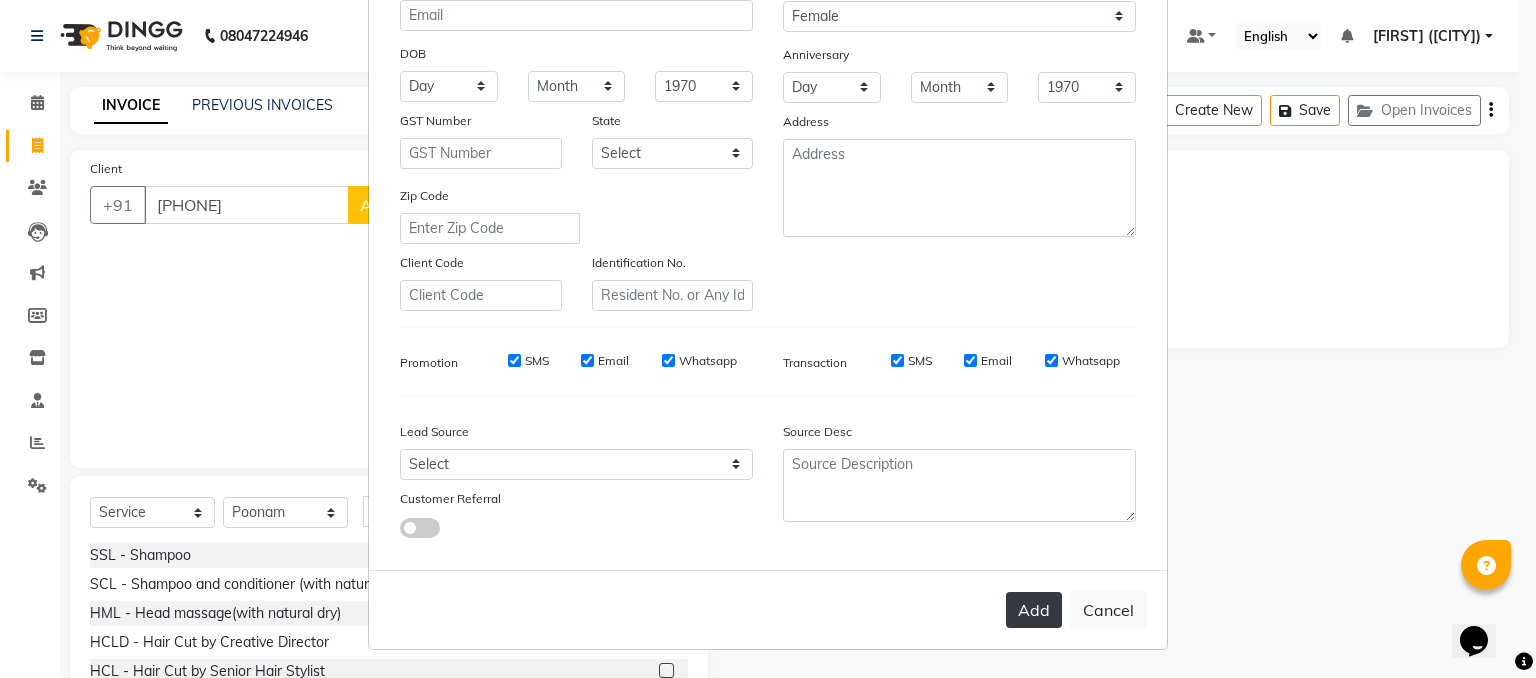 click on "Add" at bounding box center (1034, 610) 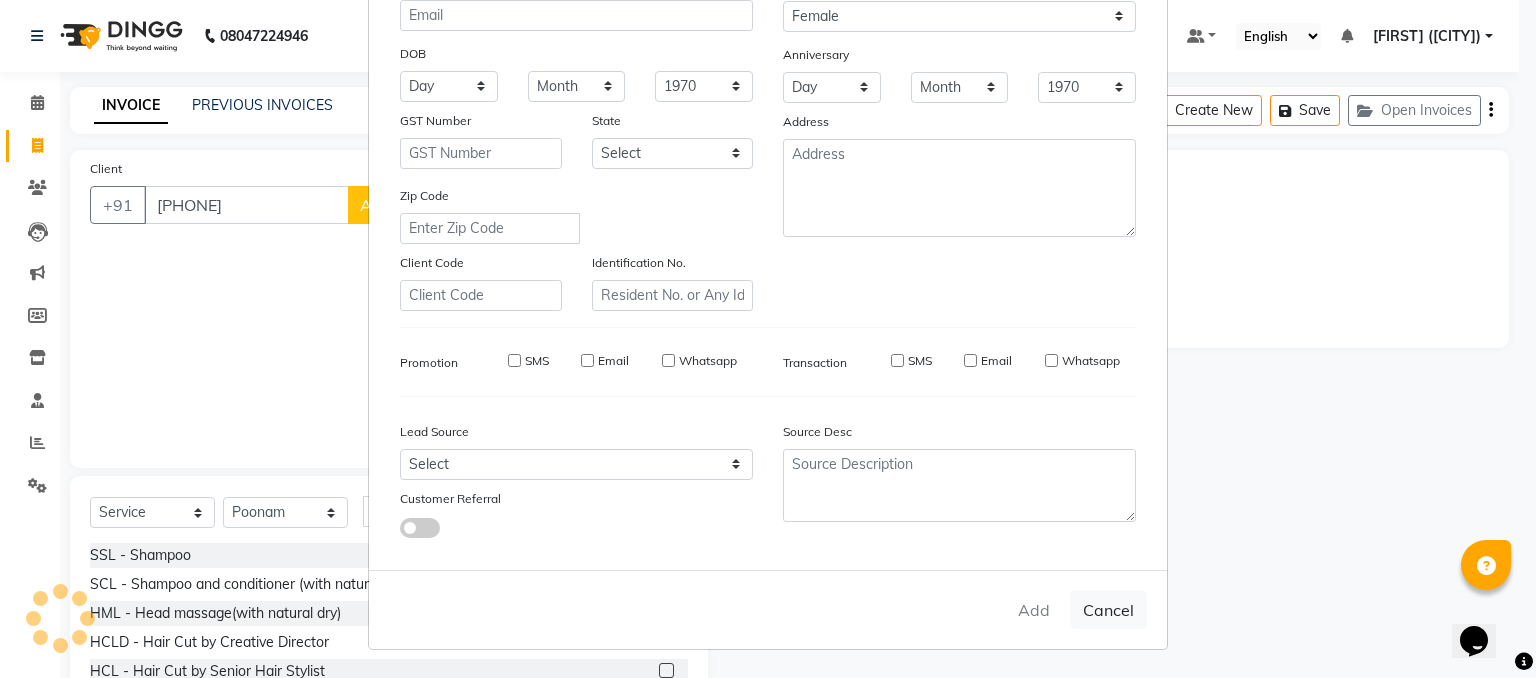 type 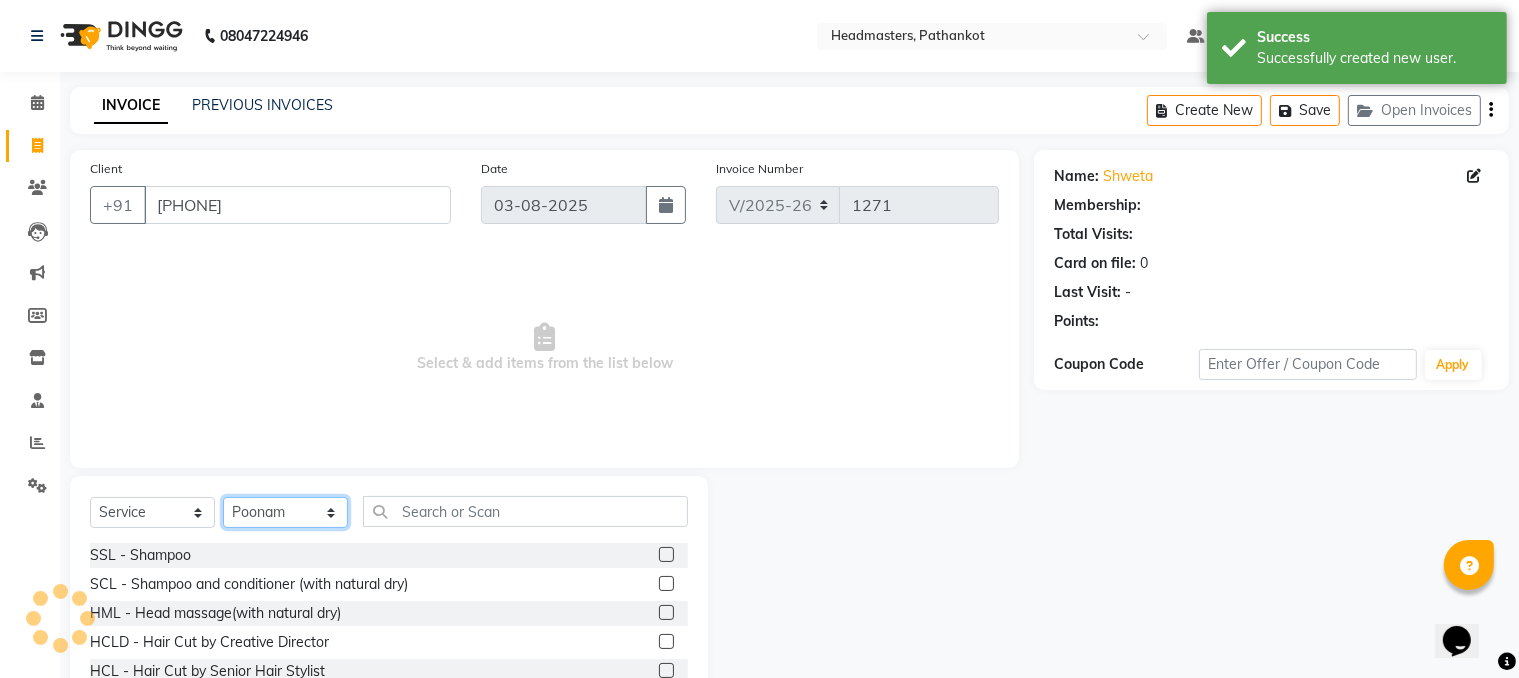 click on "Select Stylist Amir HEAD MASTERS jassi jasvir Singh JB Joel Monika sharma Monika Yoseph nakul NITIN Poonam puja roop Sumit Teji" 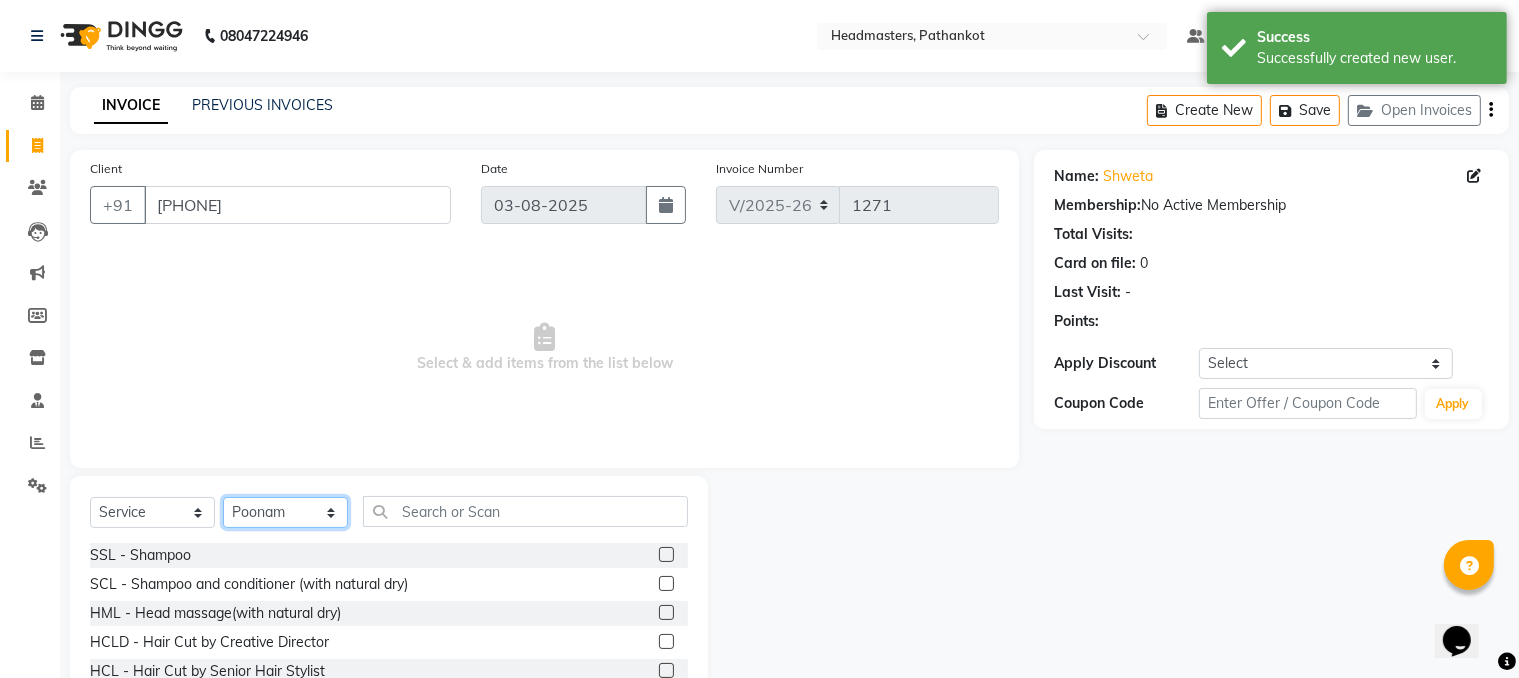 select on "66906" 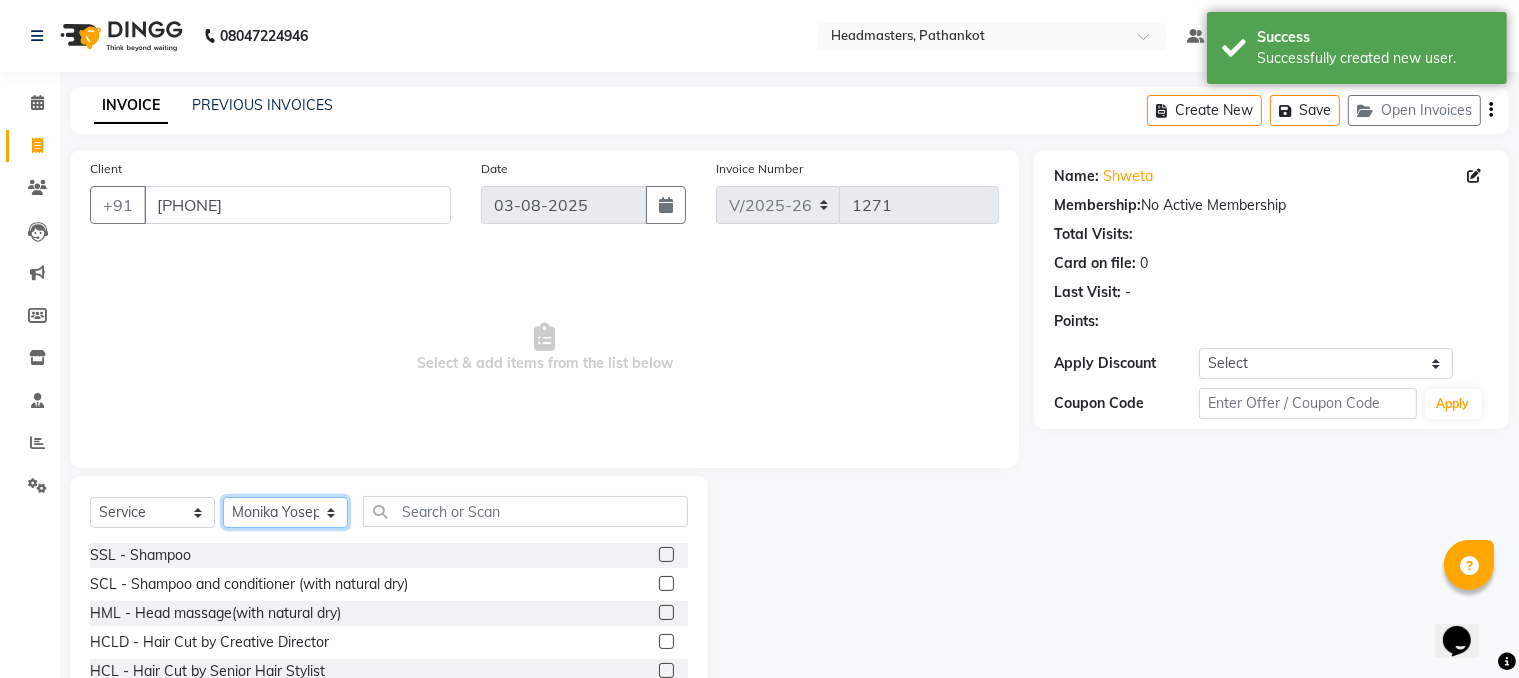 click on "Select Stylist Amir HEAD MASTERS jassi jasvir Singh JB Joel Monika sharma Monika Yoseph nakul NITIN Poonam puja roop Sumit Teji" 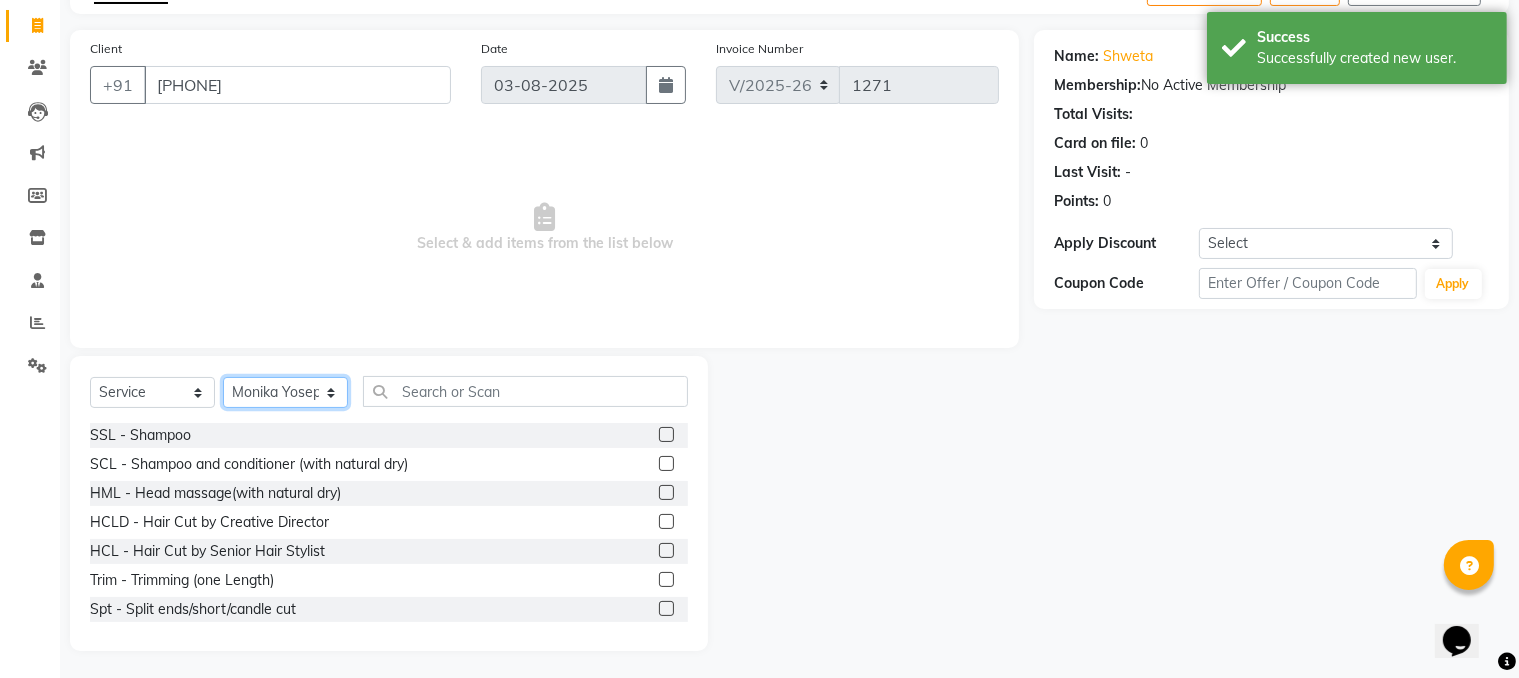 scroll, scrollTop: 123, scrollLeft: 0, axis: vertical 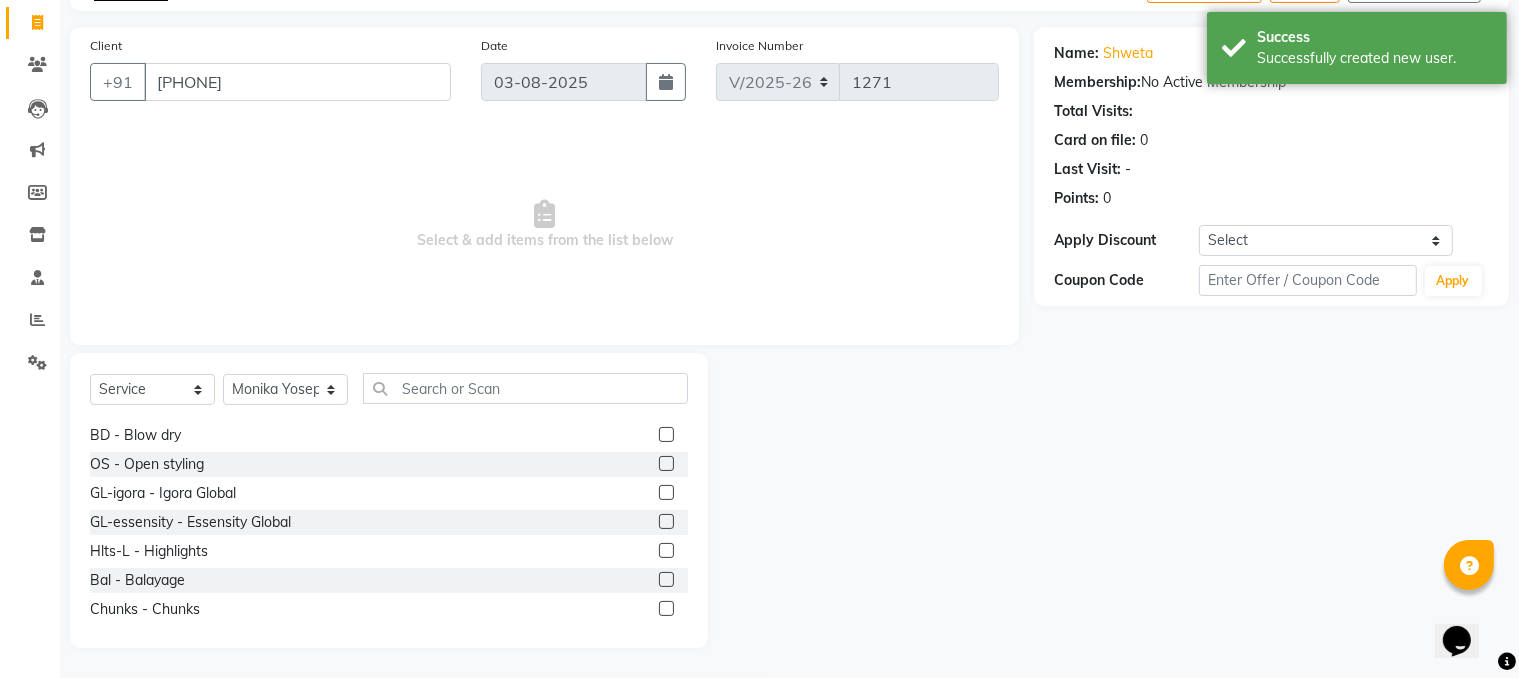 click 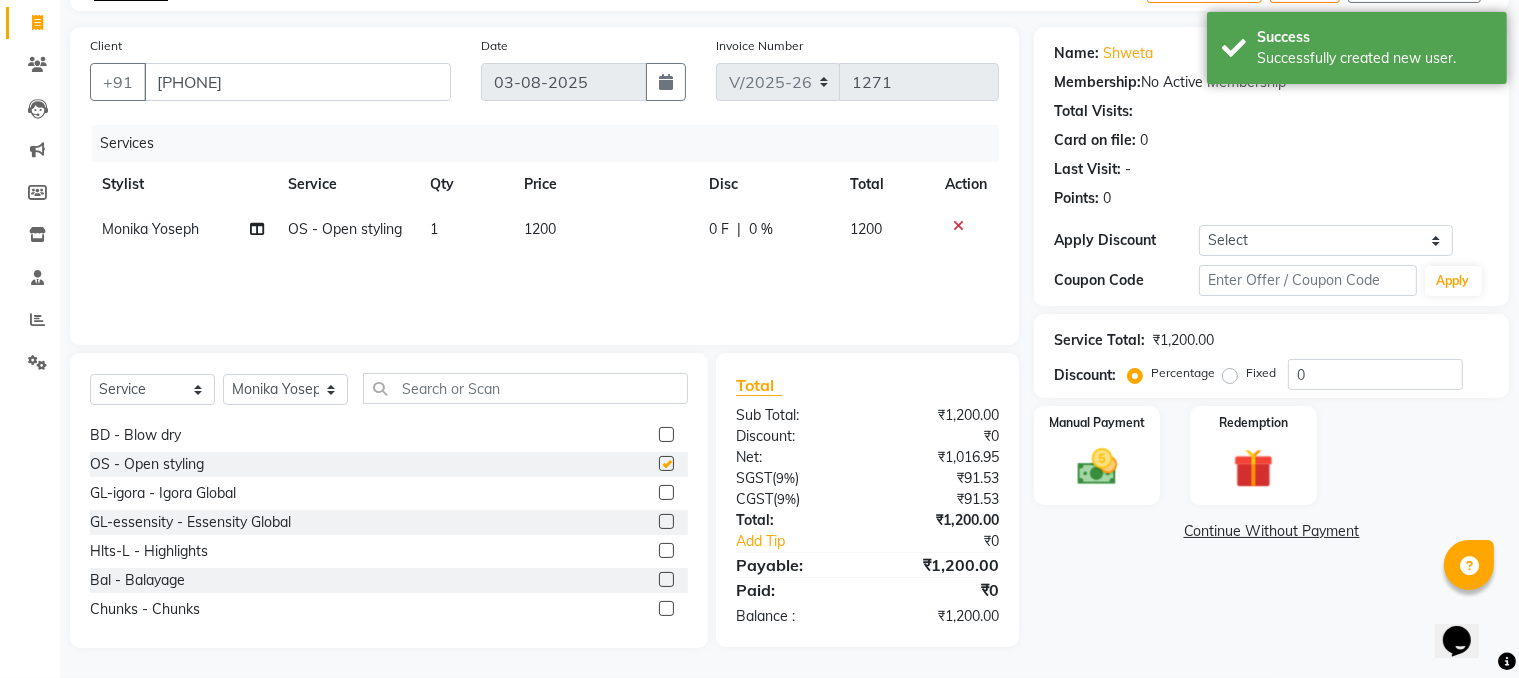 checkbox on "false" 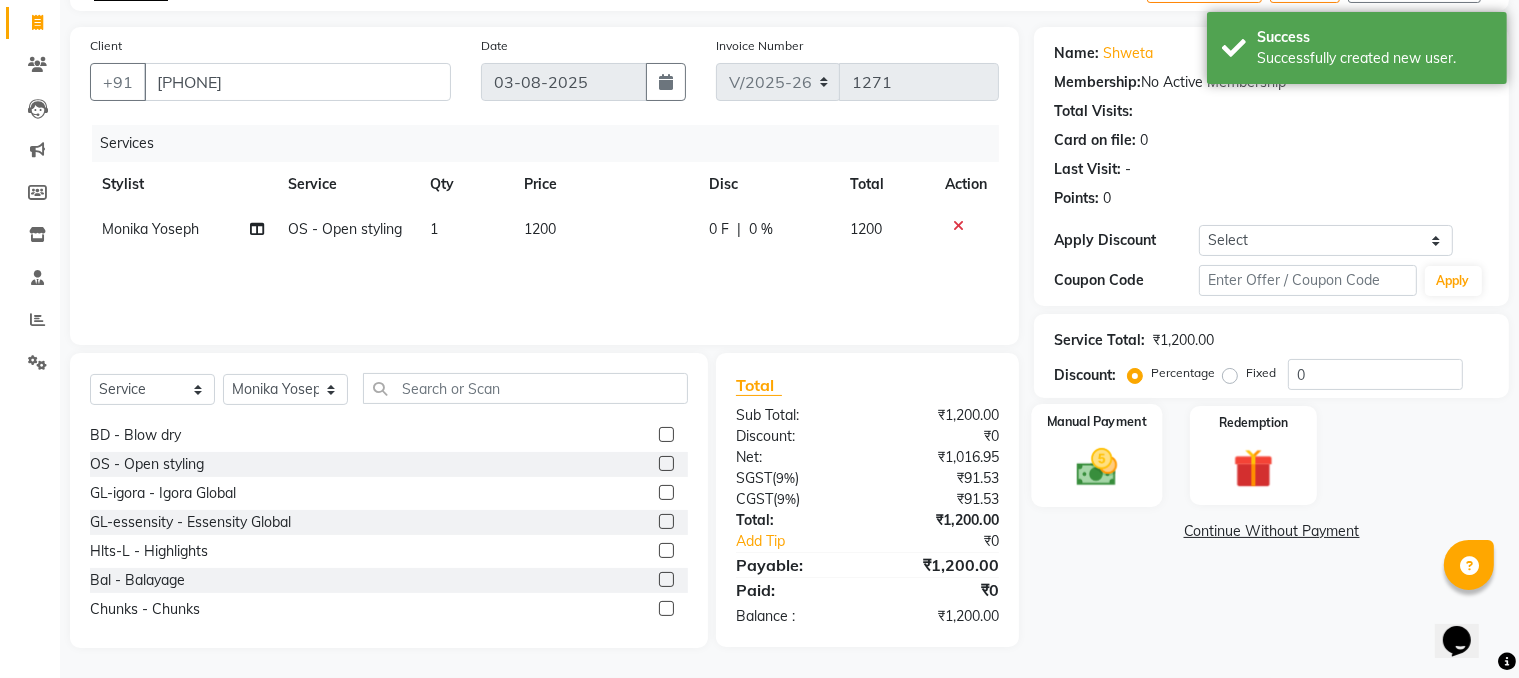click 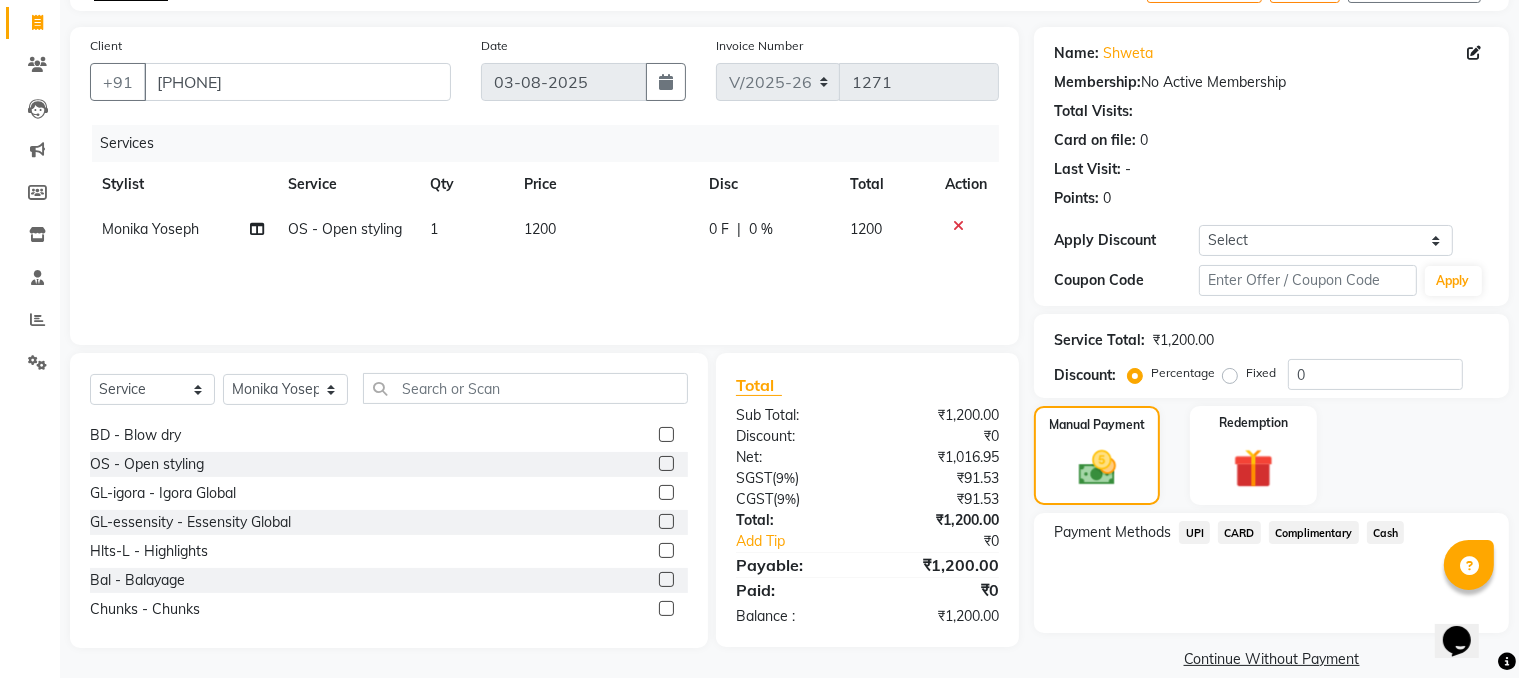 click on "Cash" 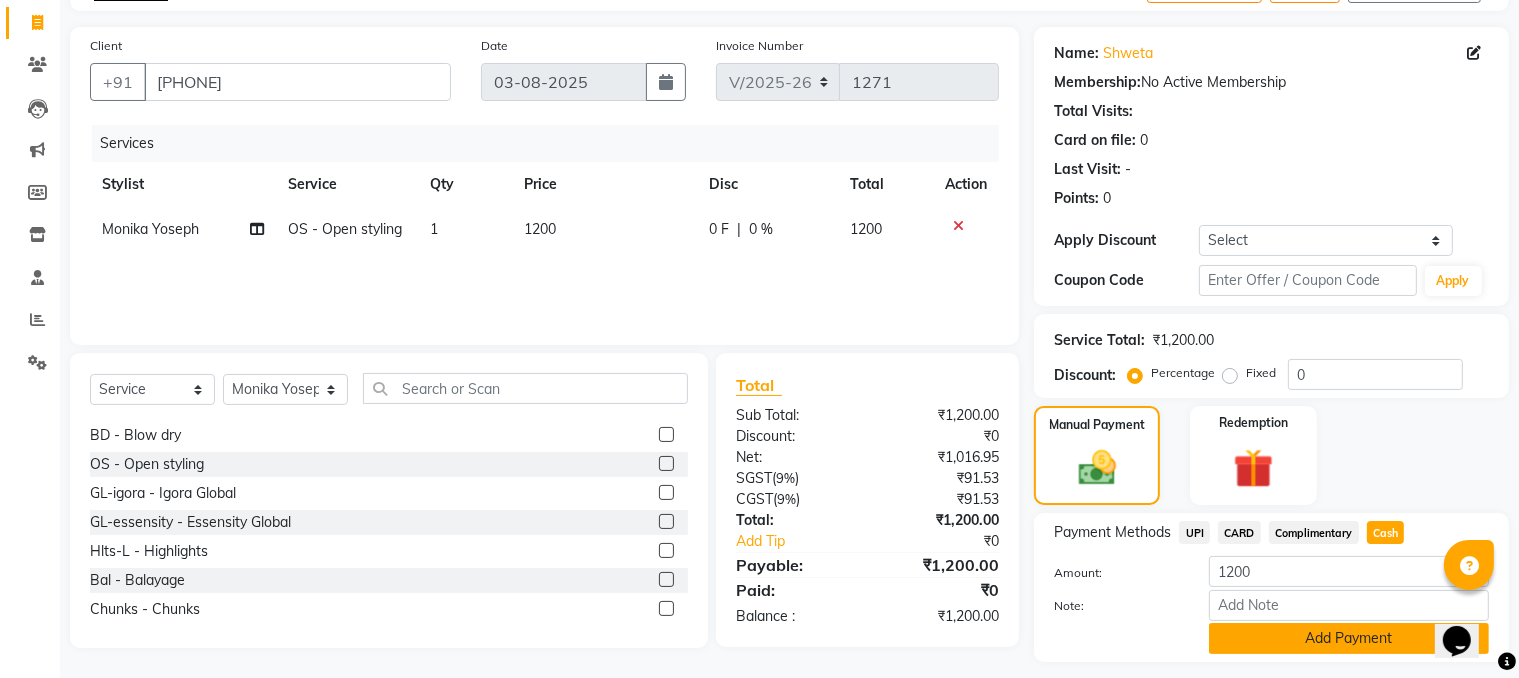 click on "Add Payment" 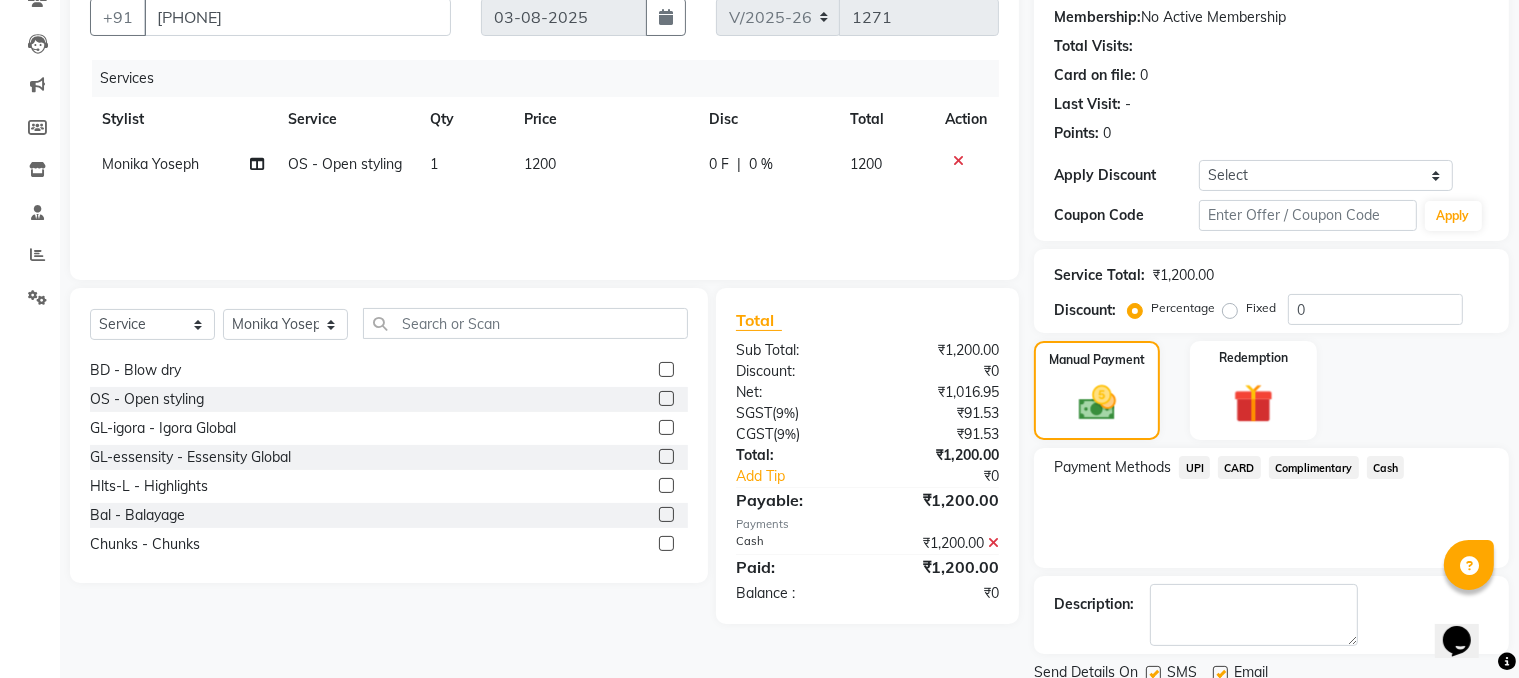 scroll, scrollTop: 260, scrollLeft: 0, axis: vertical 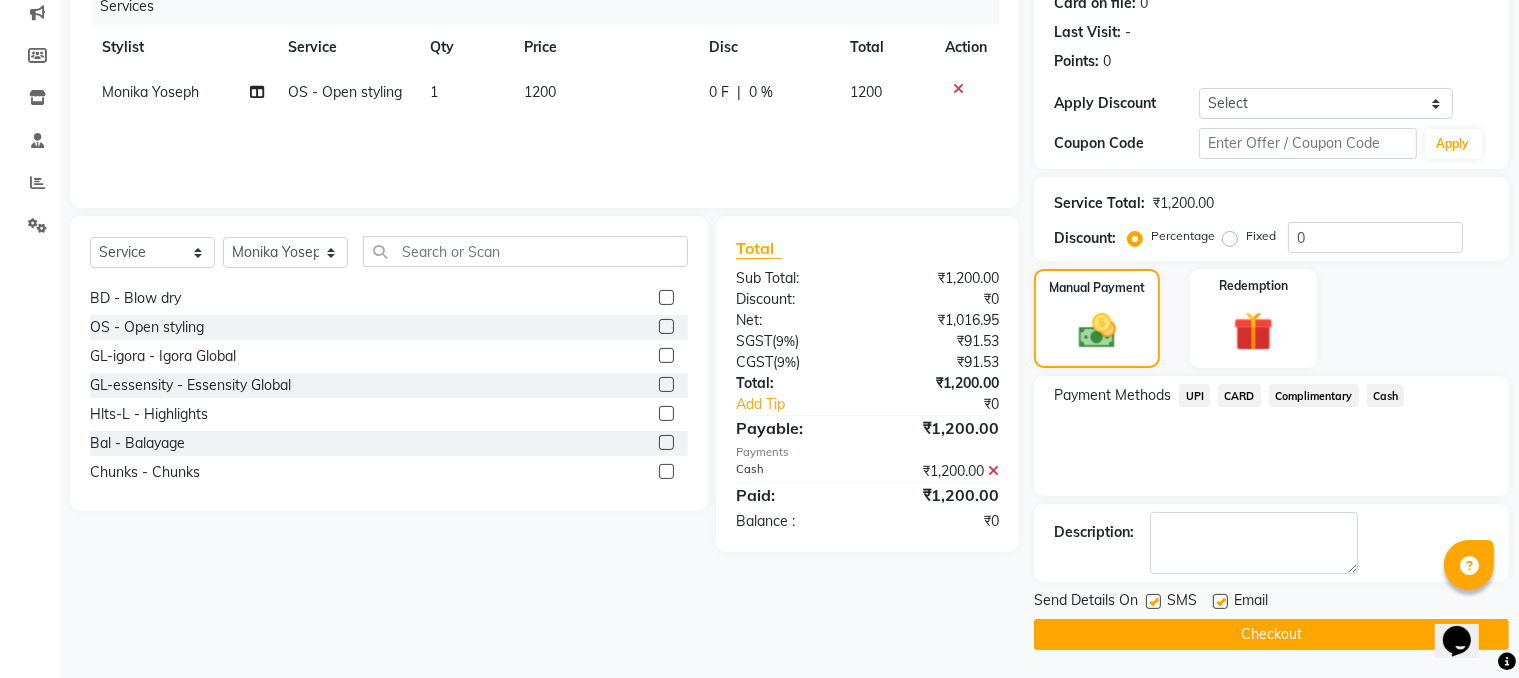 click on "Checkout" 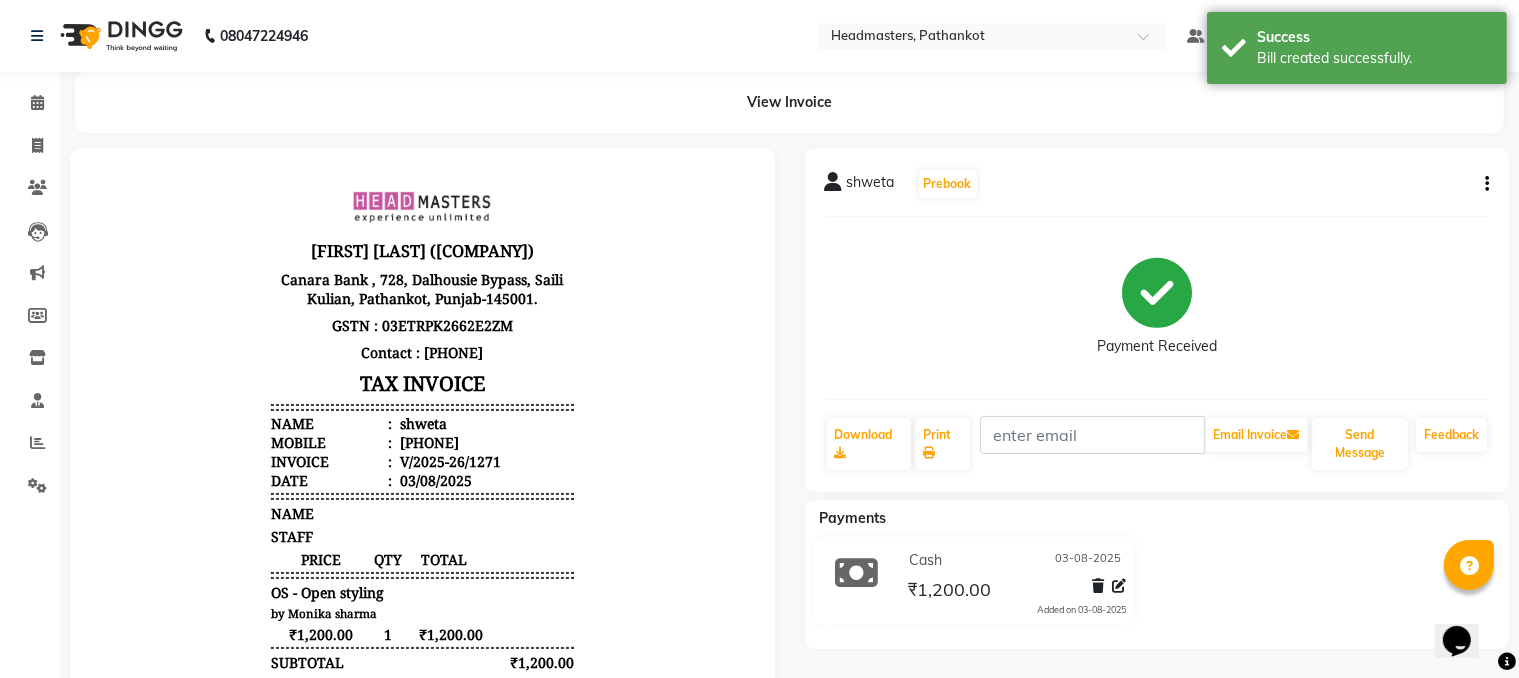scroll, scrollTop: 0, scrollLeft: 0, axis: both 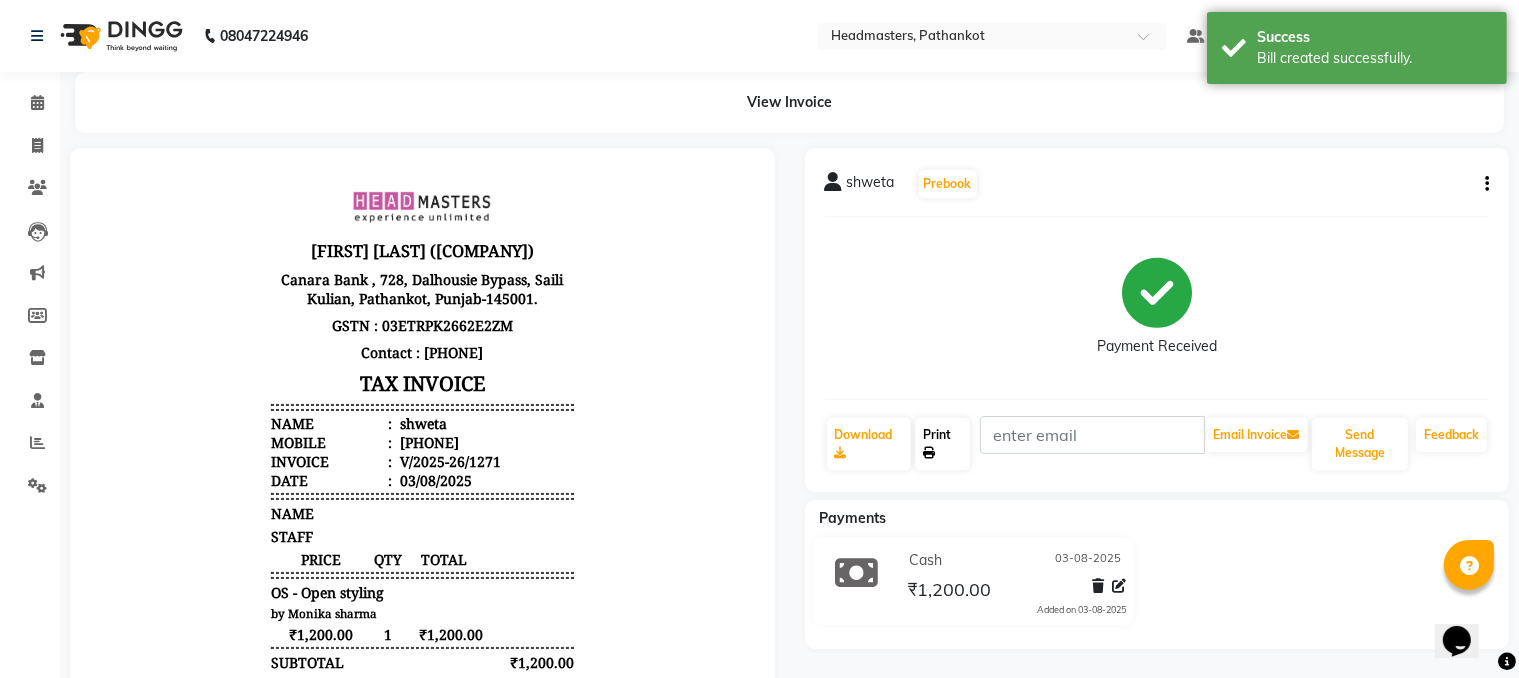 click on "Print" 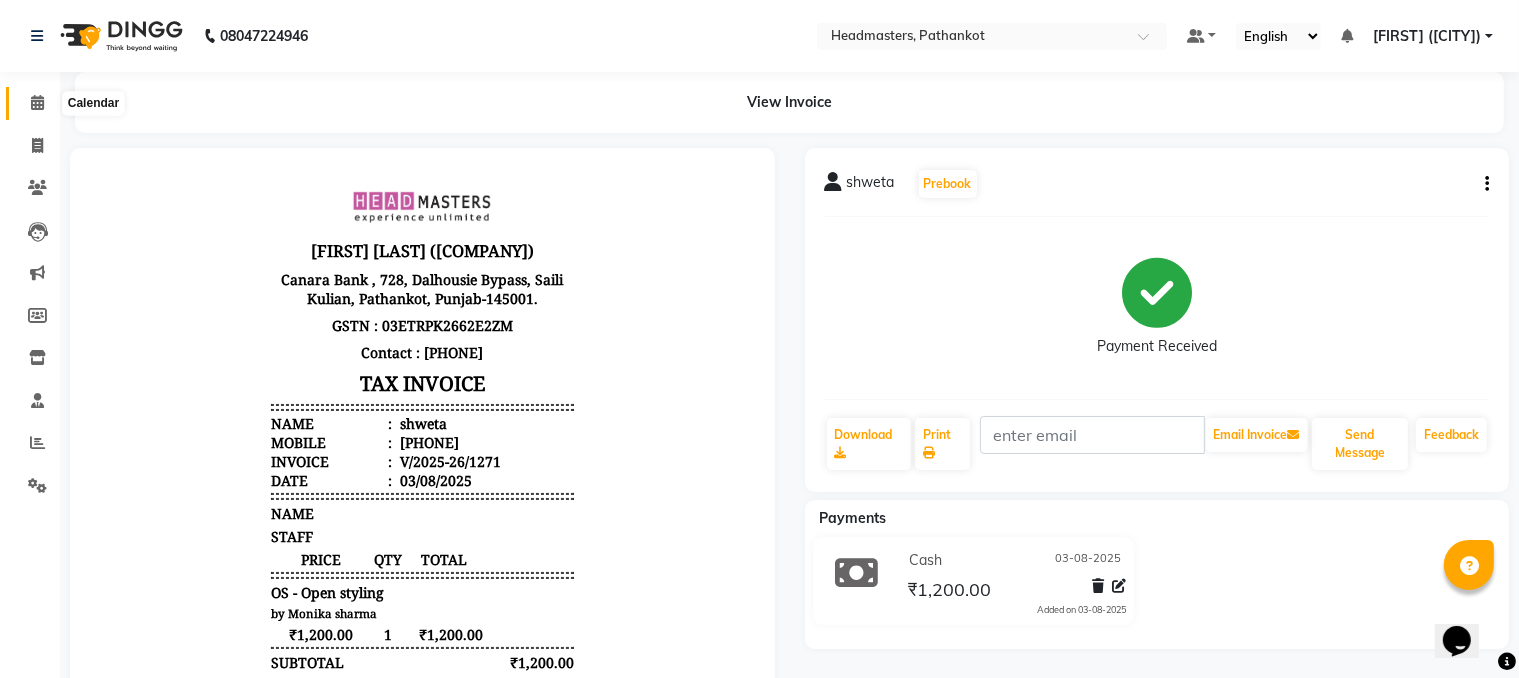 click 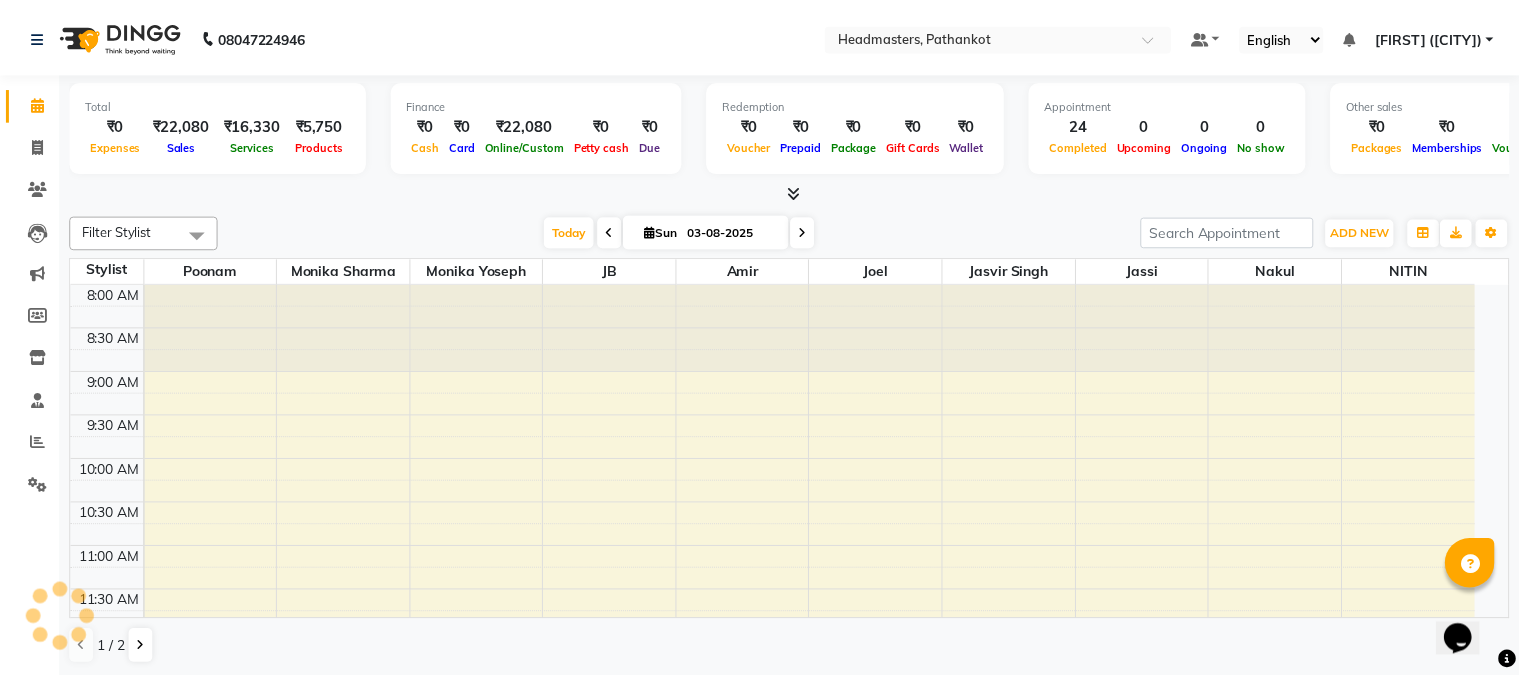 scroll, scrollTop: 0, scrollLeft: 0, axis: both 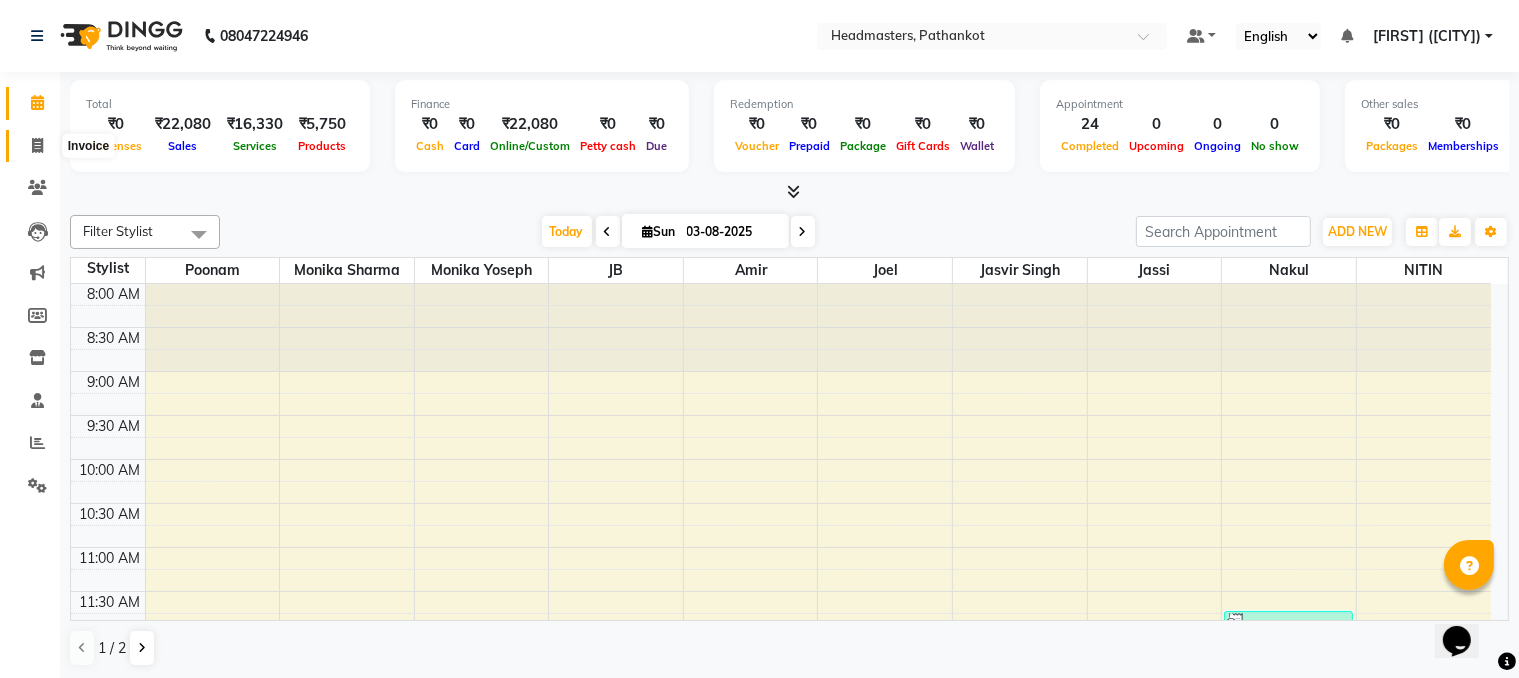 click 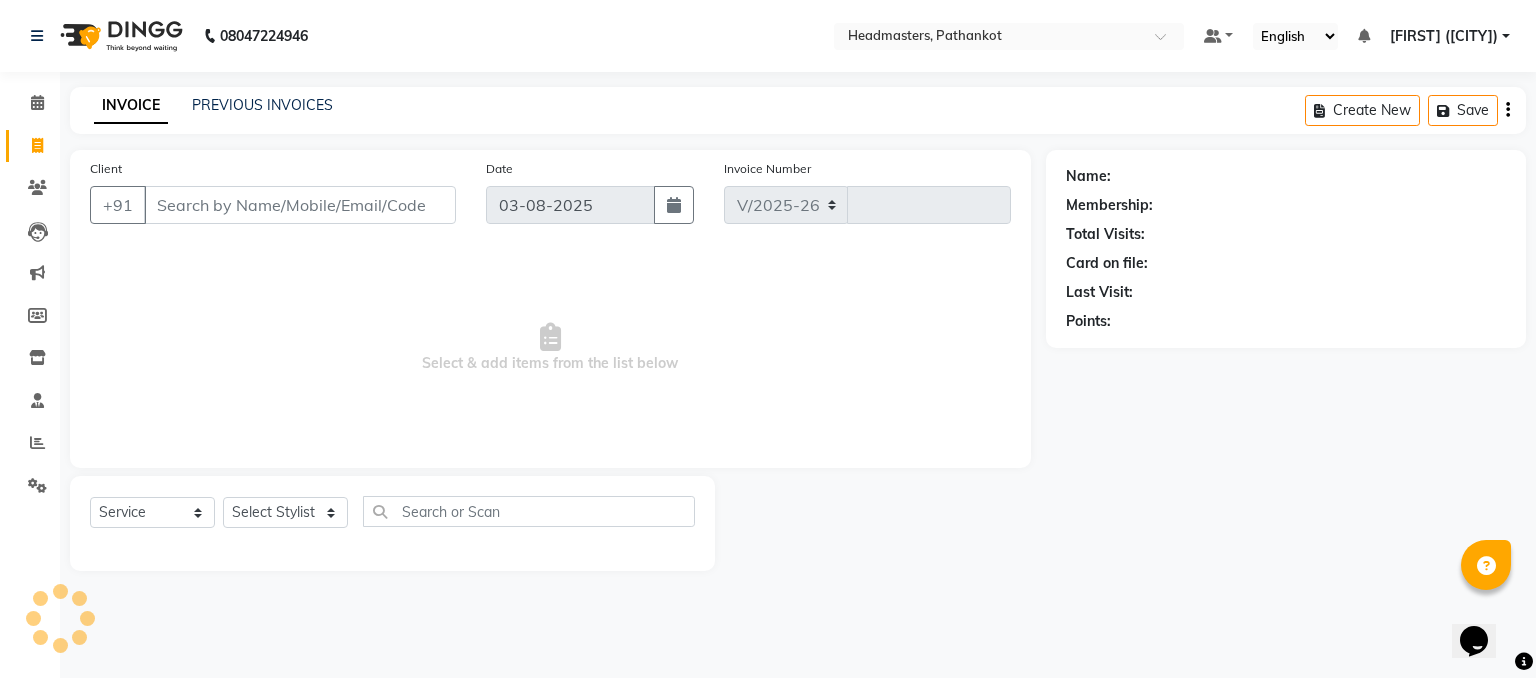 select on "7530" 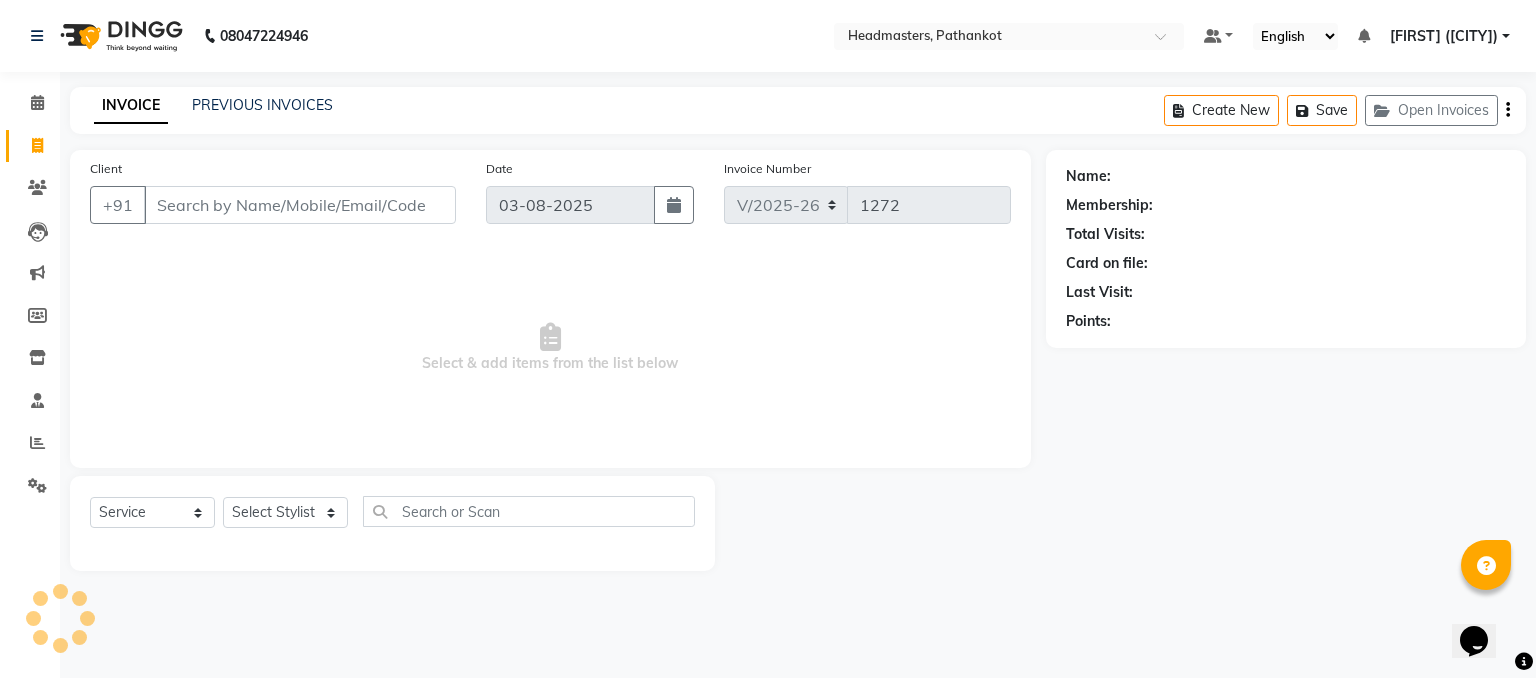select on "66904" 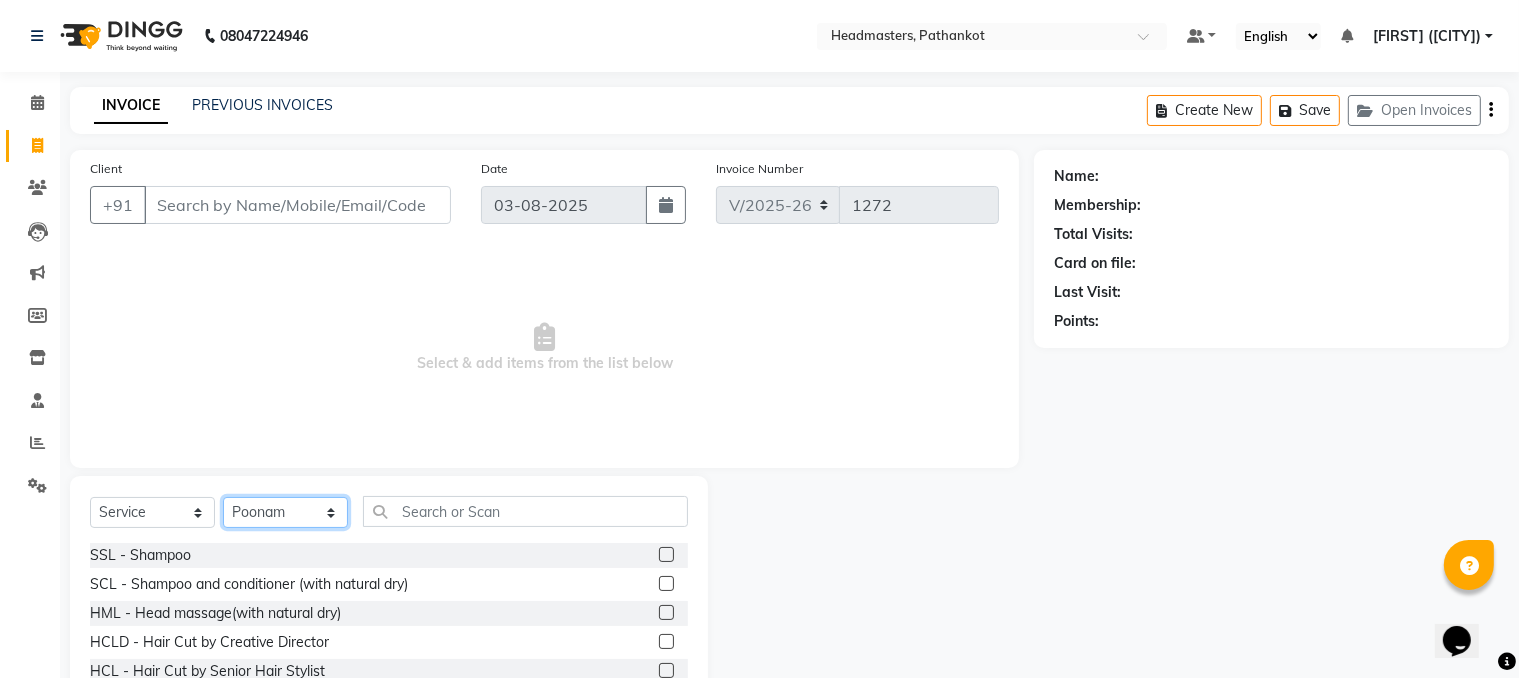 click on "Select Stylist Amir HEAD MASTERS jassi jasvir Singh JB Joel Monika sharma Monika Yoseph nakul NITIN Poonam puja roop Sumit Teji" 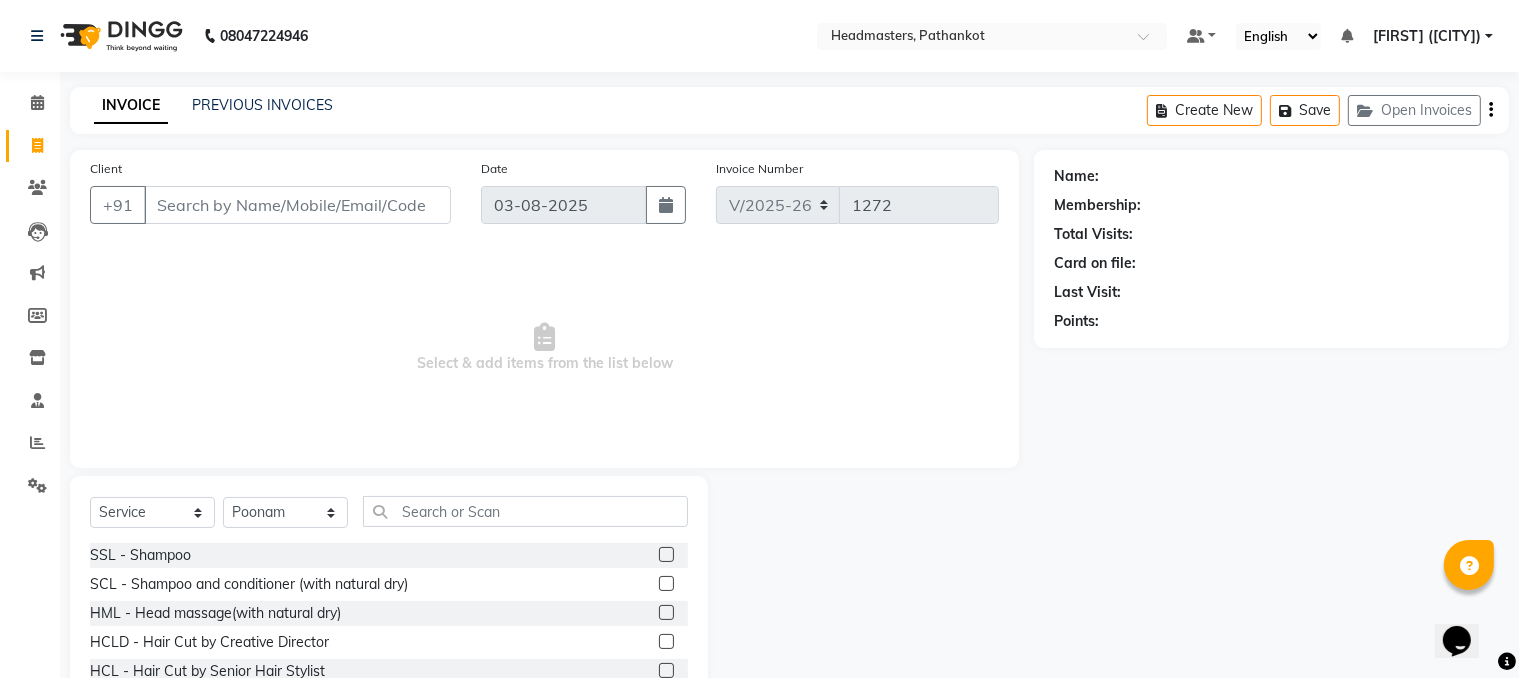 click on "Select & add items from the list below" at bounding box center (544, 348) 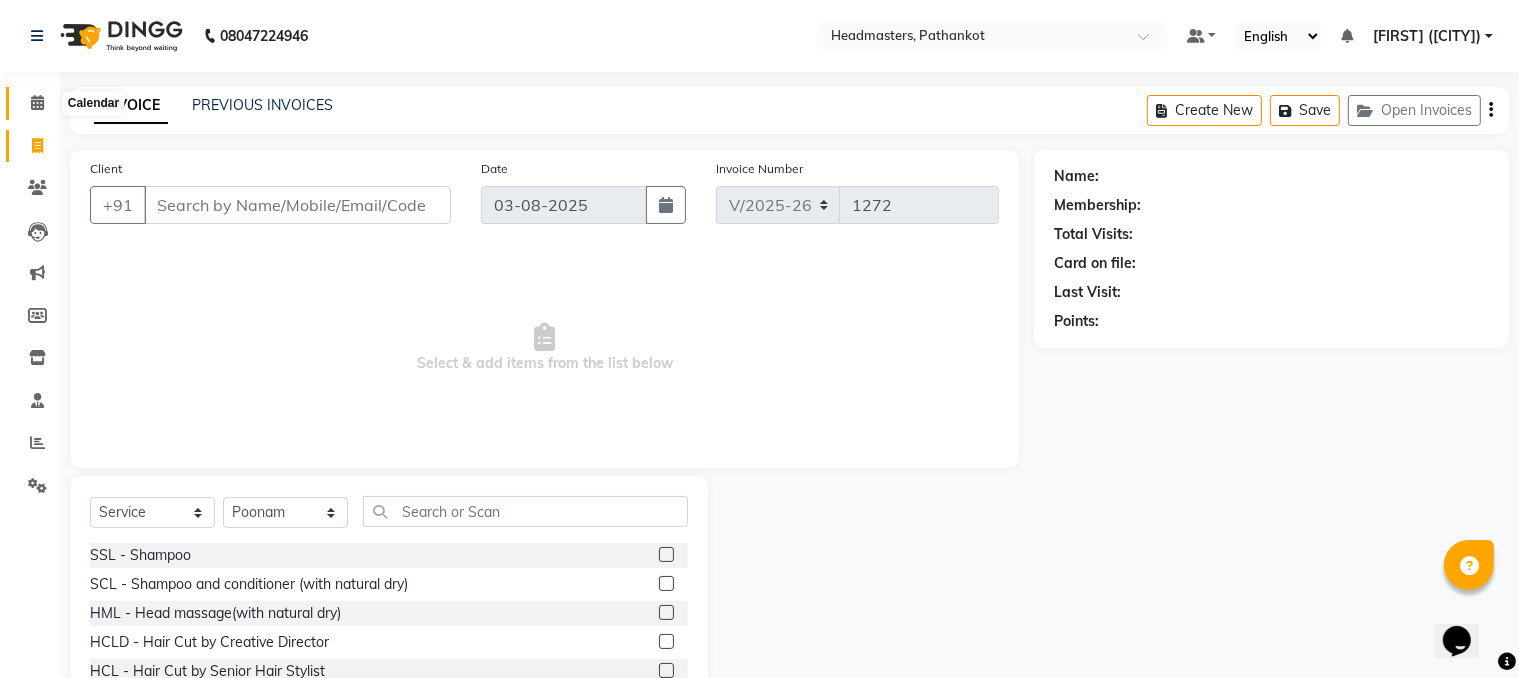 click 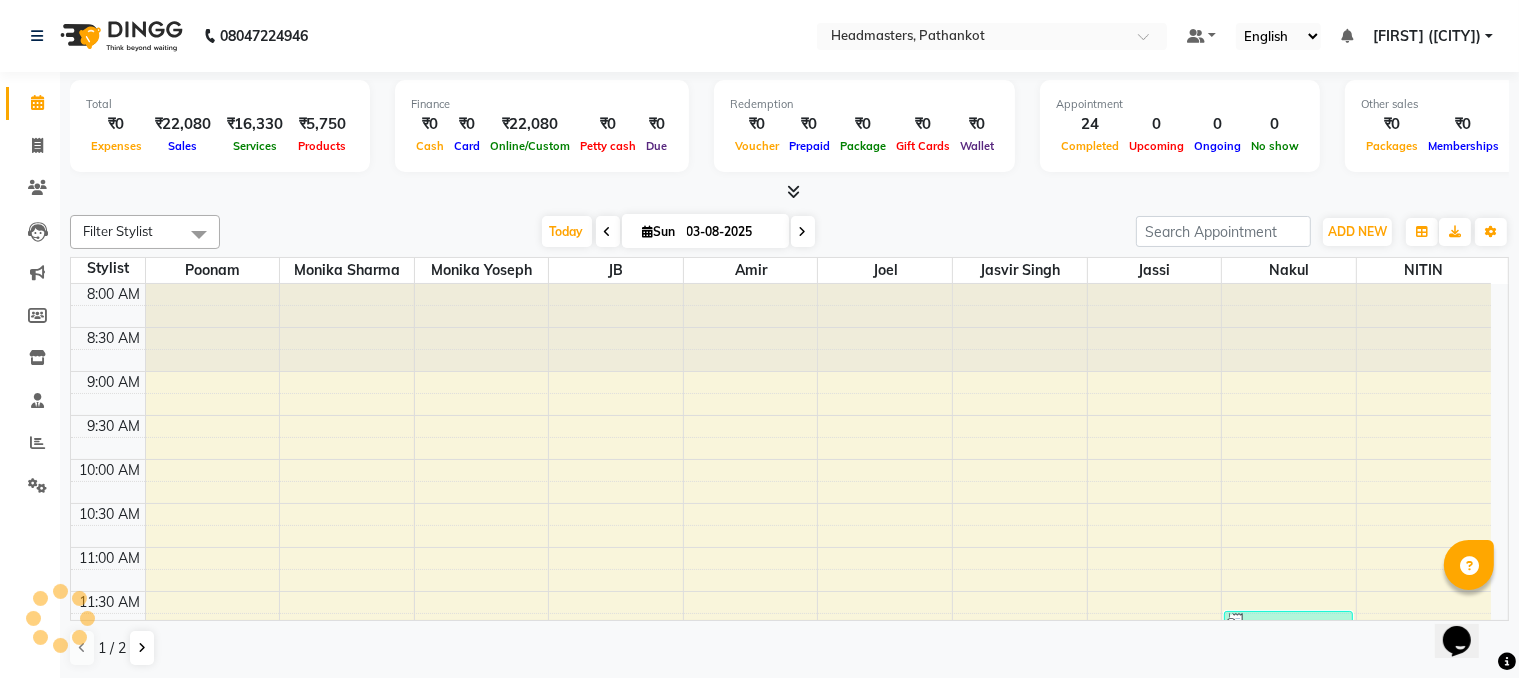 scroll, scrollTop: 0, scrollLeft: 0, axis: both 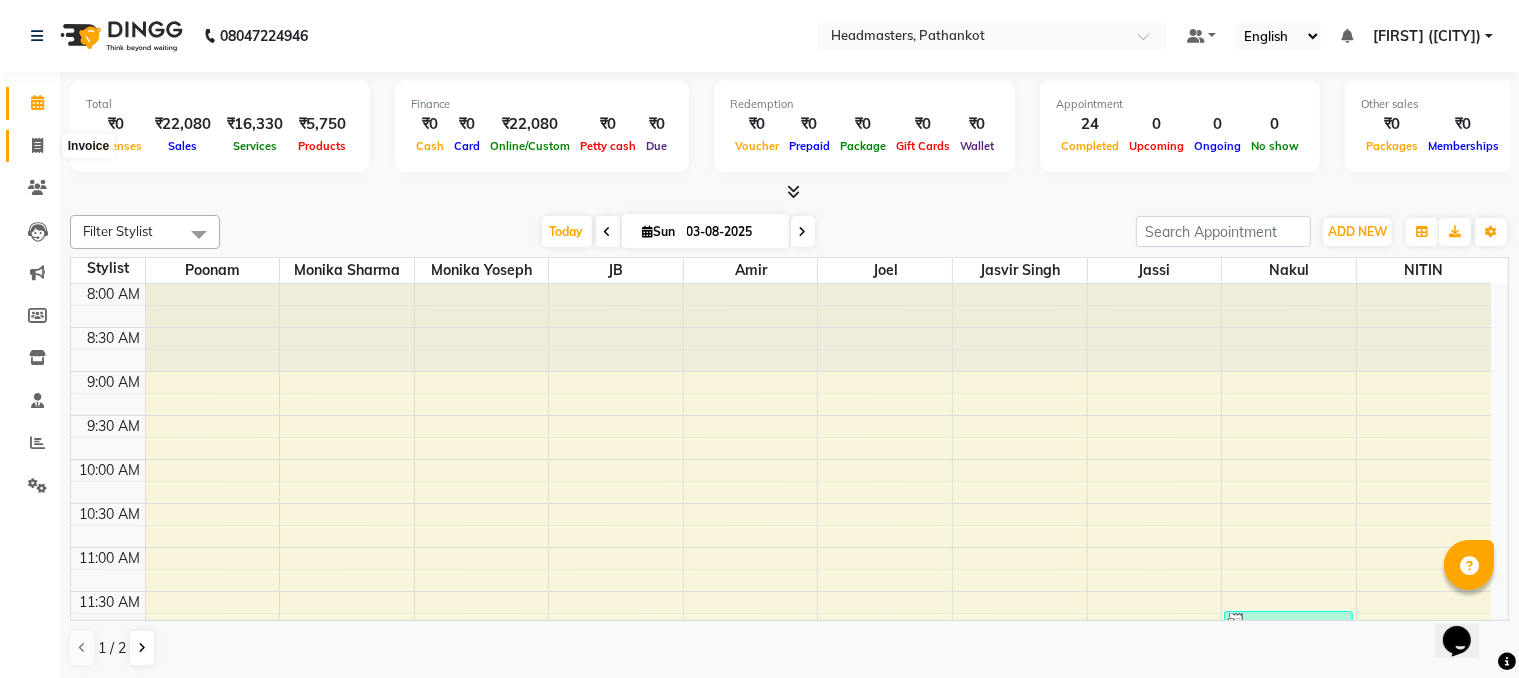click 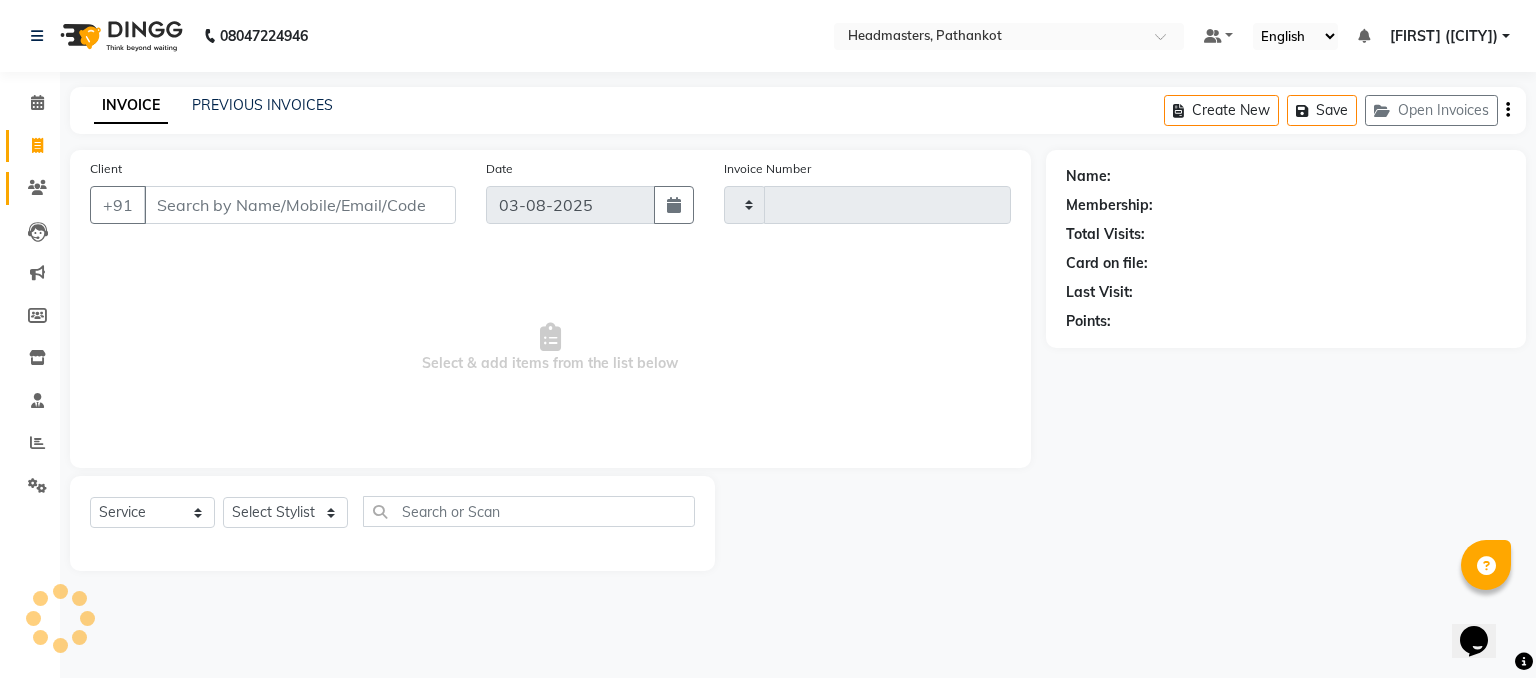 type on "1272" 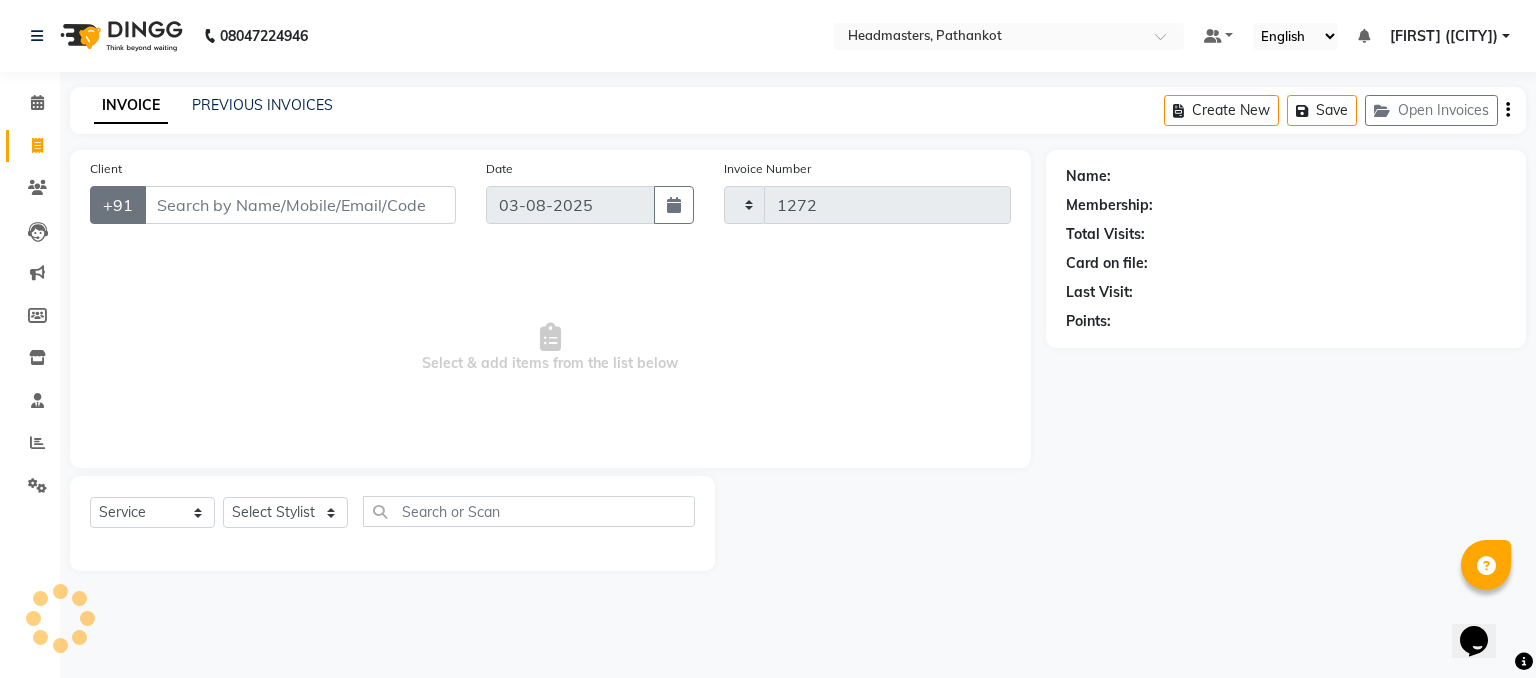 select on "7530" 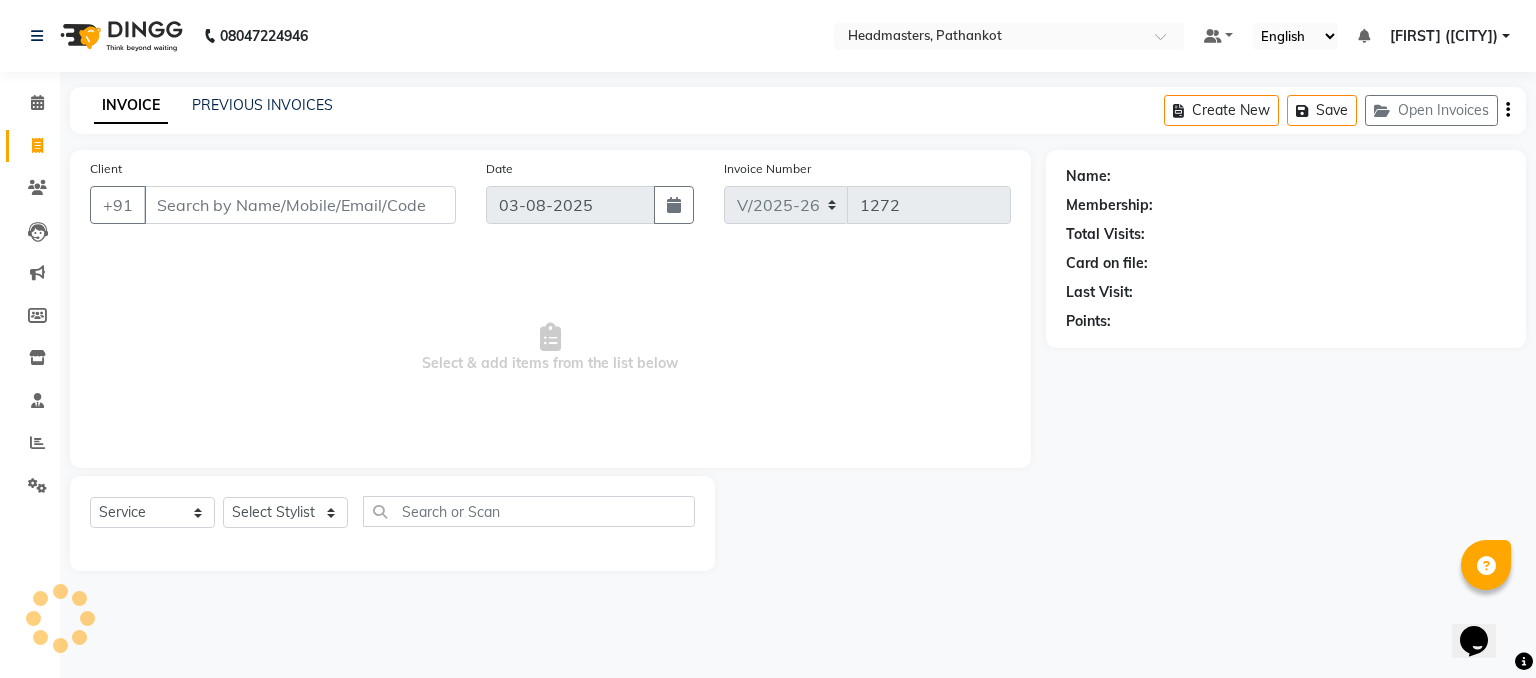 click on "Client" at bounding box center (300, 205) 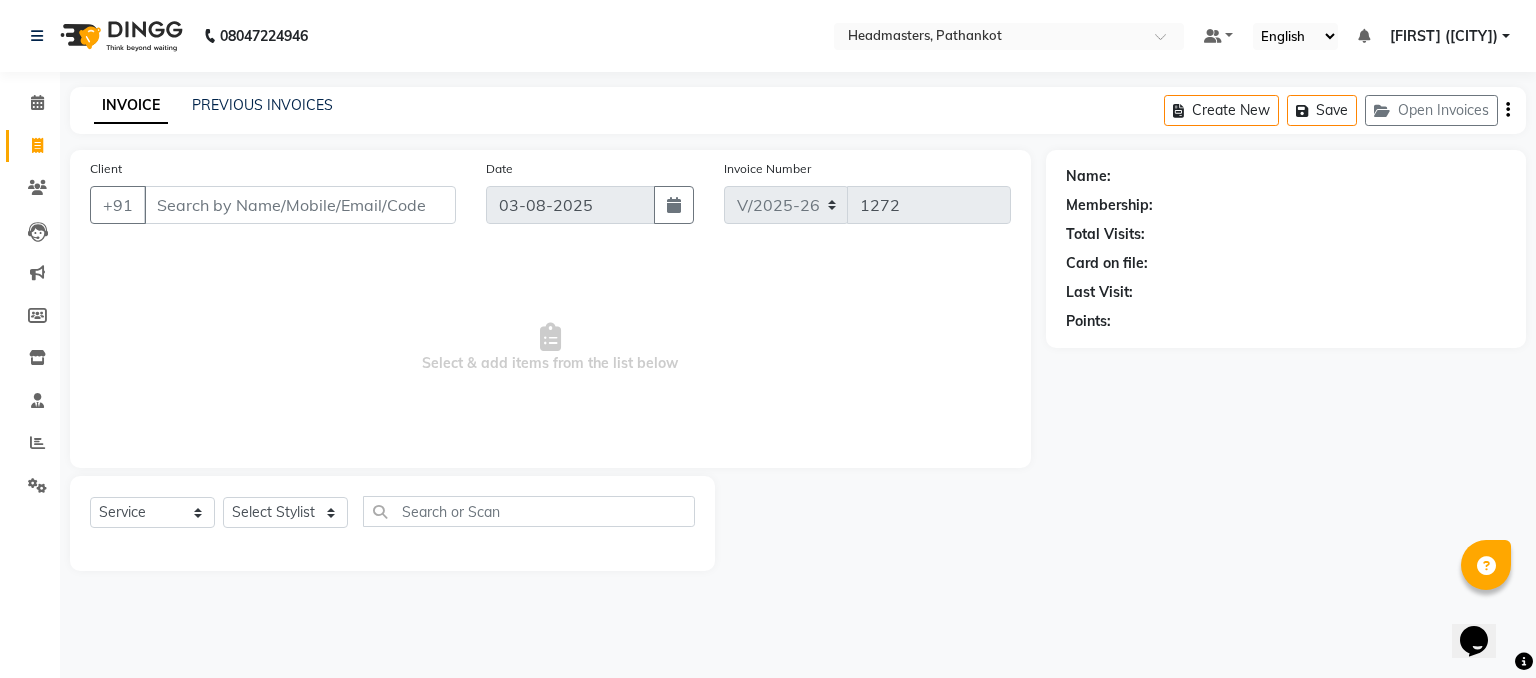 select on "66904" 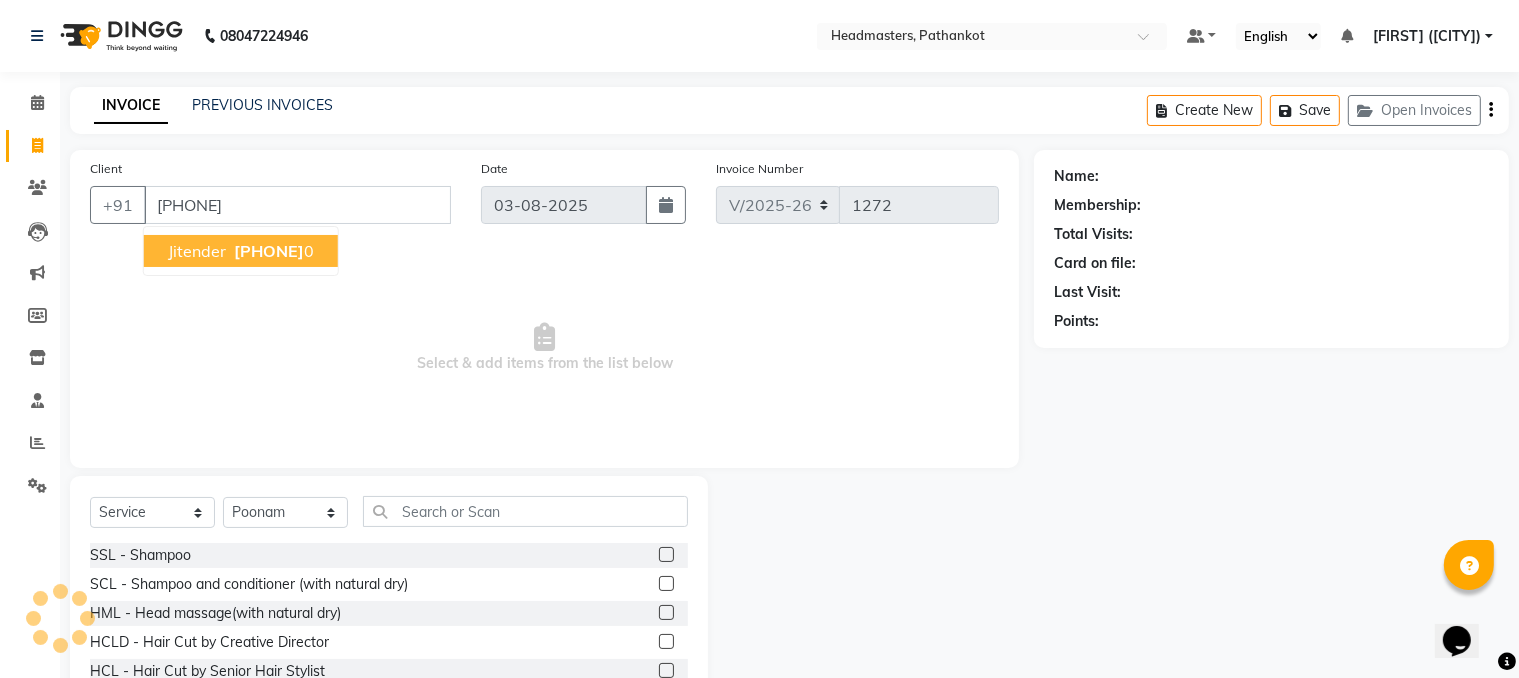 type on "[PHONE]" 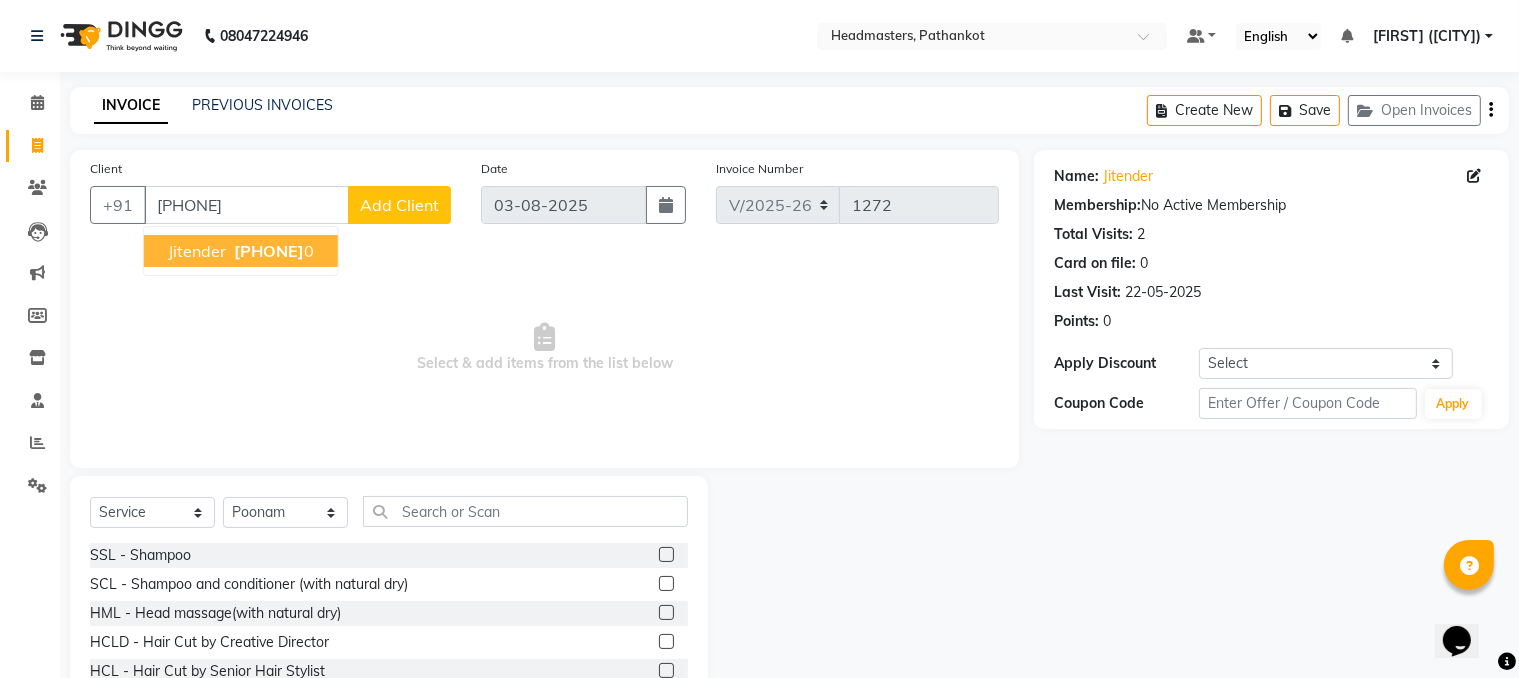 click on "Jitender" at bounding box center [197, 251] 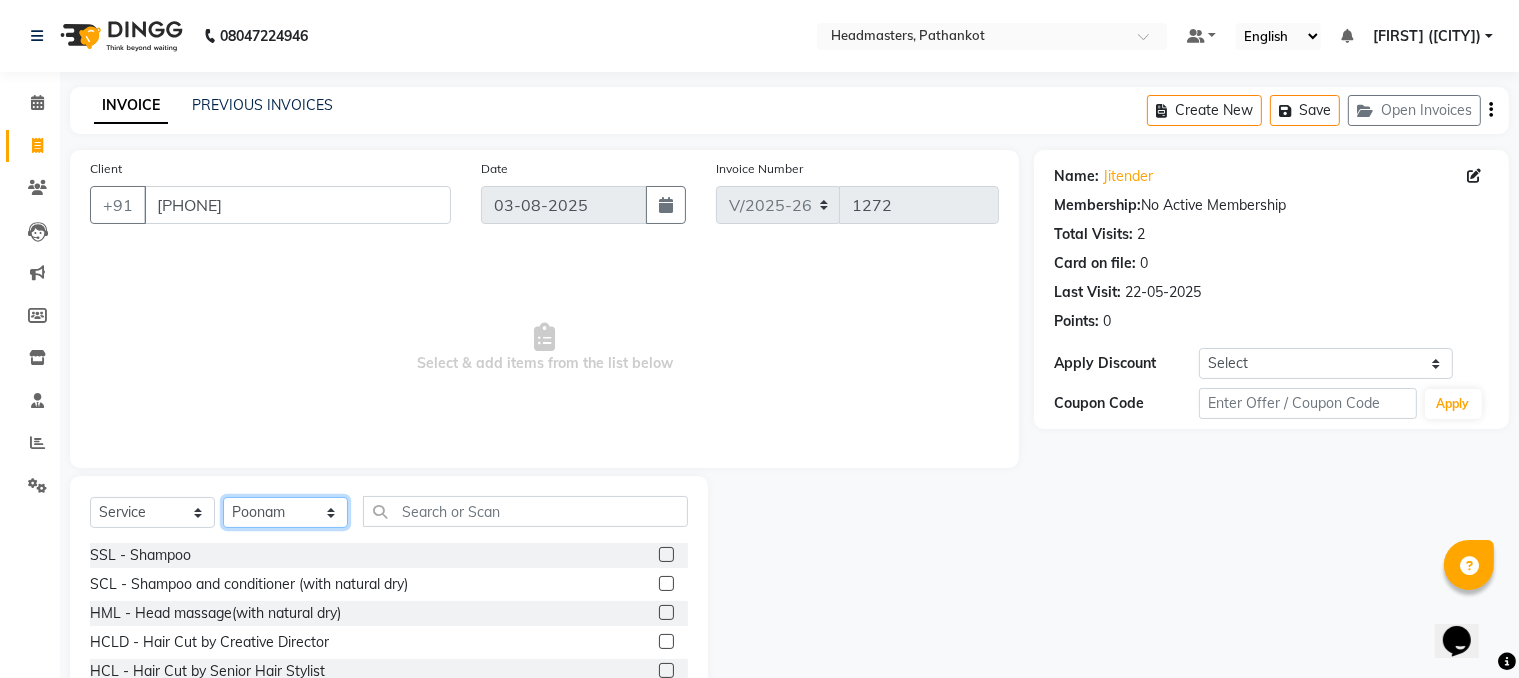 click on "Select Stylist Amir HEAD MASTERS jassi jasvir Singh JB Joel Monika sharma Monika Yoseph nakul NITIN Poonam puja roop Sumit Teji" 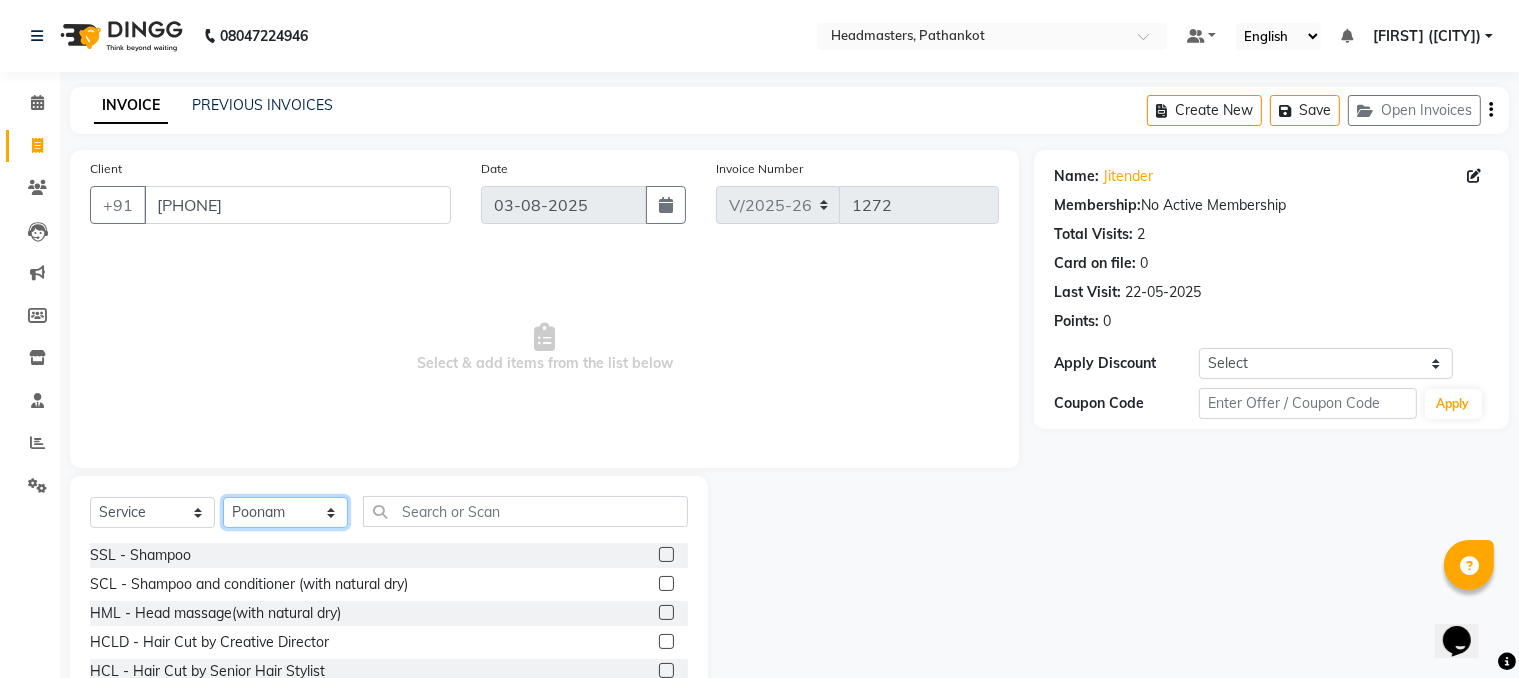 select on "83490" 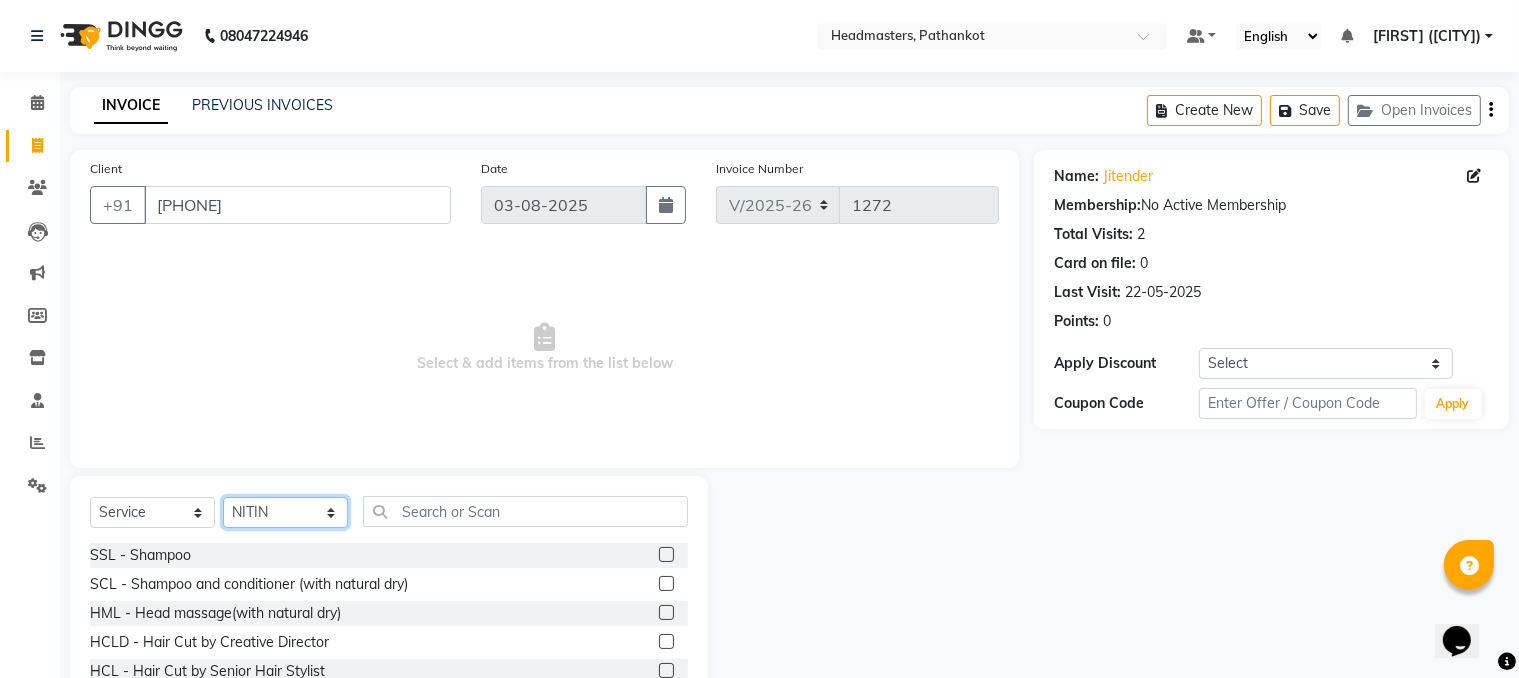 click on "Select Stylist Amir HEAD MASTERS jassi jasvir Singh JB Joel Monika sharma Monika Yoseph nakul NITIN Poonam puja roop Sumit Teji" 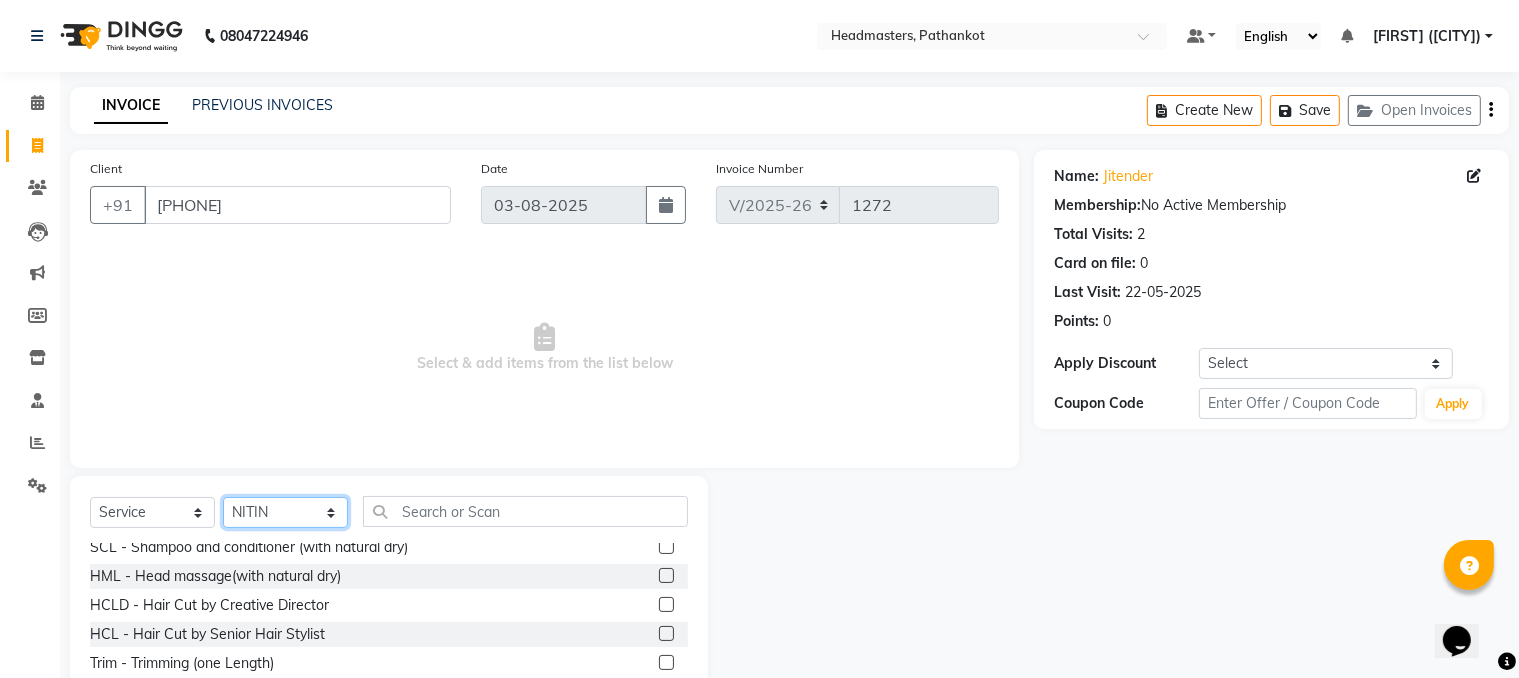 scroll, scrollTop: 100, scrollLeft: 0, axis: vertical 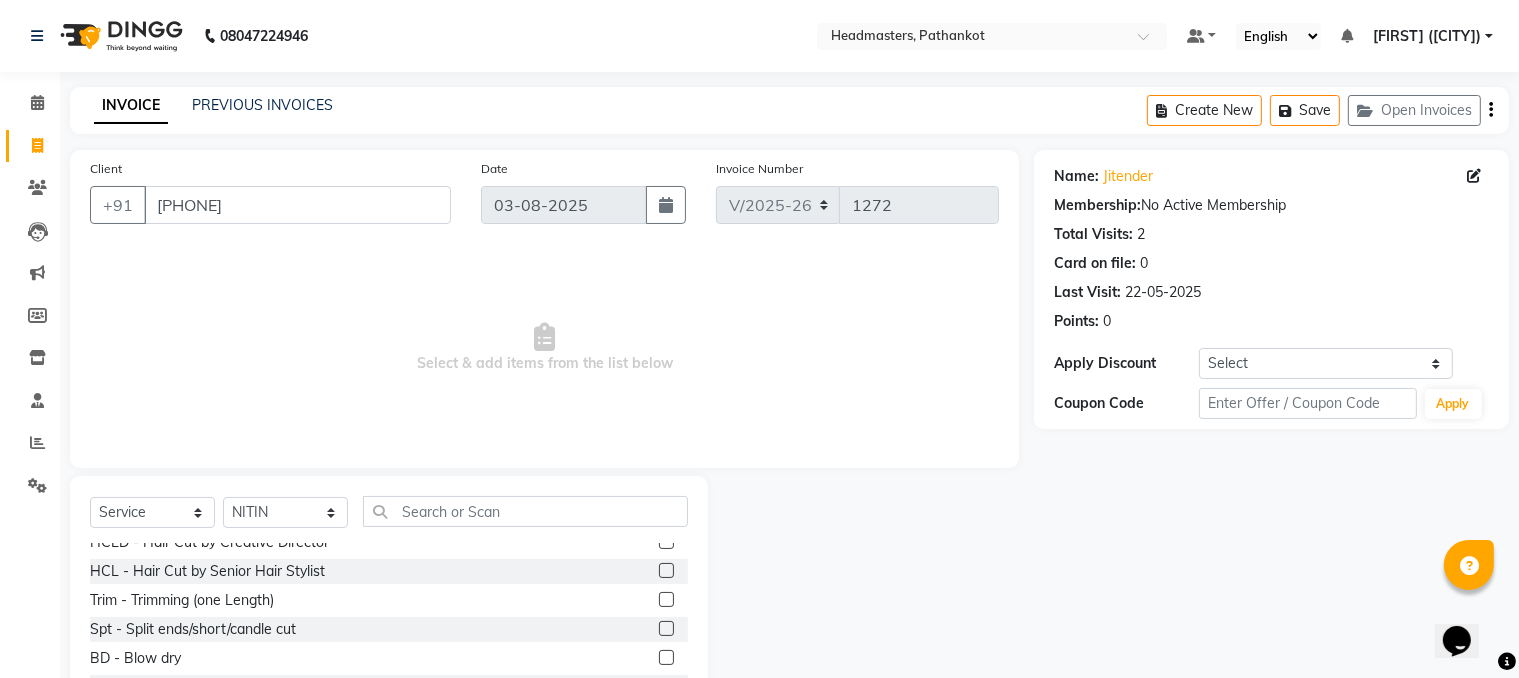 click 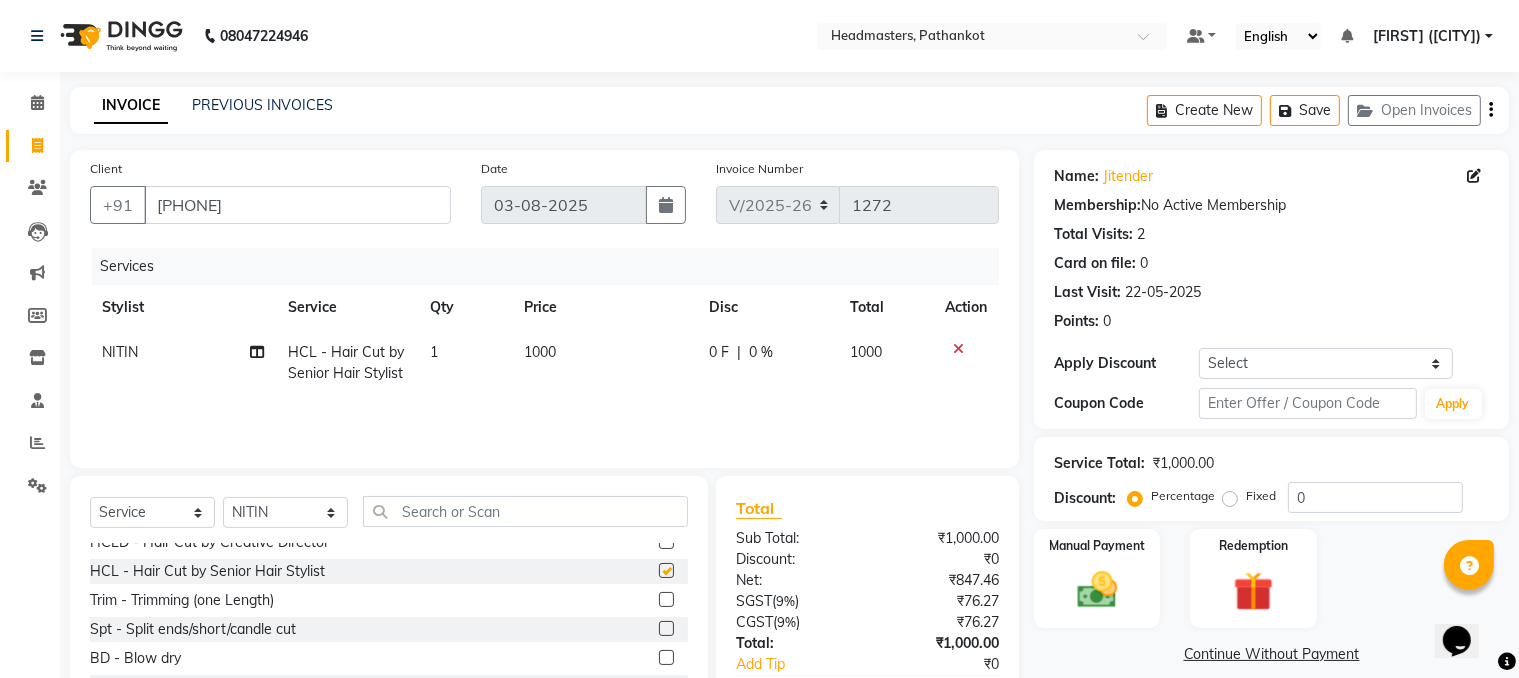 checkbox on "false" 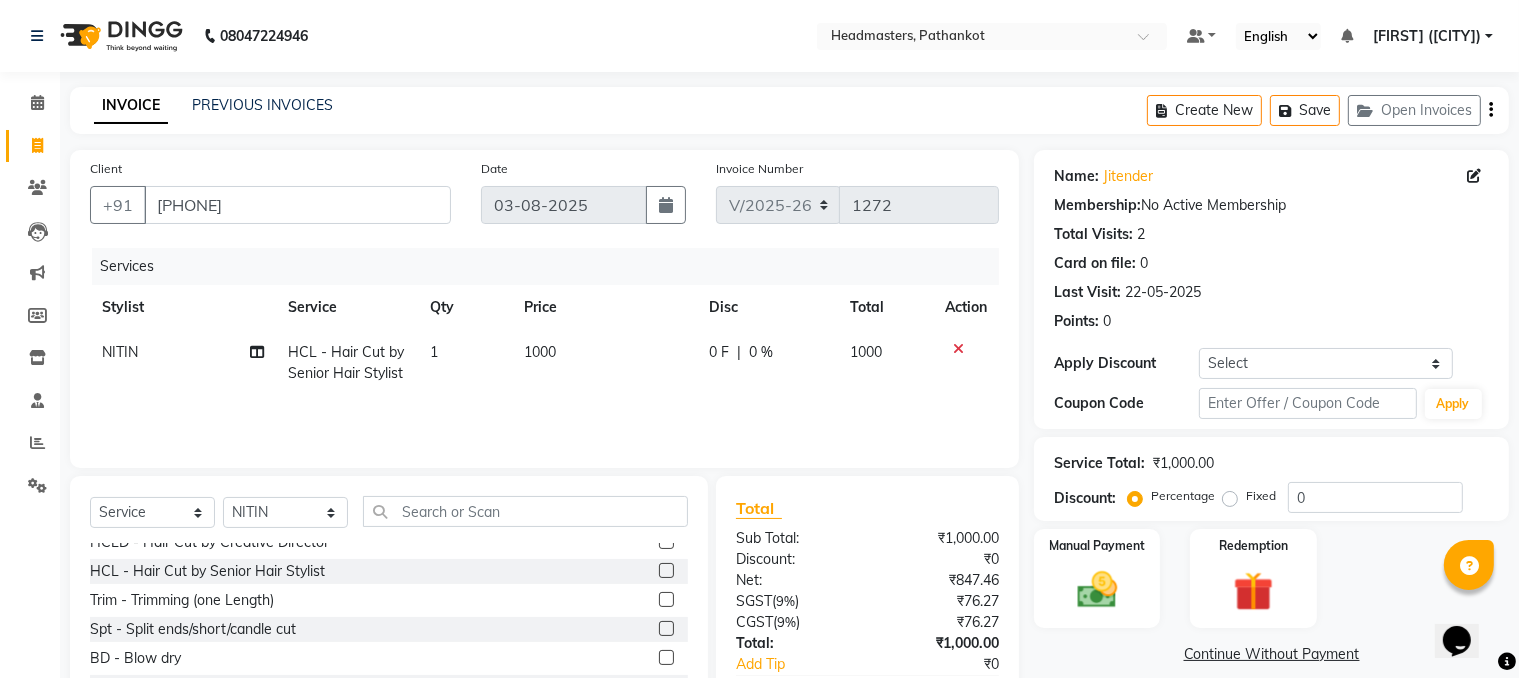 click on "1000" 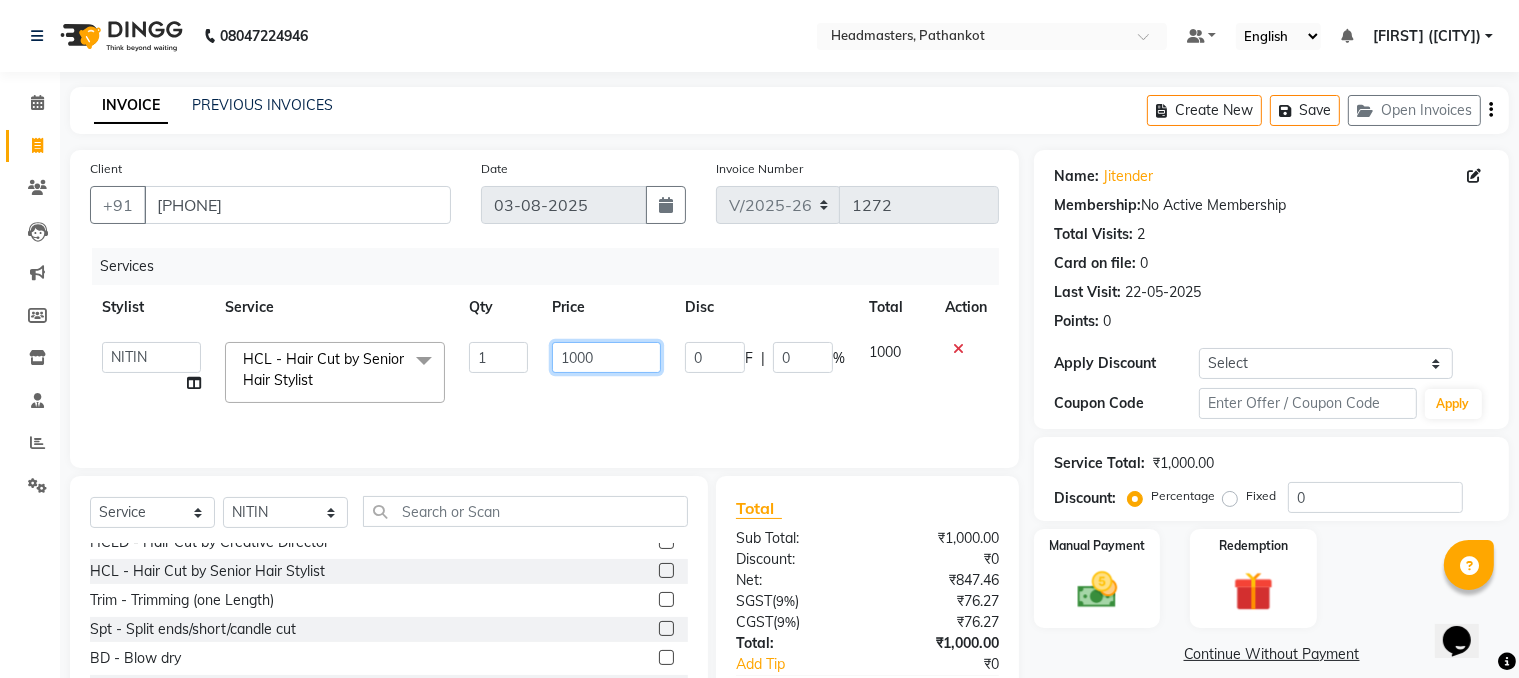 click on "1000" 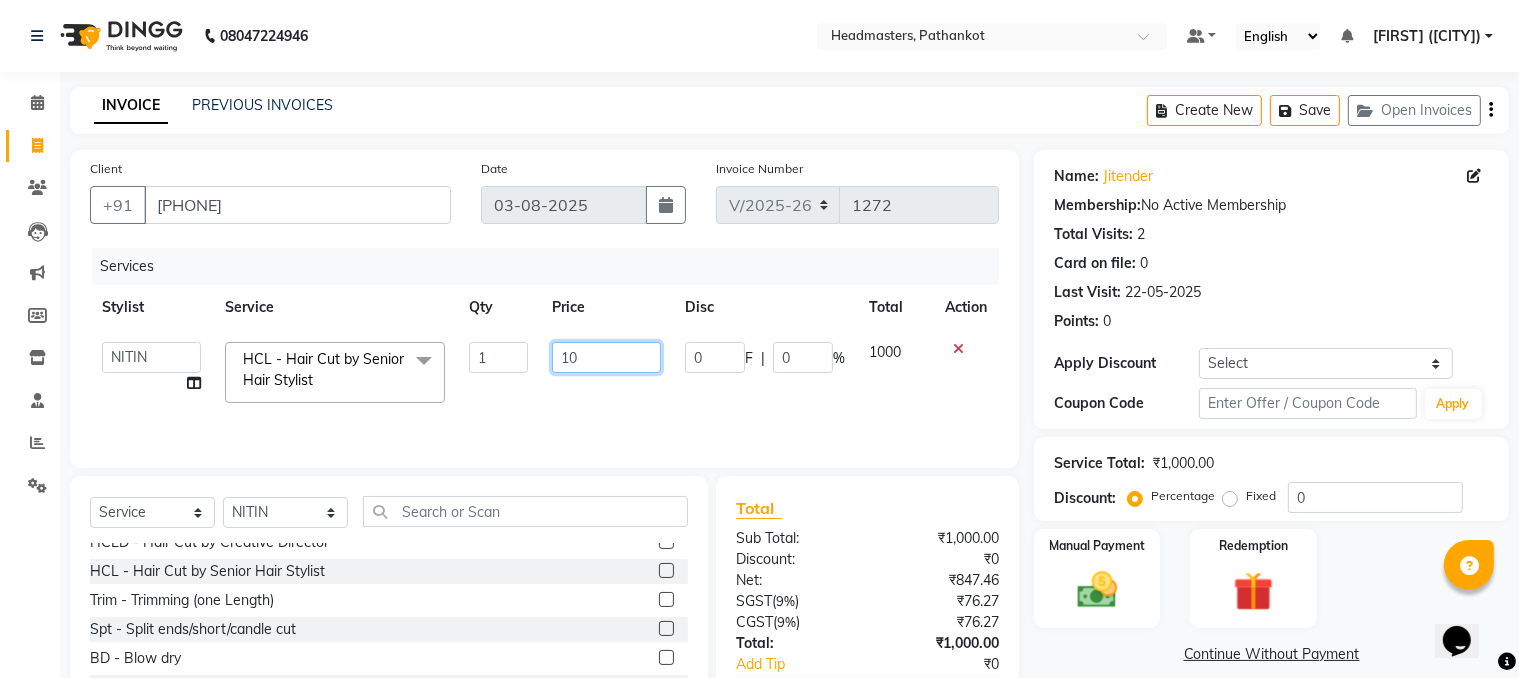 type on "1" 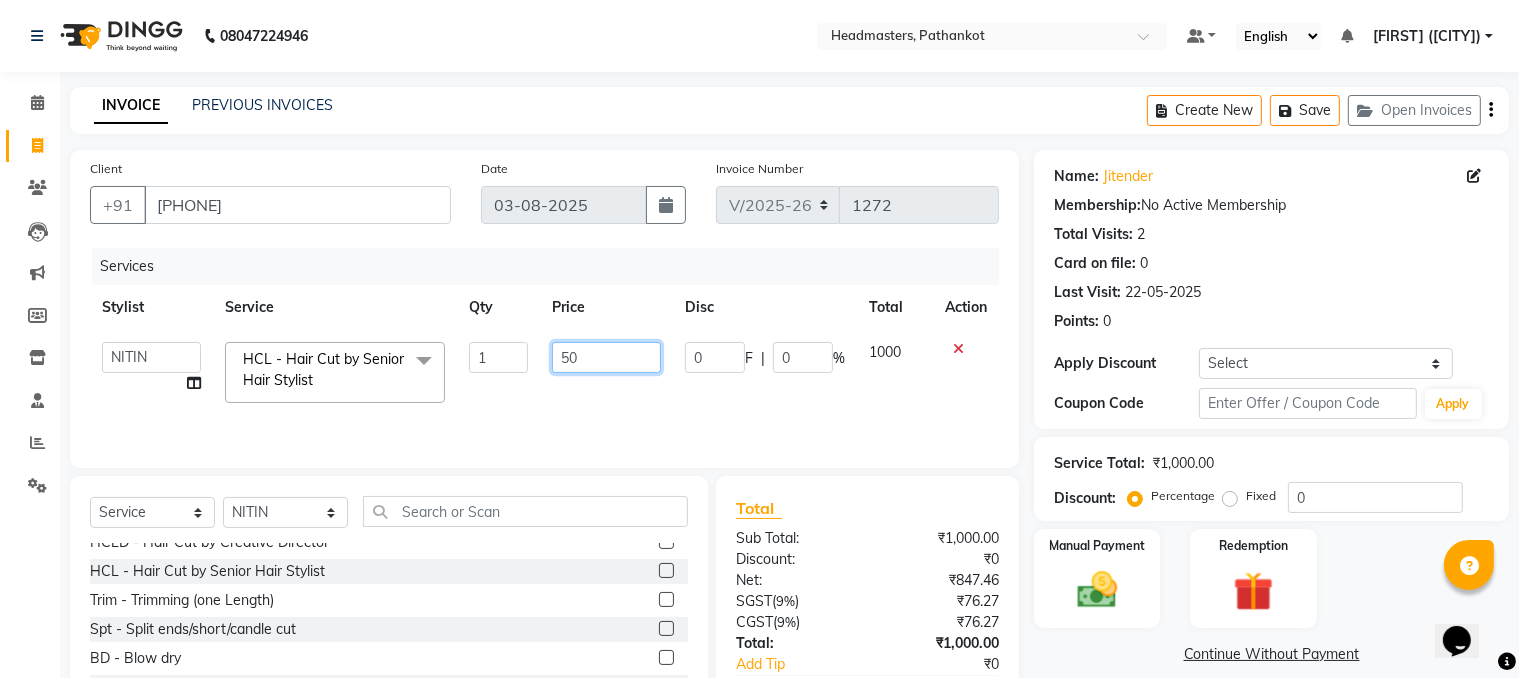type on "500" 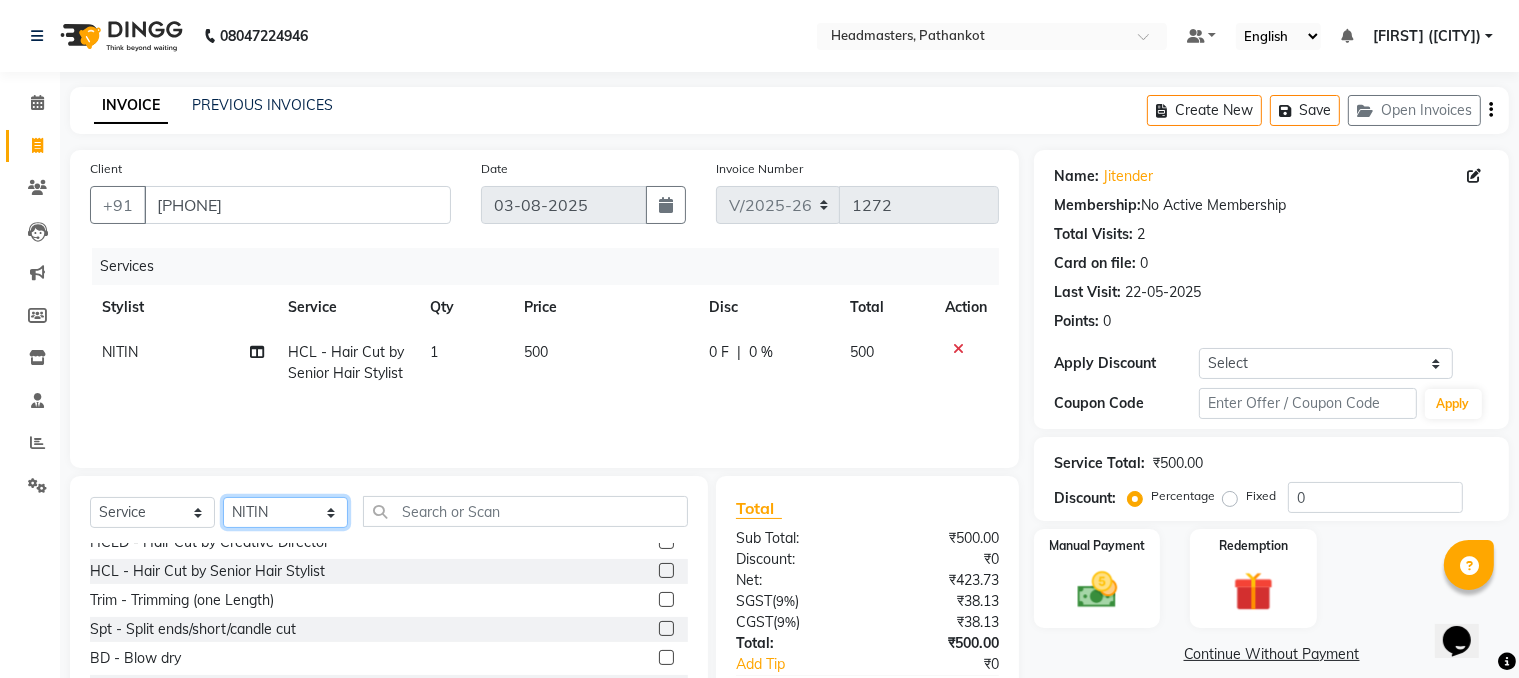click on "Select Stylist Amir HEAD MASTERS jassi jasvir Singh JB Joel Monika sharma Monika Yoseph nakul NITIN Poonam puja roop Sumit Teji" 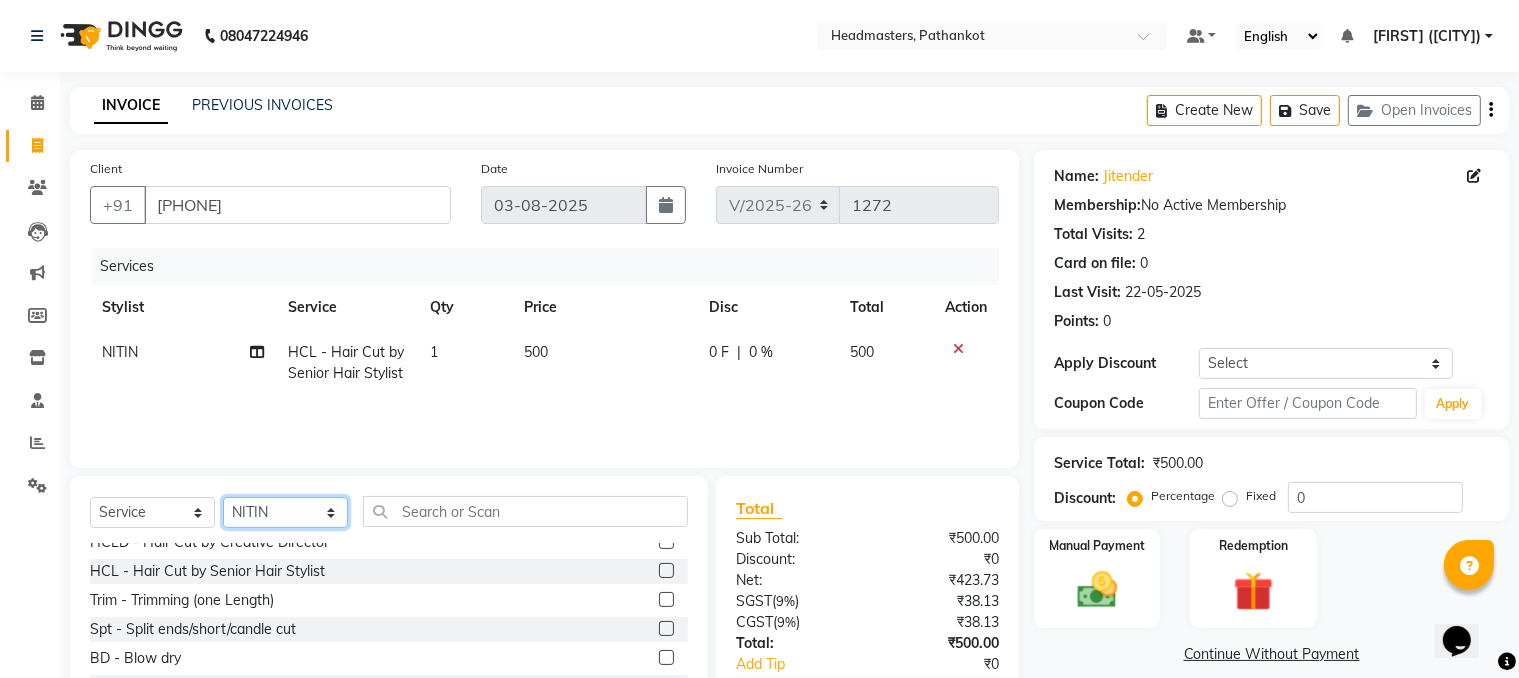 select on "66906" 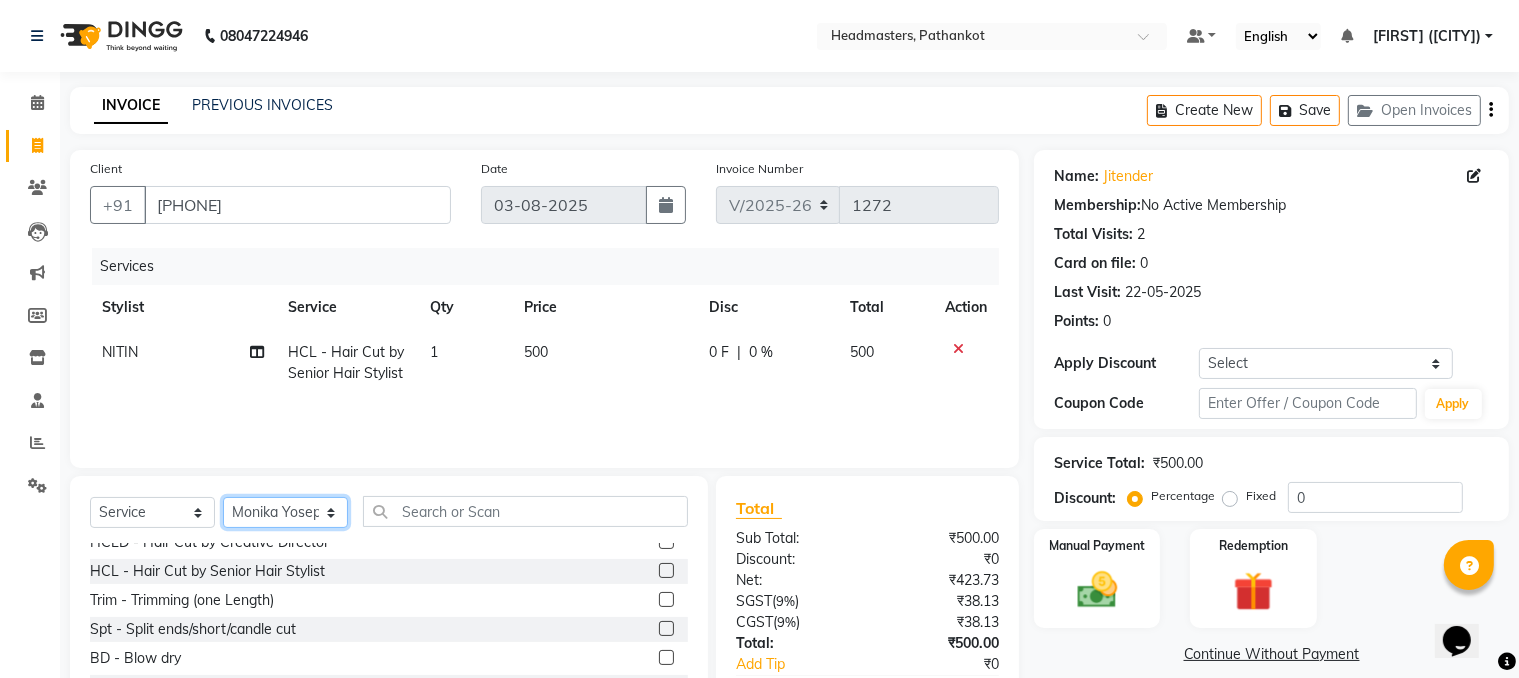 click on "Select Stylist Amir HEAD MASTERS jassi jasvir Singh JB Joel Monika sharma Monika Yoseph nakul NITIN Poonam puja roop Sumit Teji" 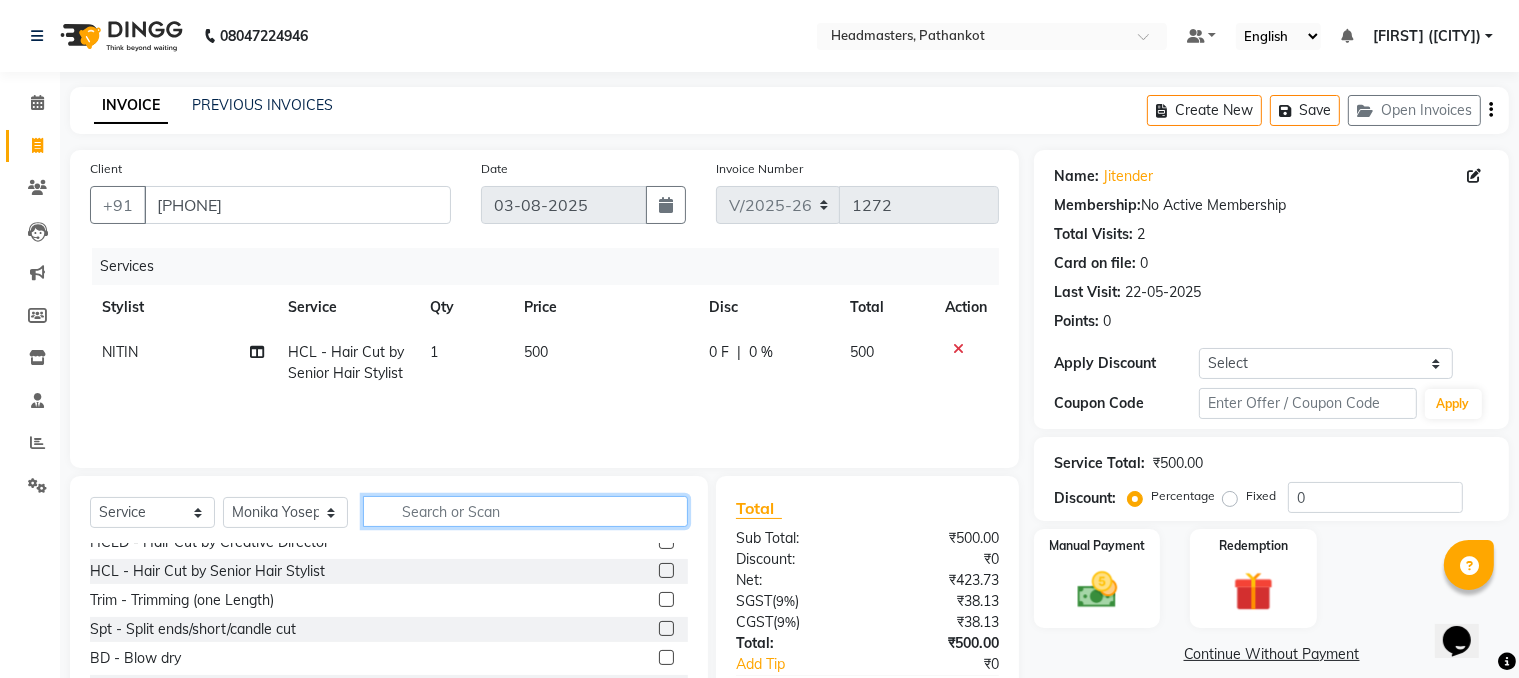 click 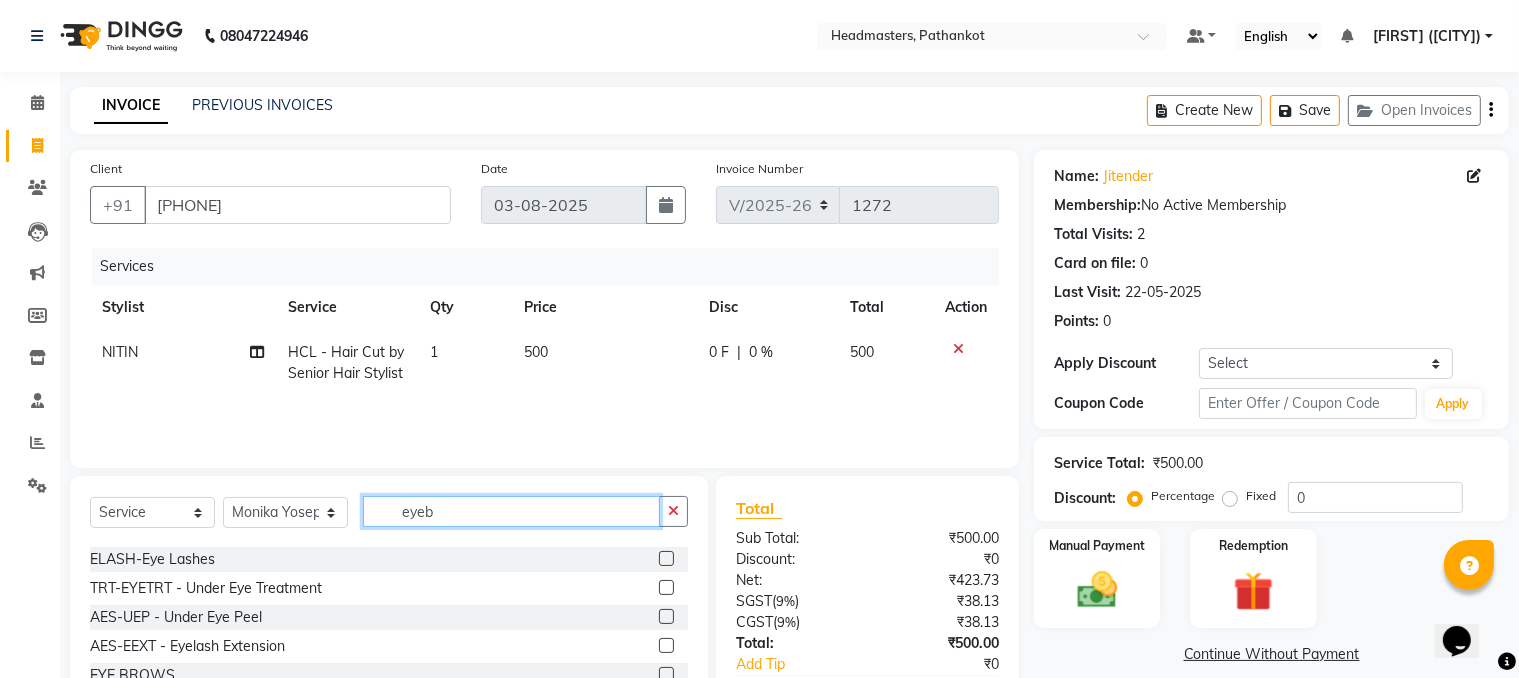 scroll, scrollTop: 0, scrollLeft: 0, axis: both 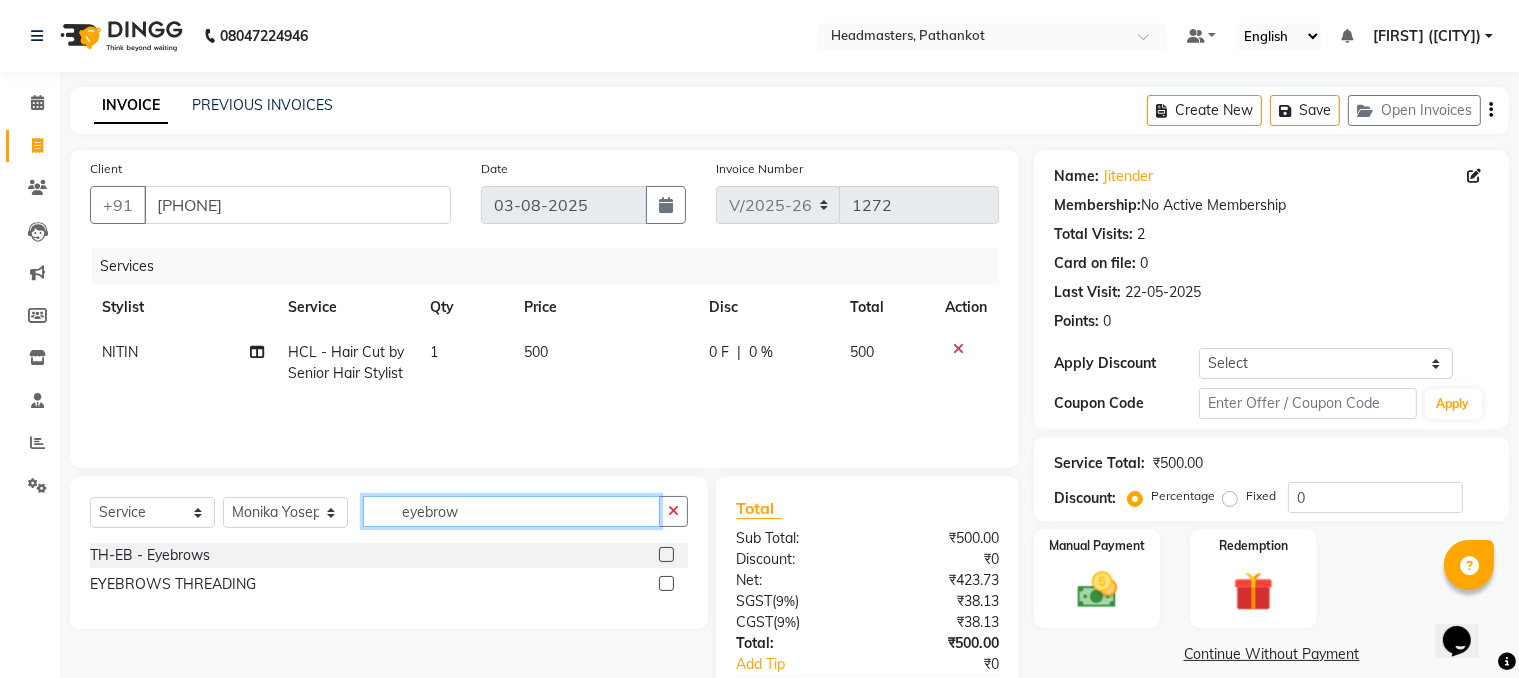 type on "eyebrow" 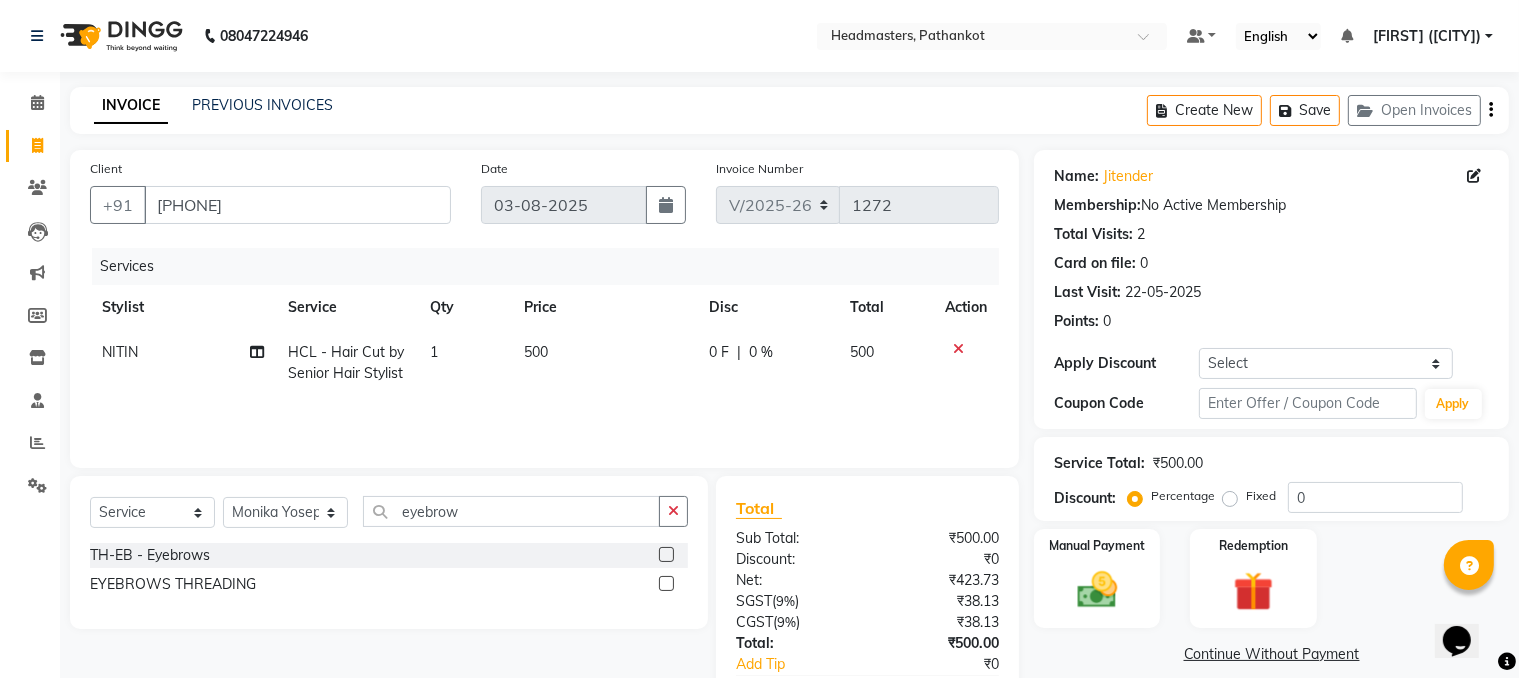click 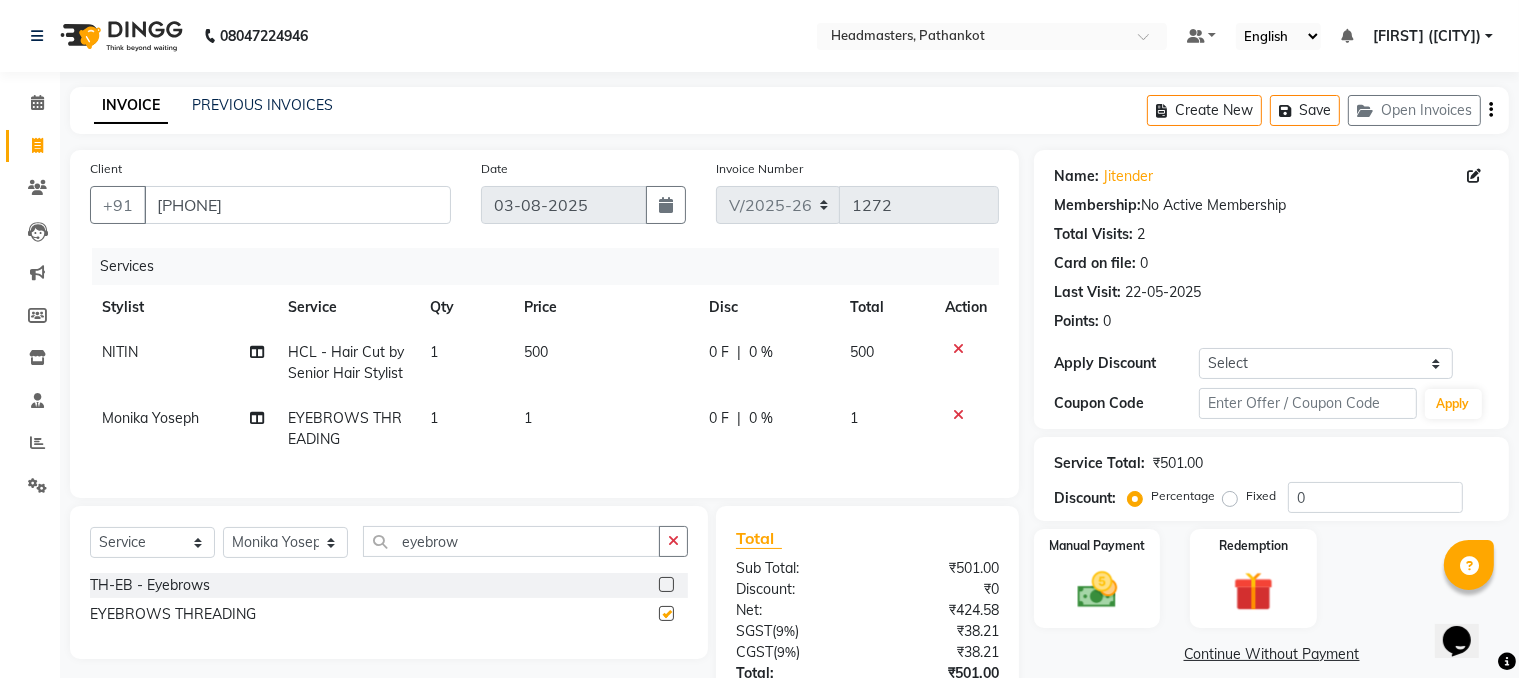 checkbox on "false" 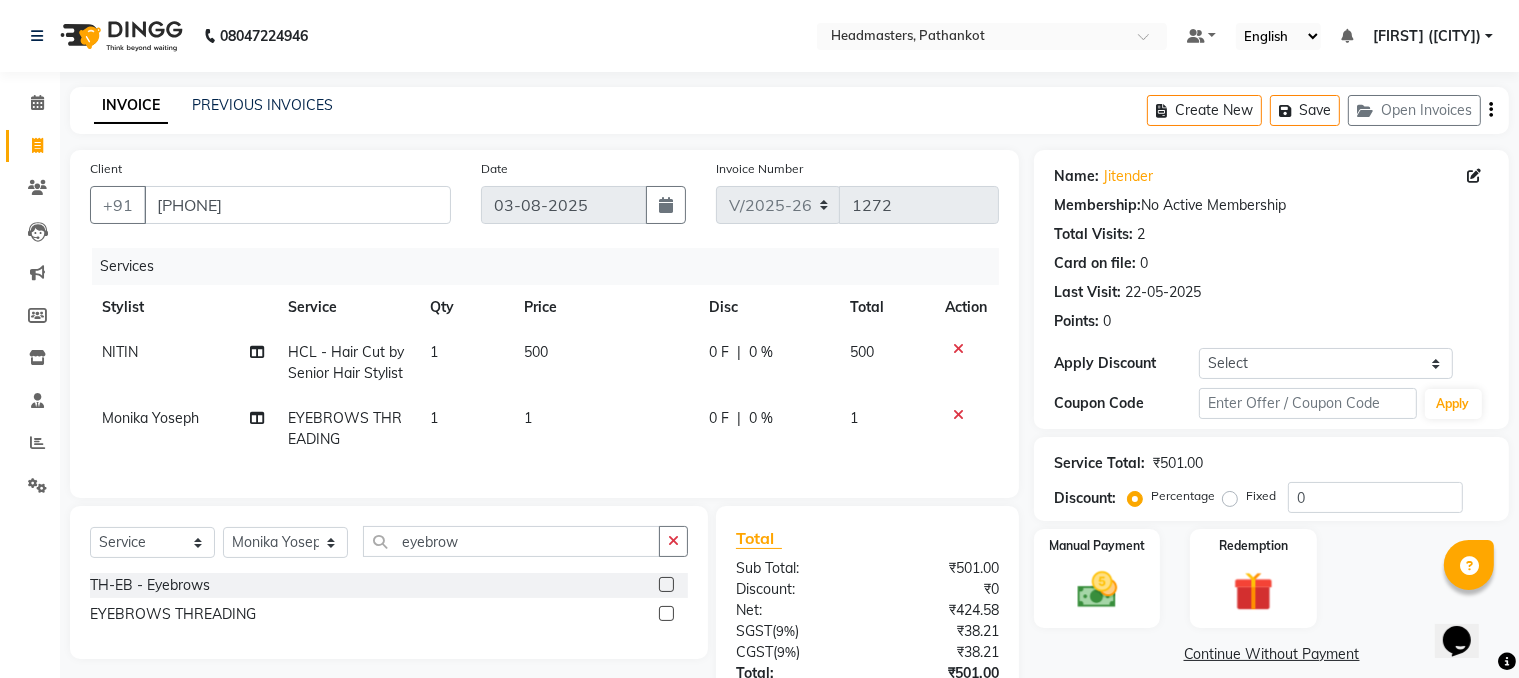 click on "1" 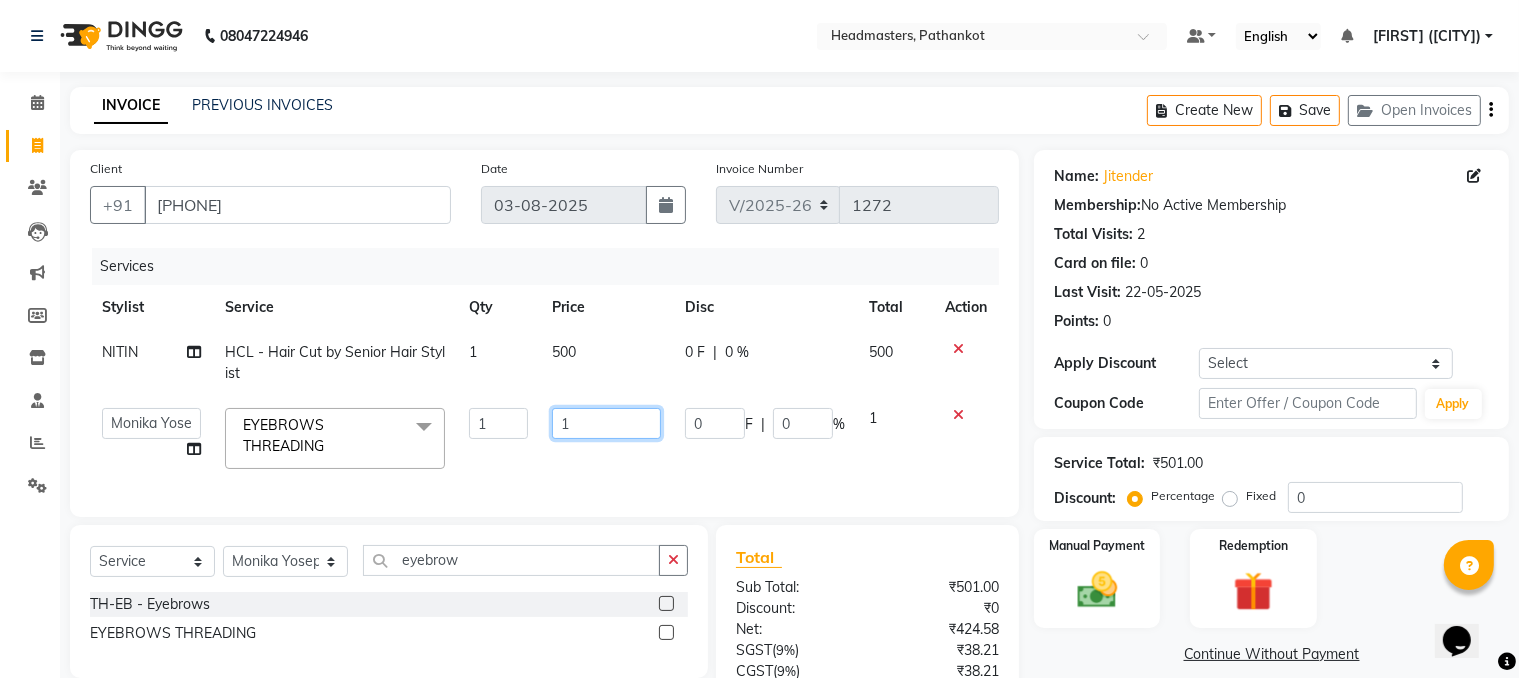 click on "1" 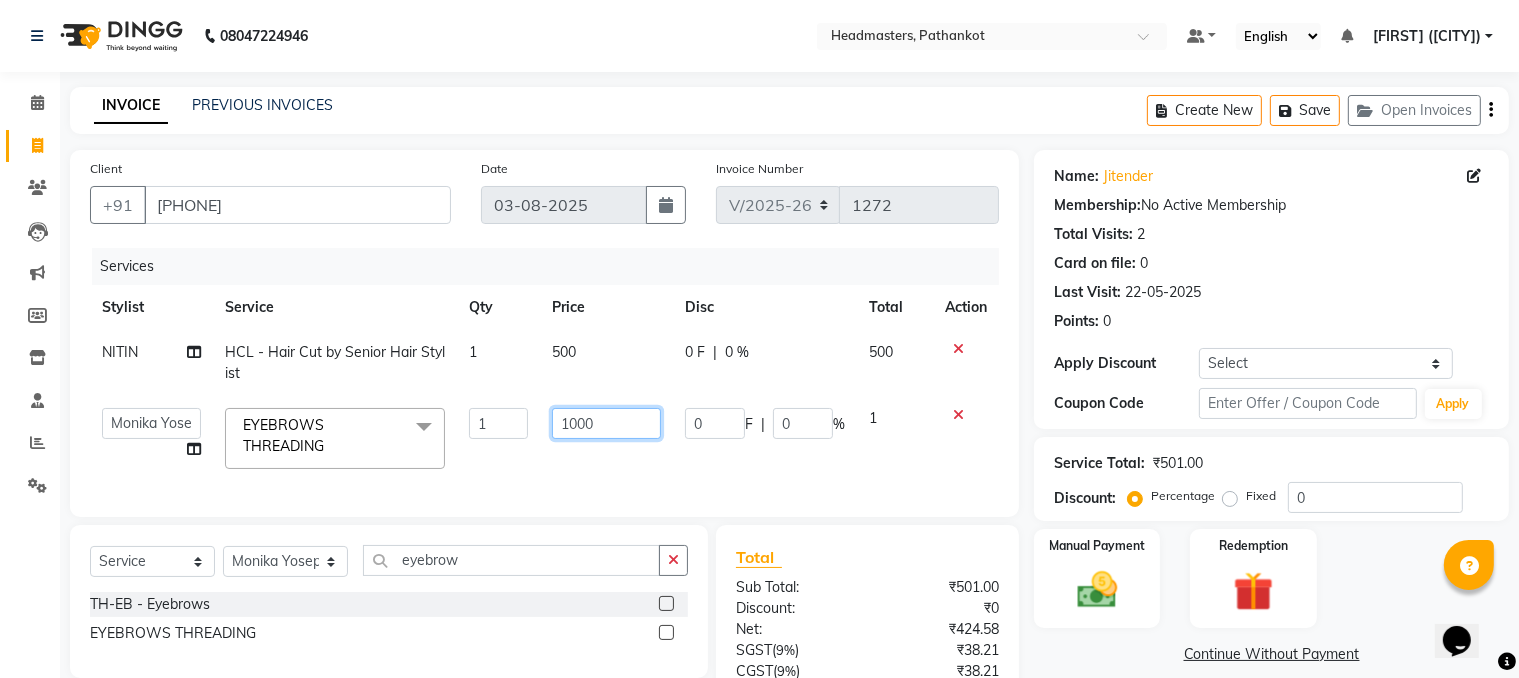 type on "100" 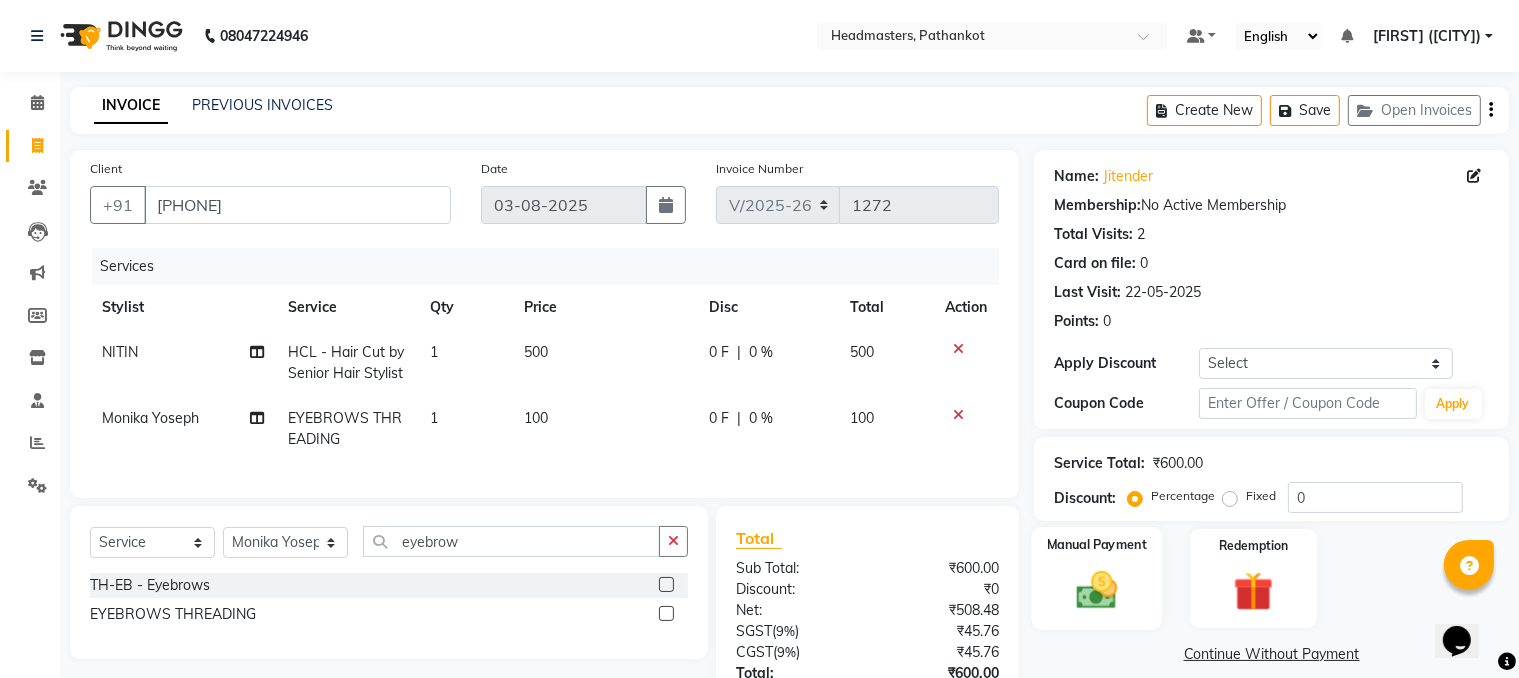 click on "Manual Payment" 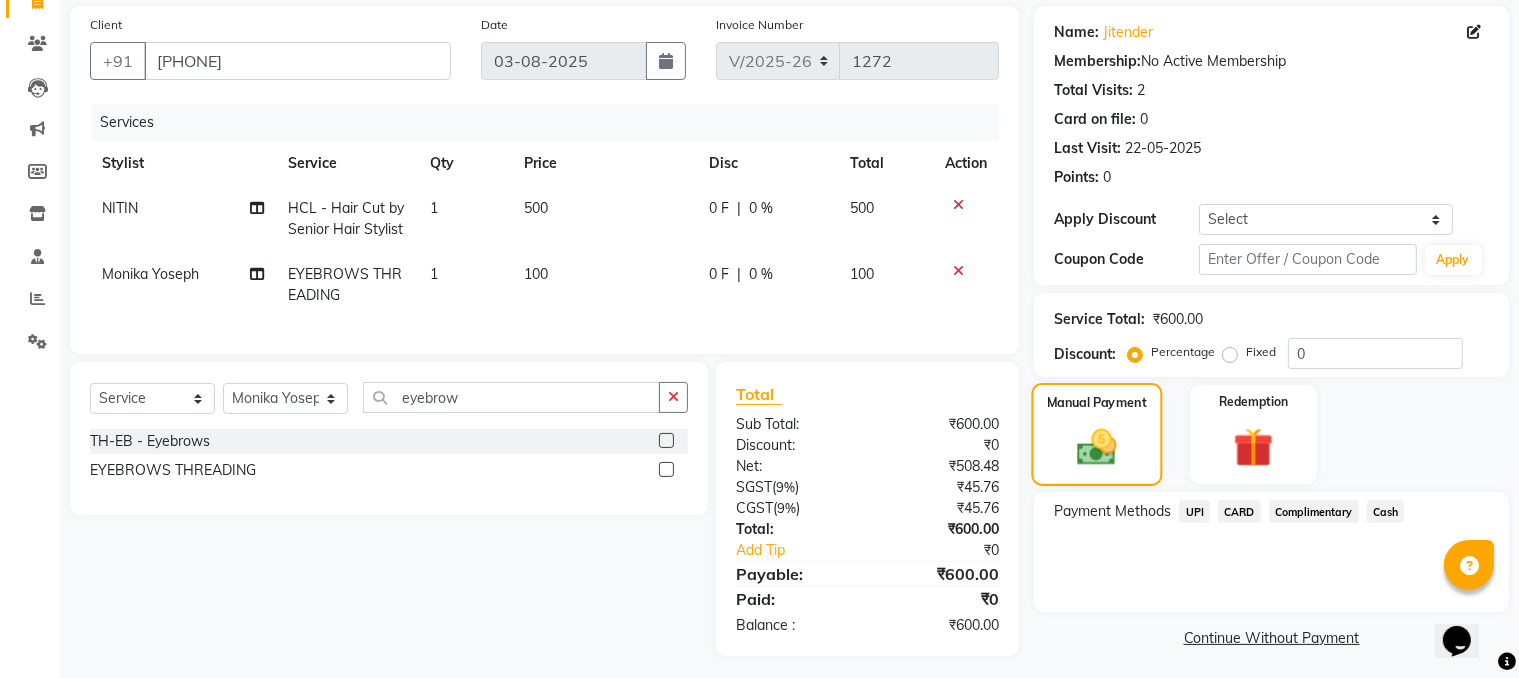 scroll, scrollTop: 168, scrollLeft: 0, axis: vertical 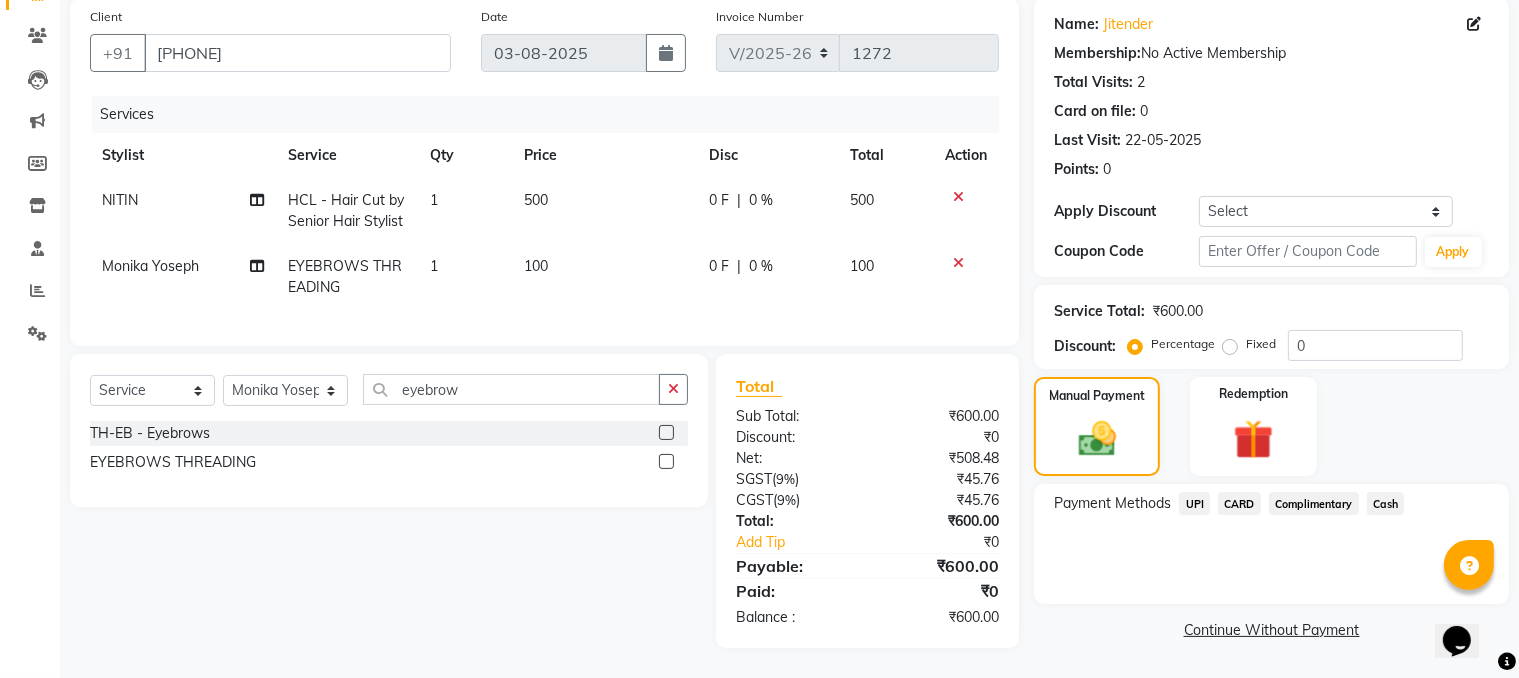 click on "UPI" 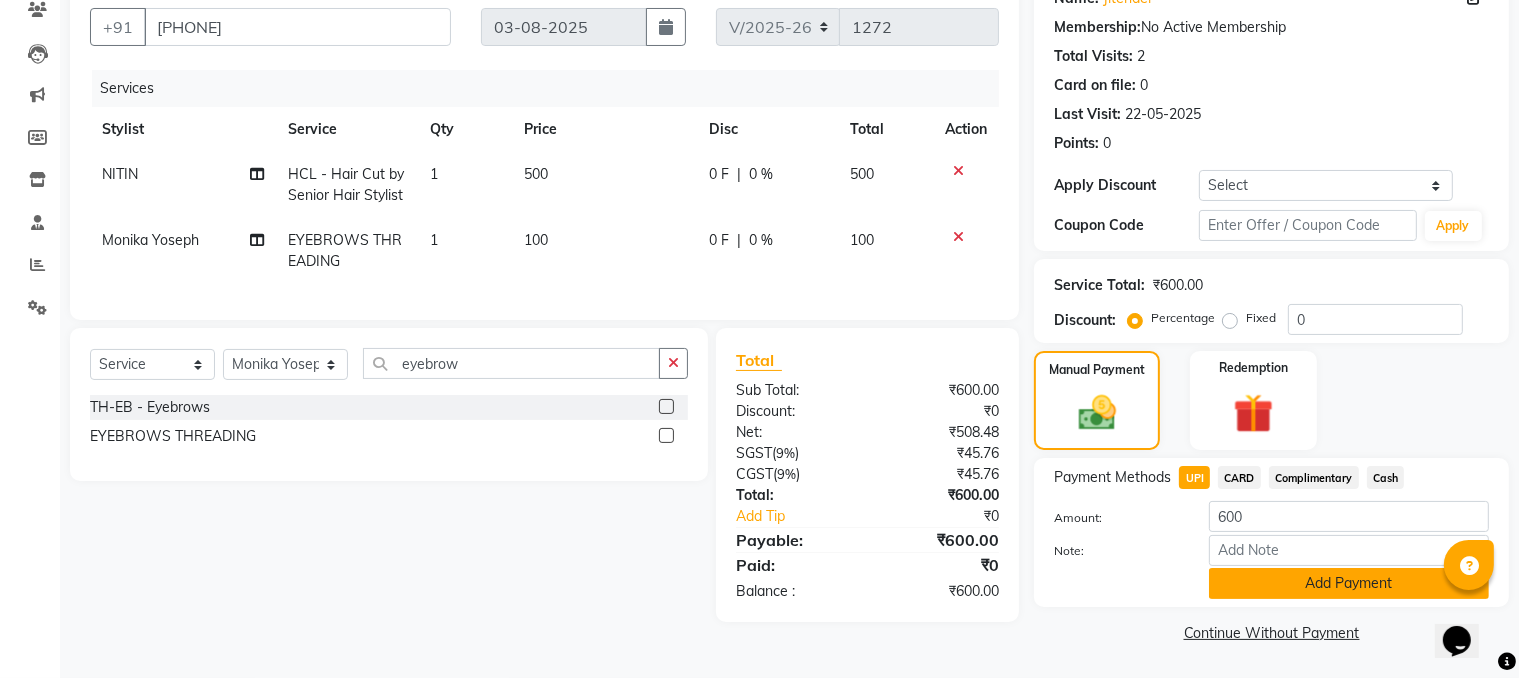 click on "Add Payment" 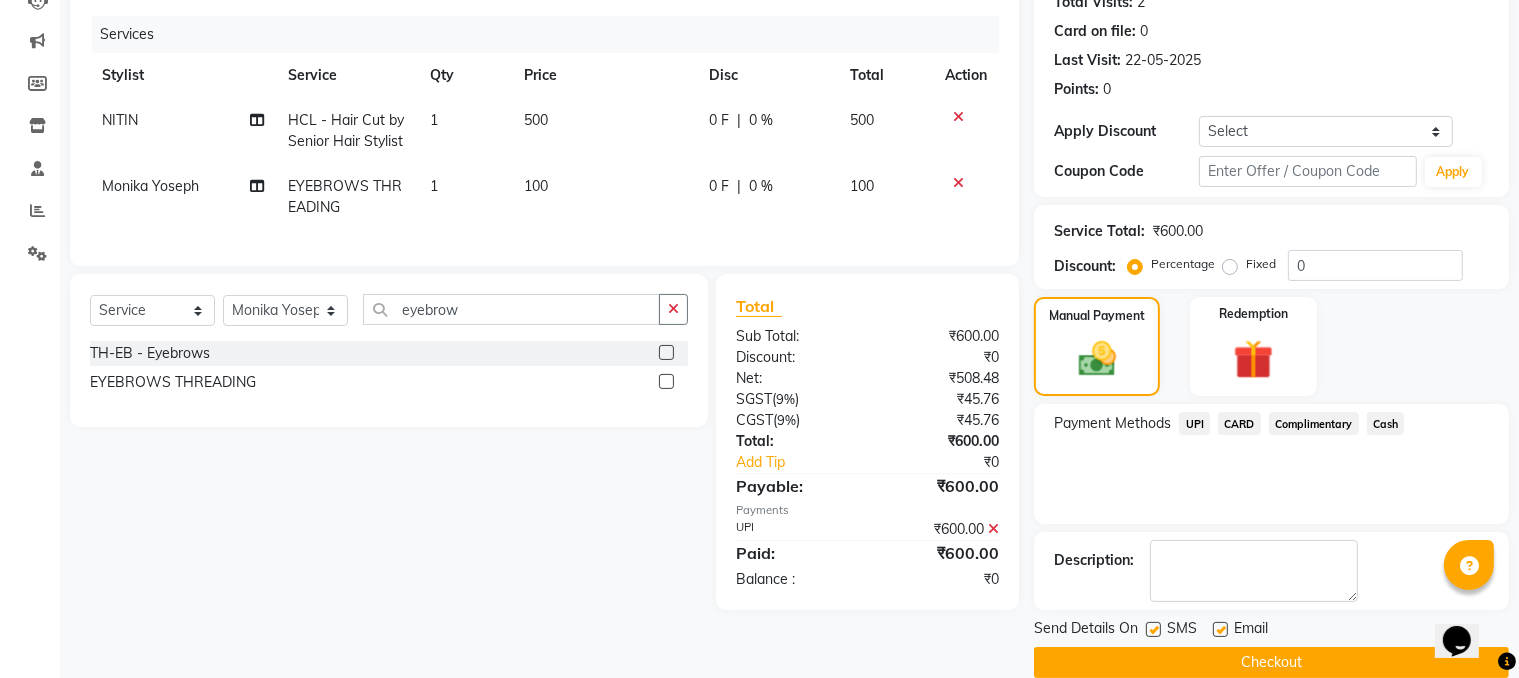 scroll, scrollTop: 260, scrollLeft: 0, axis: vertical 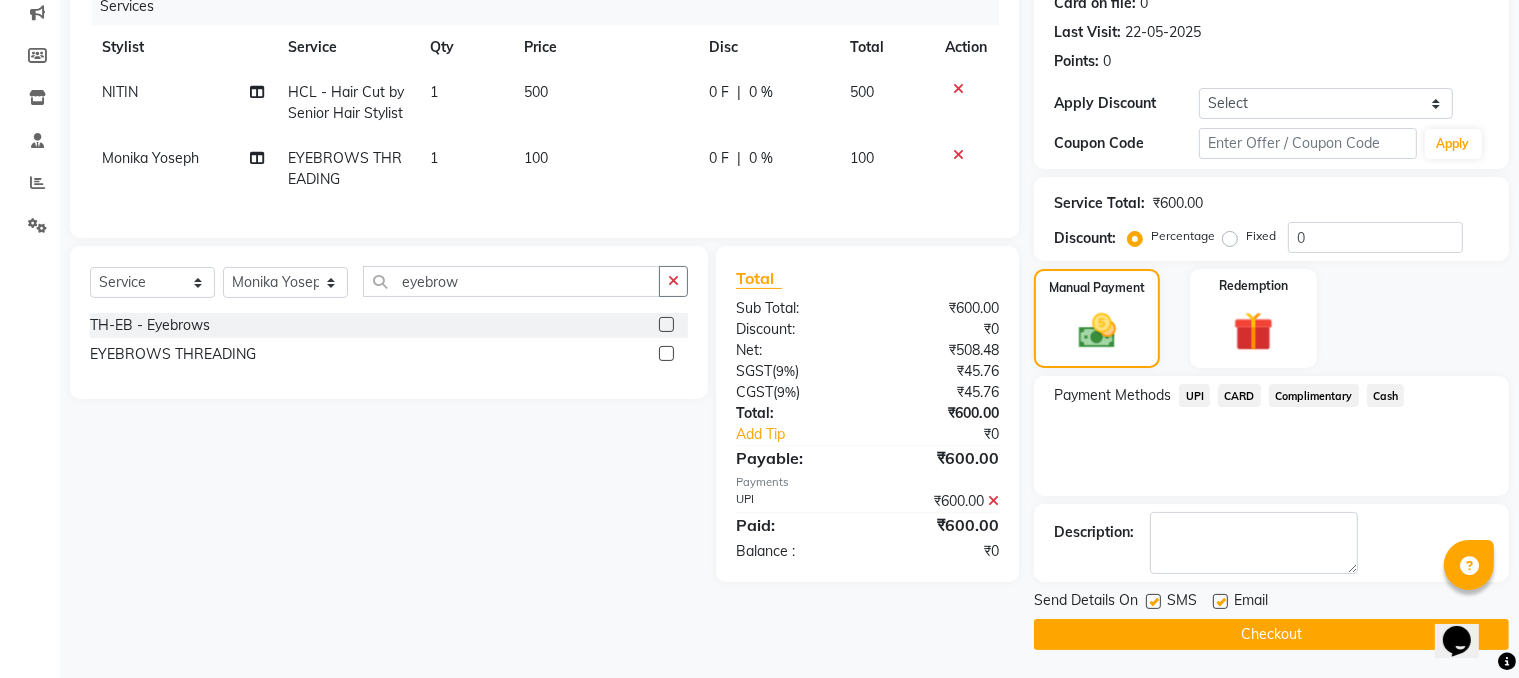 click on "Checkout" 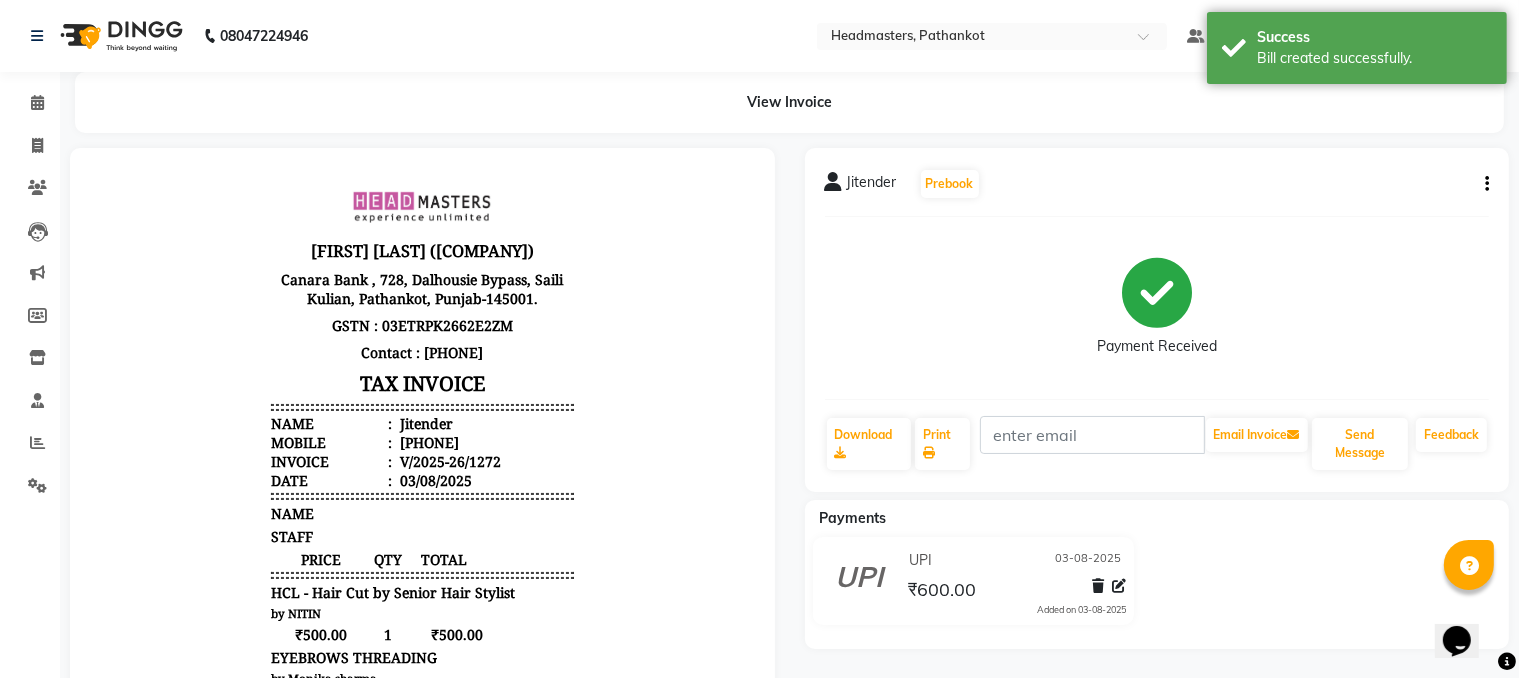 scroll, scrollTop: 0, scrollLeft: 0, axis: both 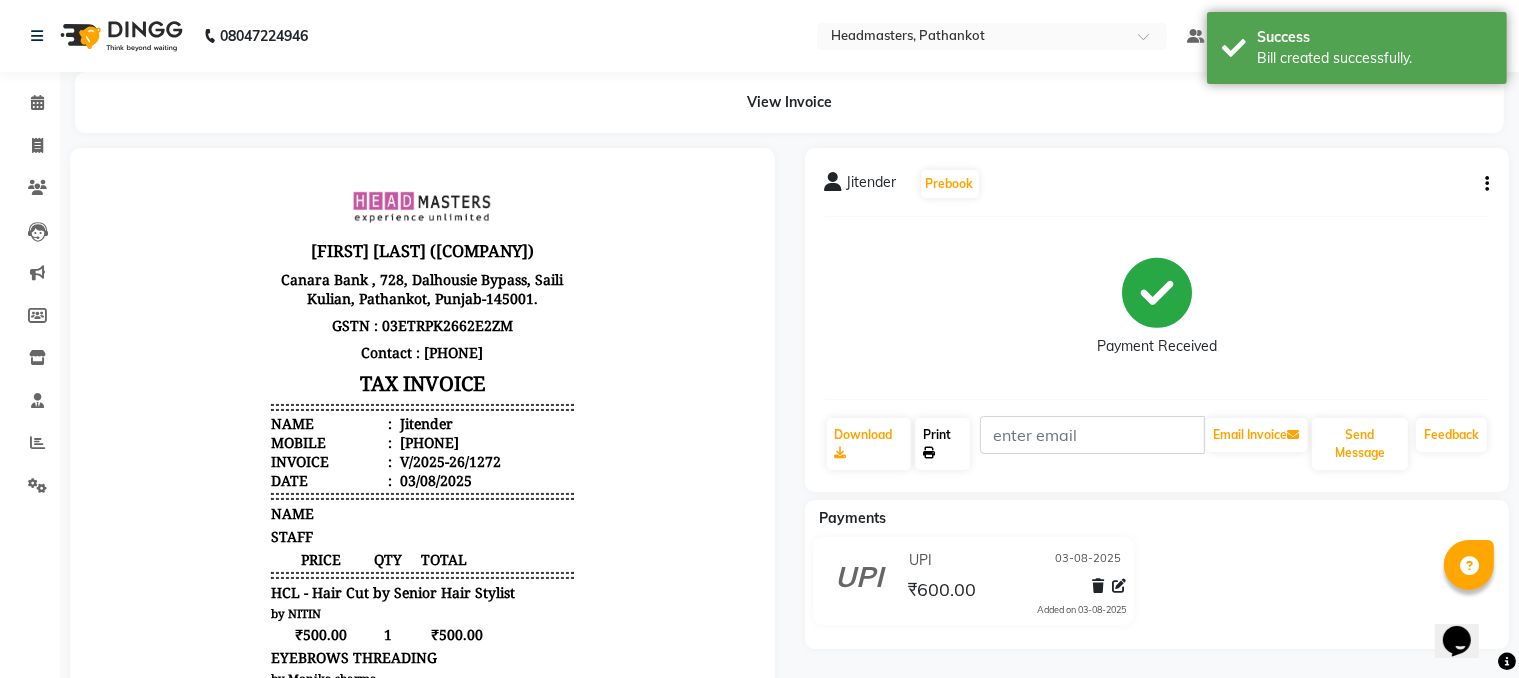 click on "Print" 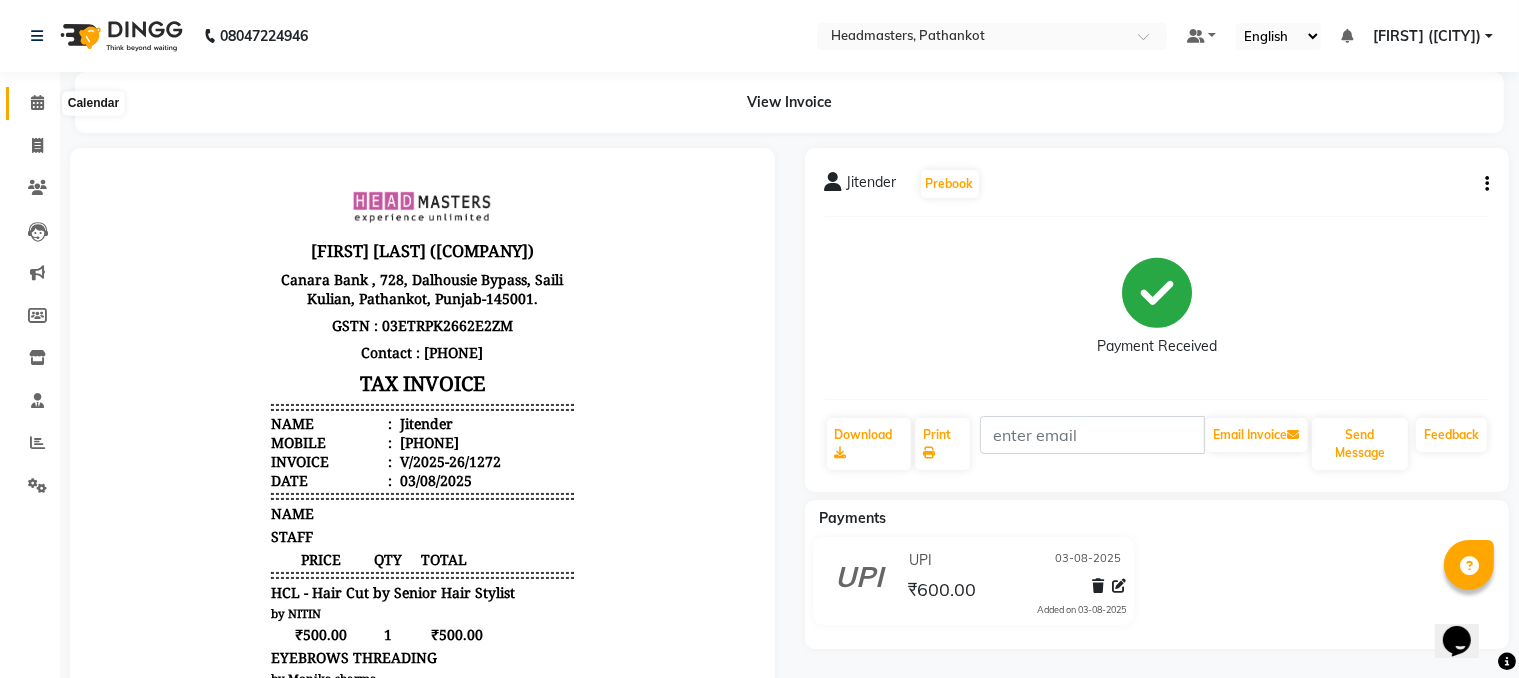click 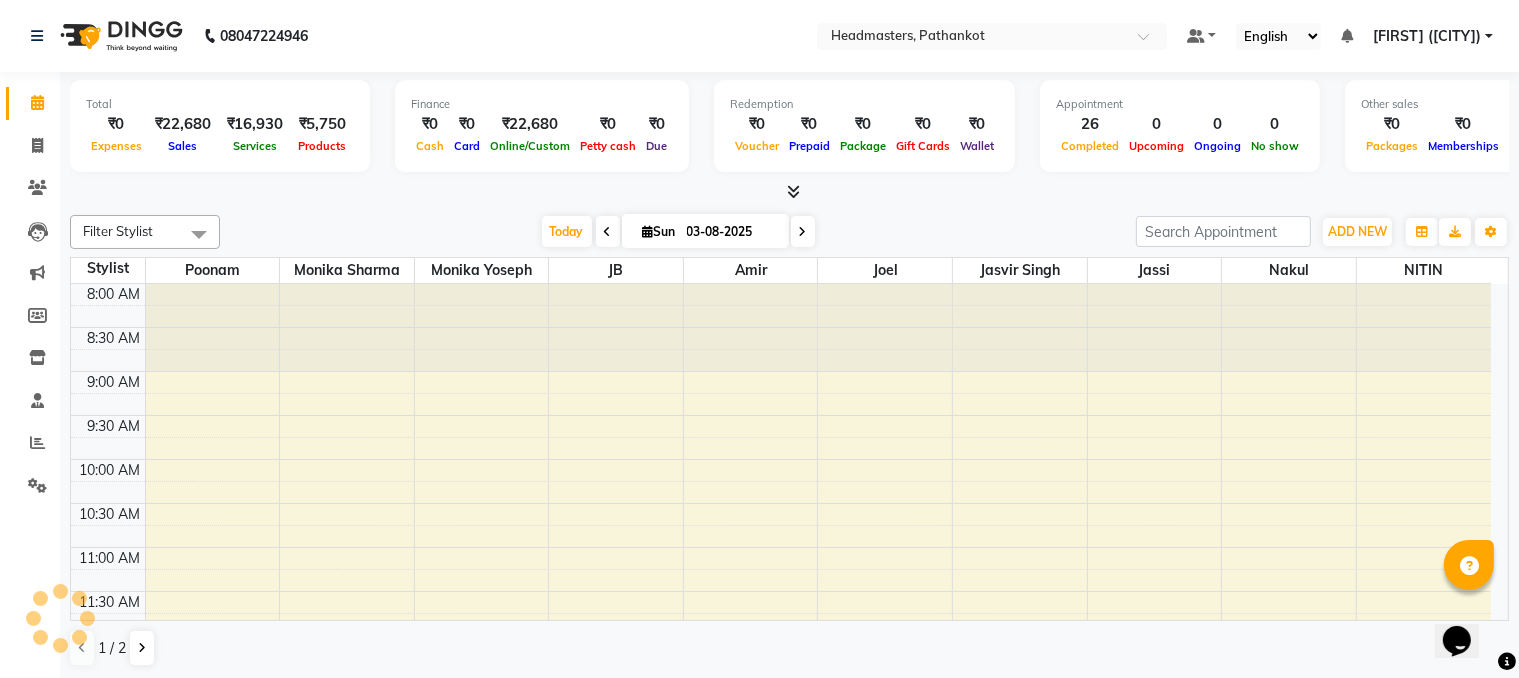 scroll, scrollTop: 0, scrollLeft: 0, axis: both 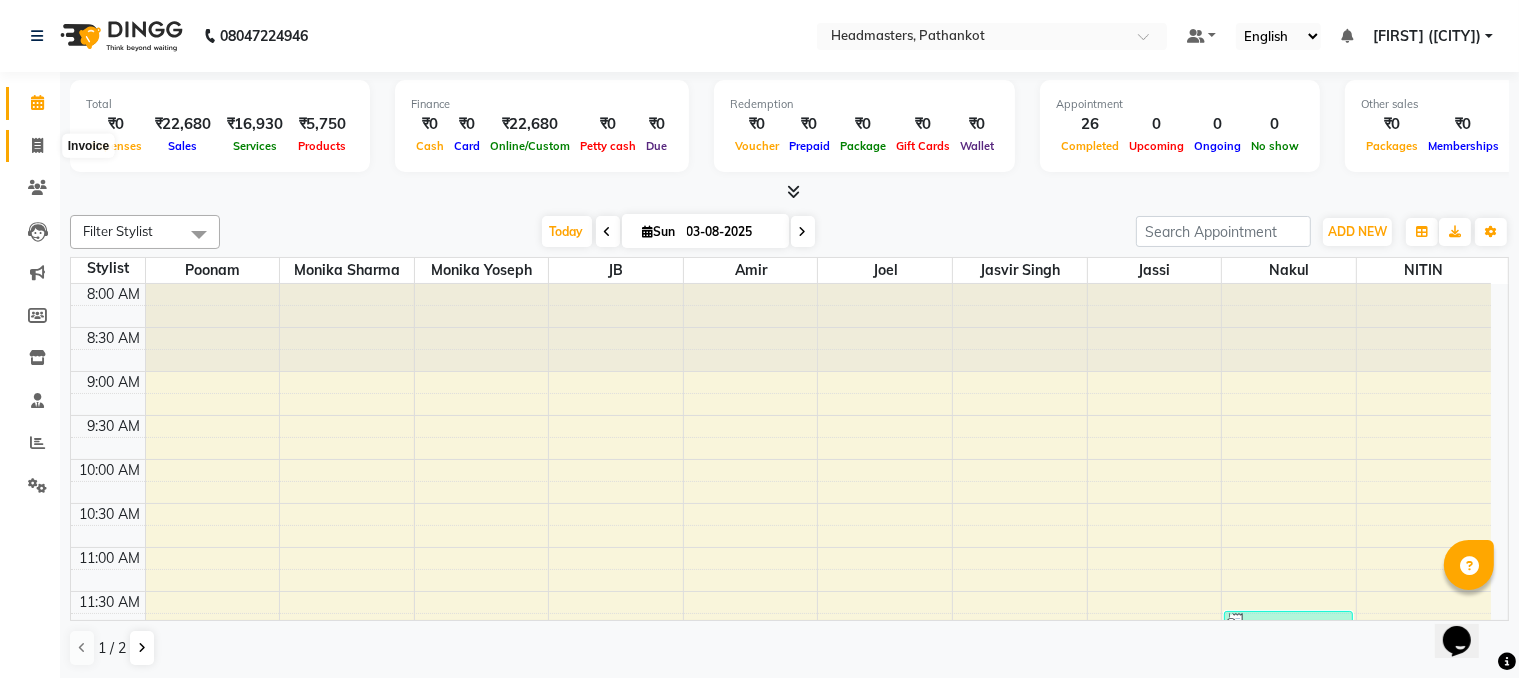 click 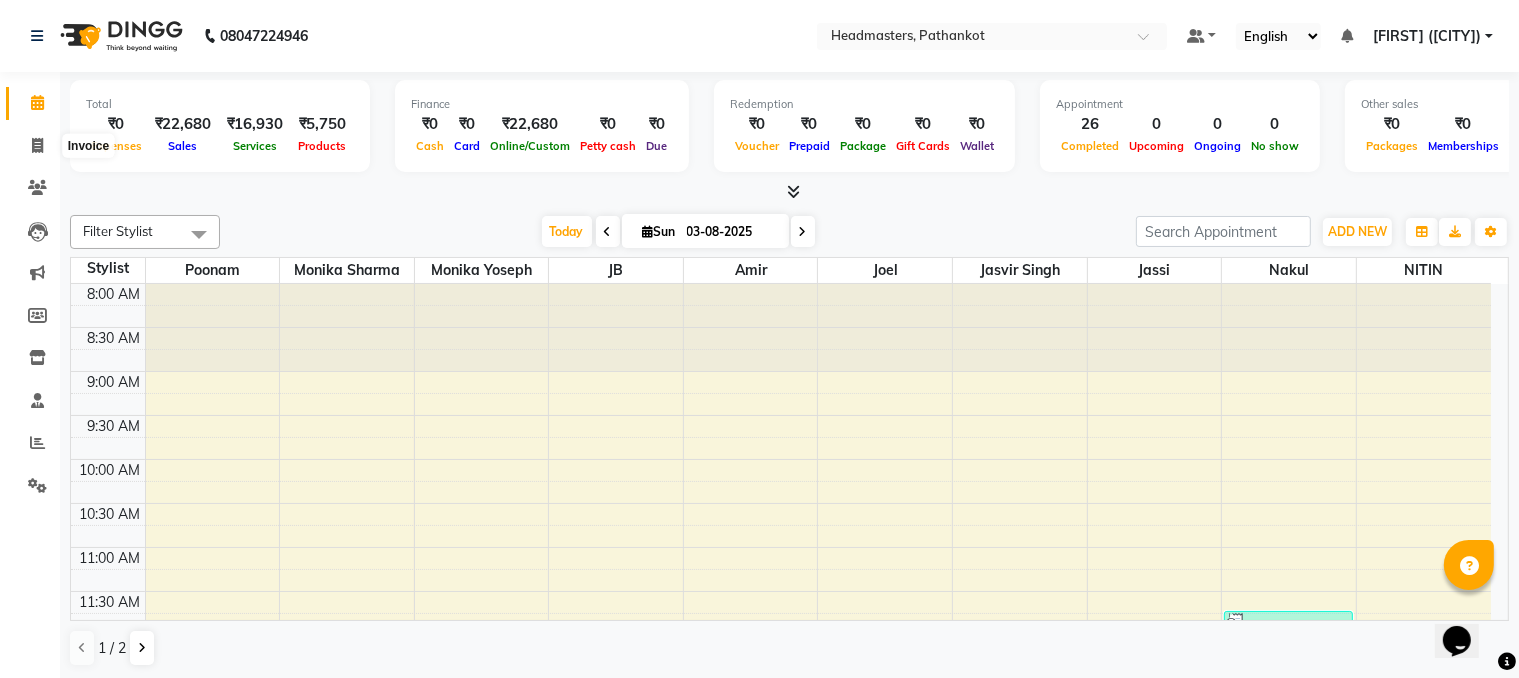 select on "service" 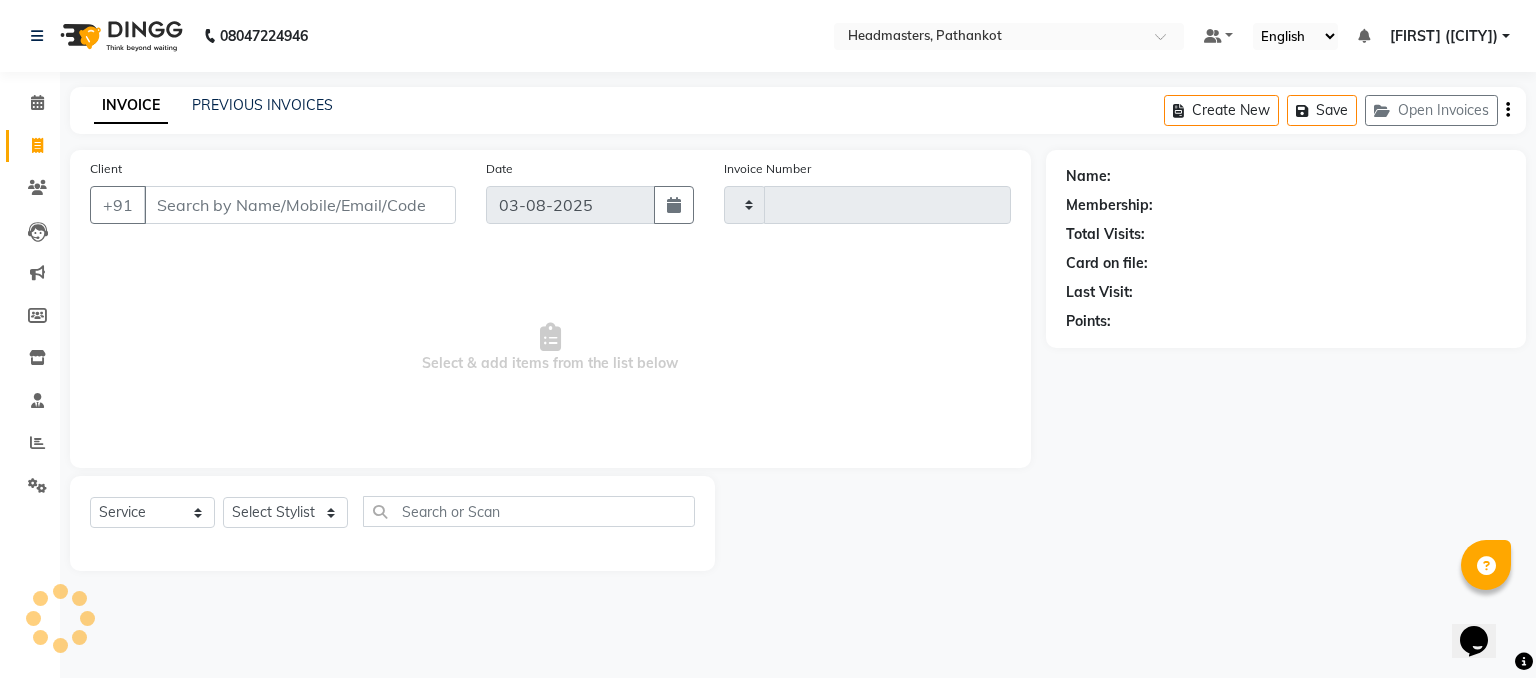 type on "1273" 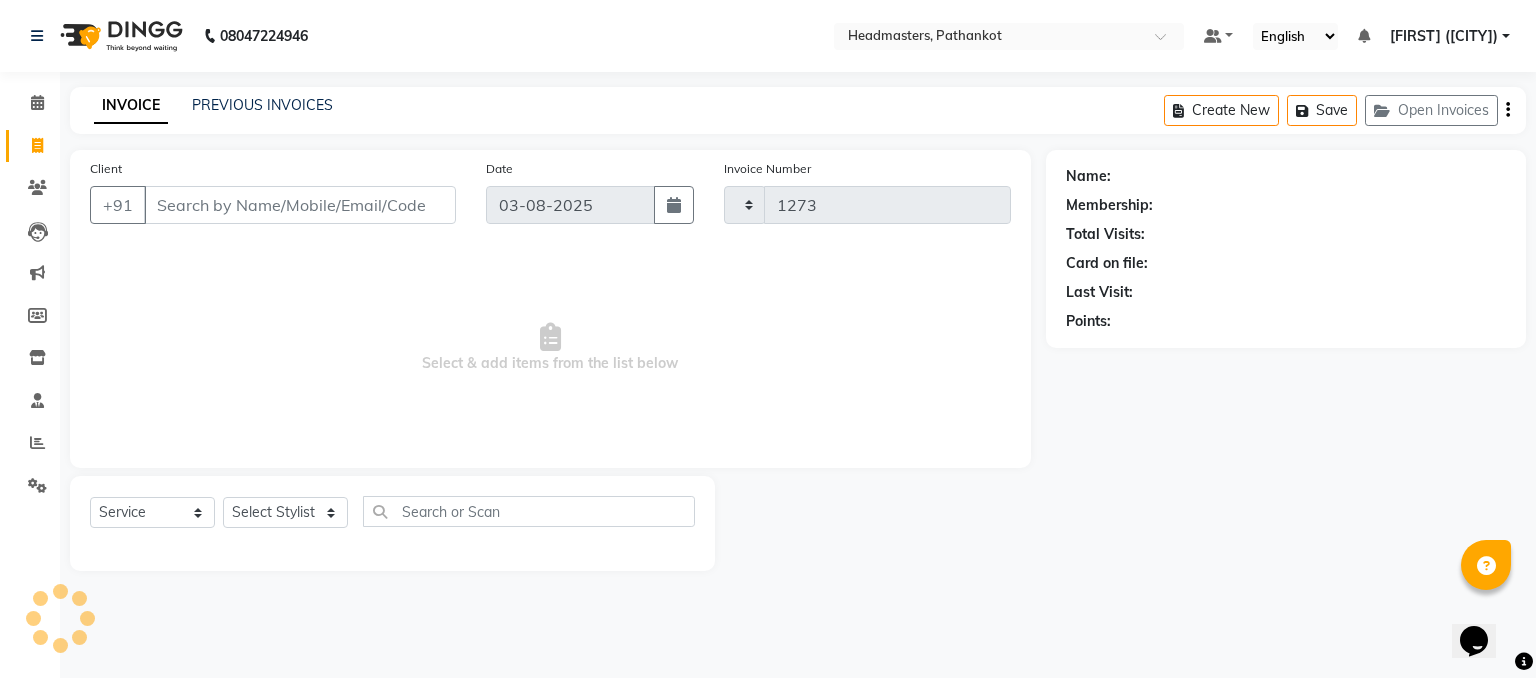 select on "7530" 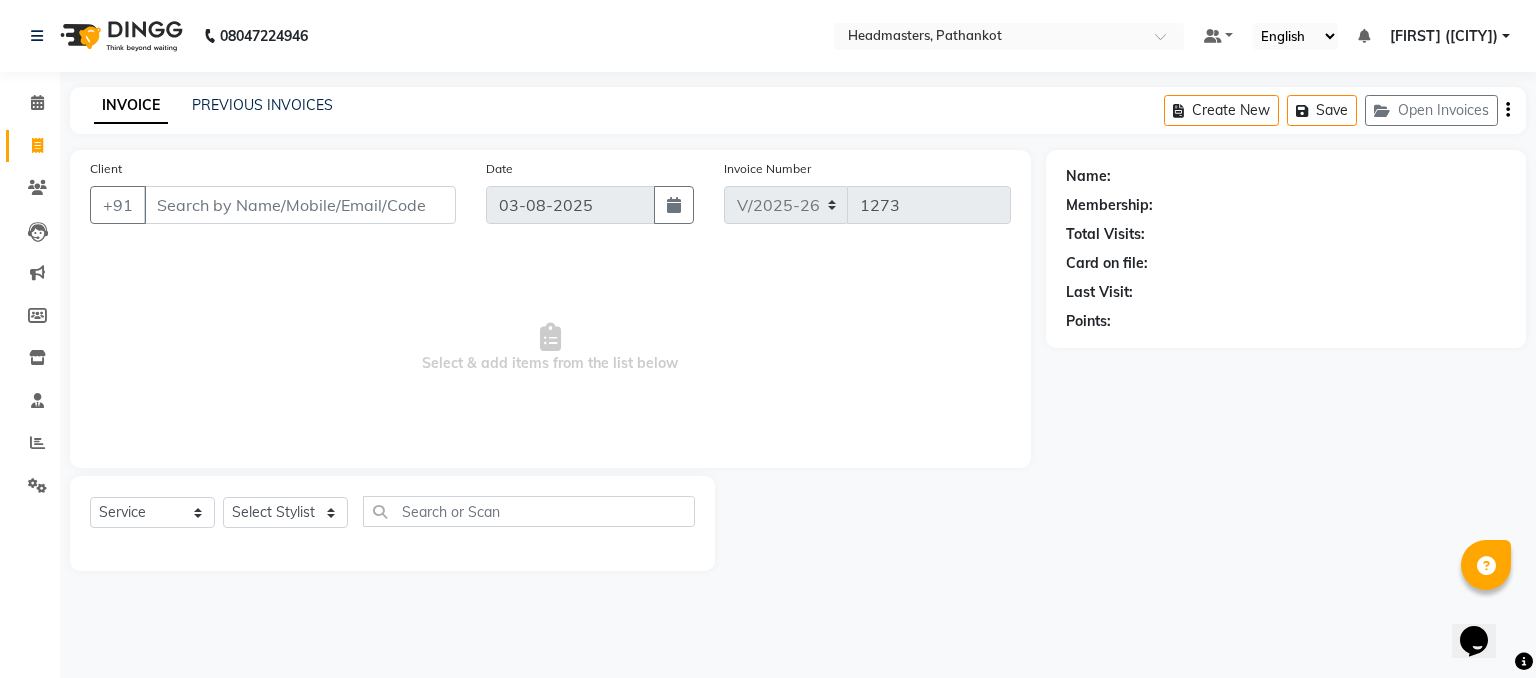 click on "Client" at bounding box center (300, 205) 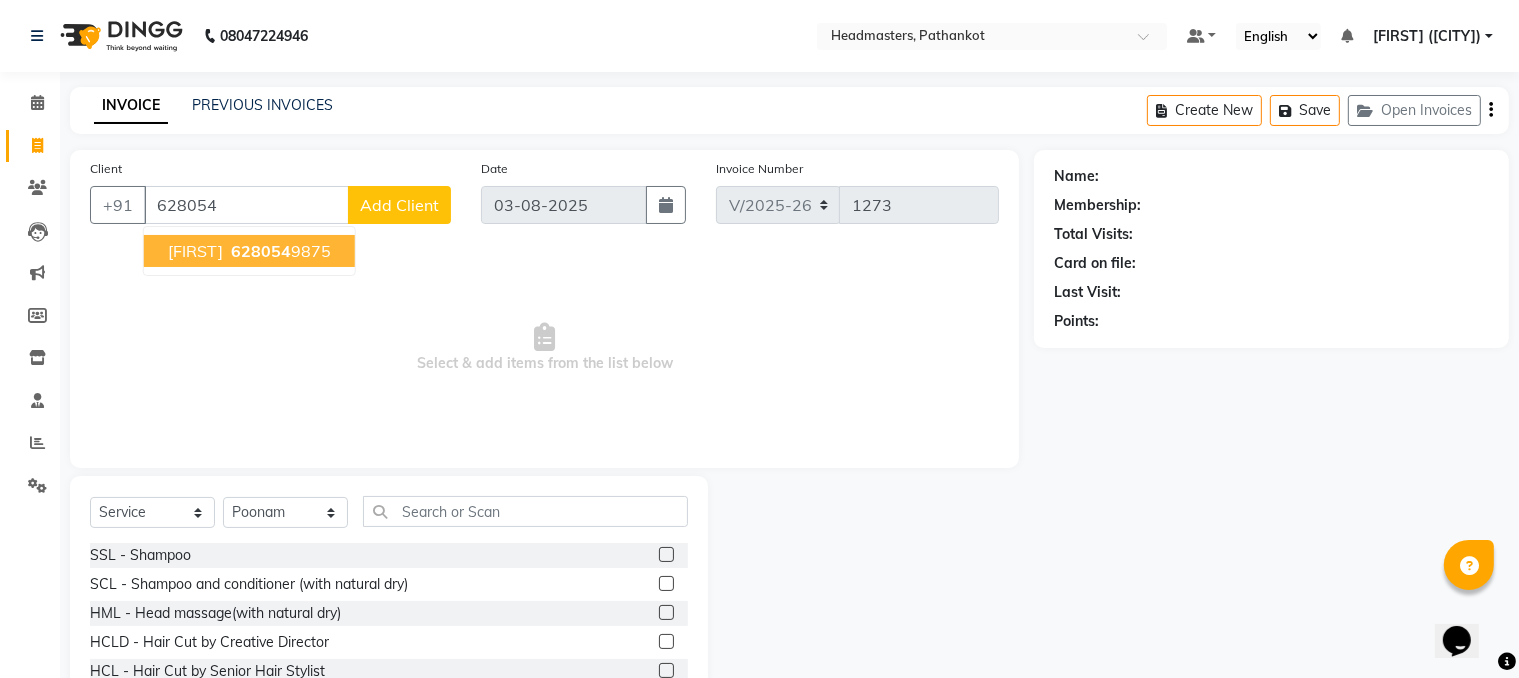 click on "[FIRST]   [NUMBER] [PHONE]" at bounding box center [249, 251] 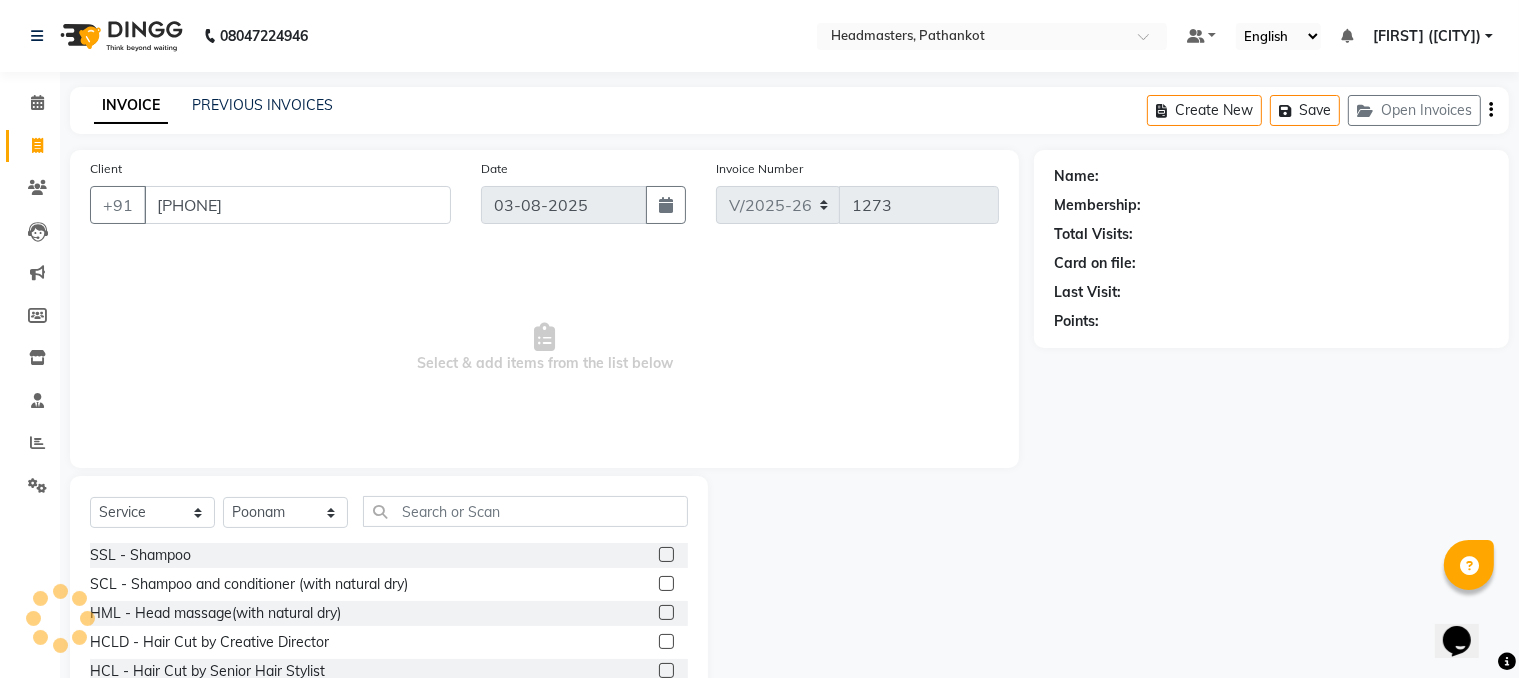type on "[PHONE]" 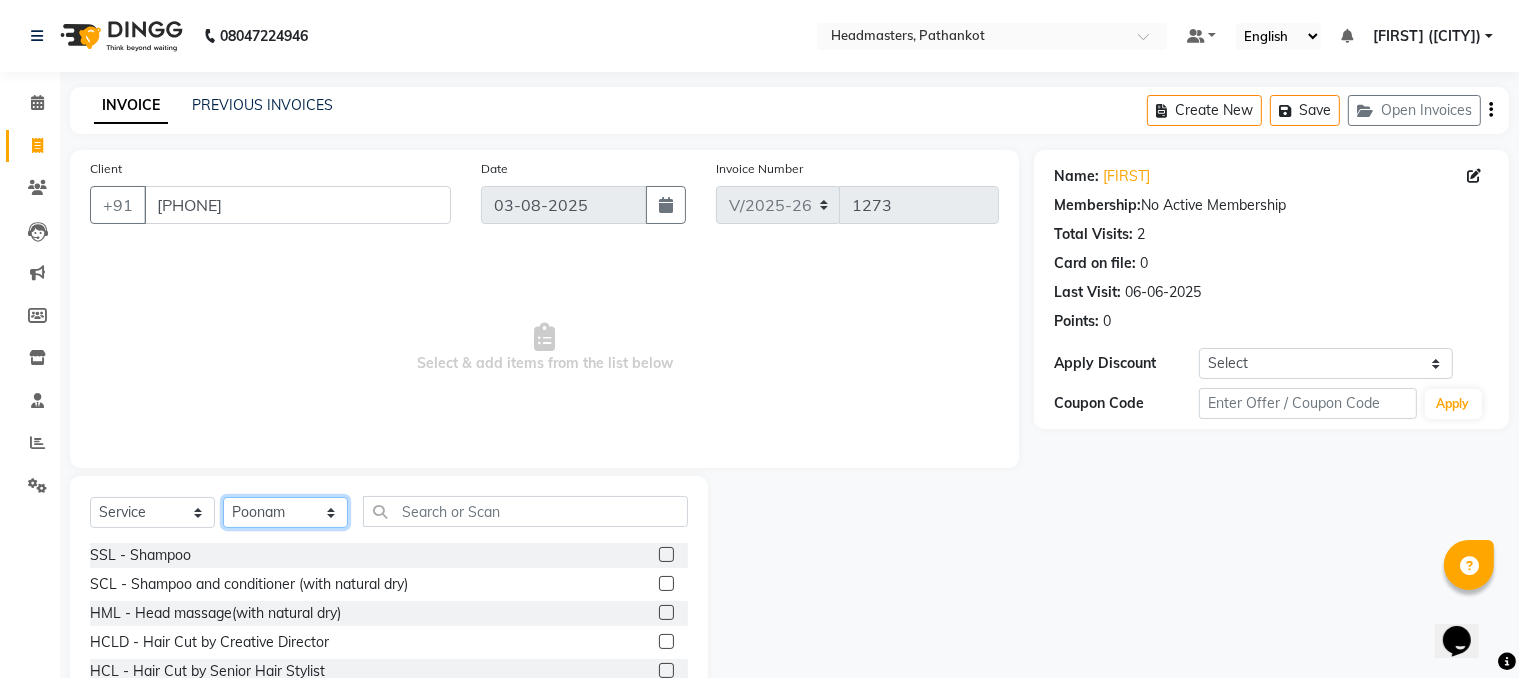 click on "Select Stylist Amir HEAD MASTERS jassi jasvir Singh JB Joel Monika sharma Monika Yoseph nakul NITIN Poonam puja roop Sumit Teji" 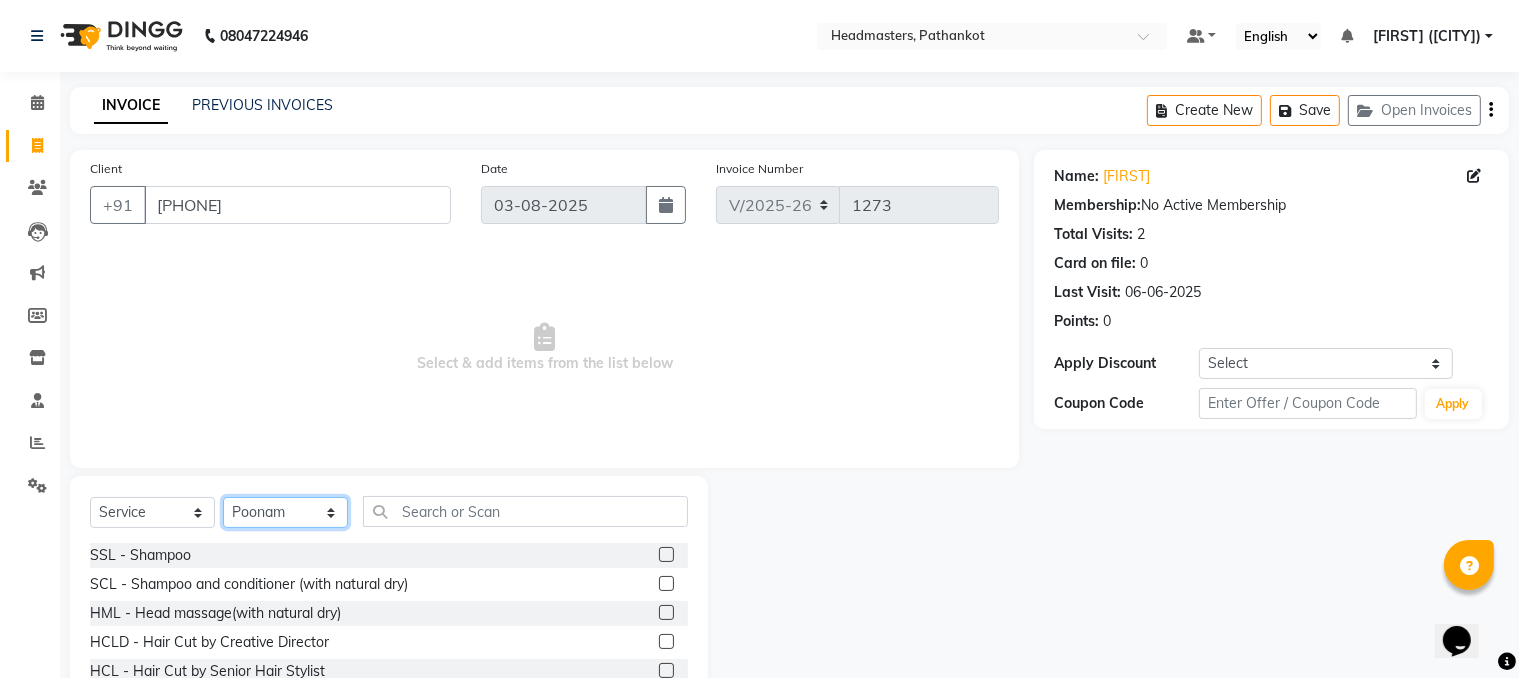 select on "66910" 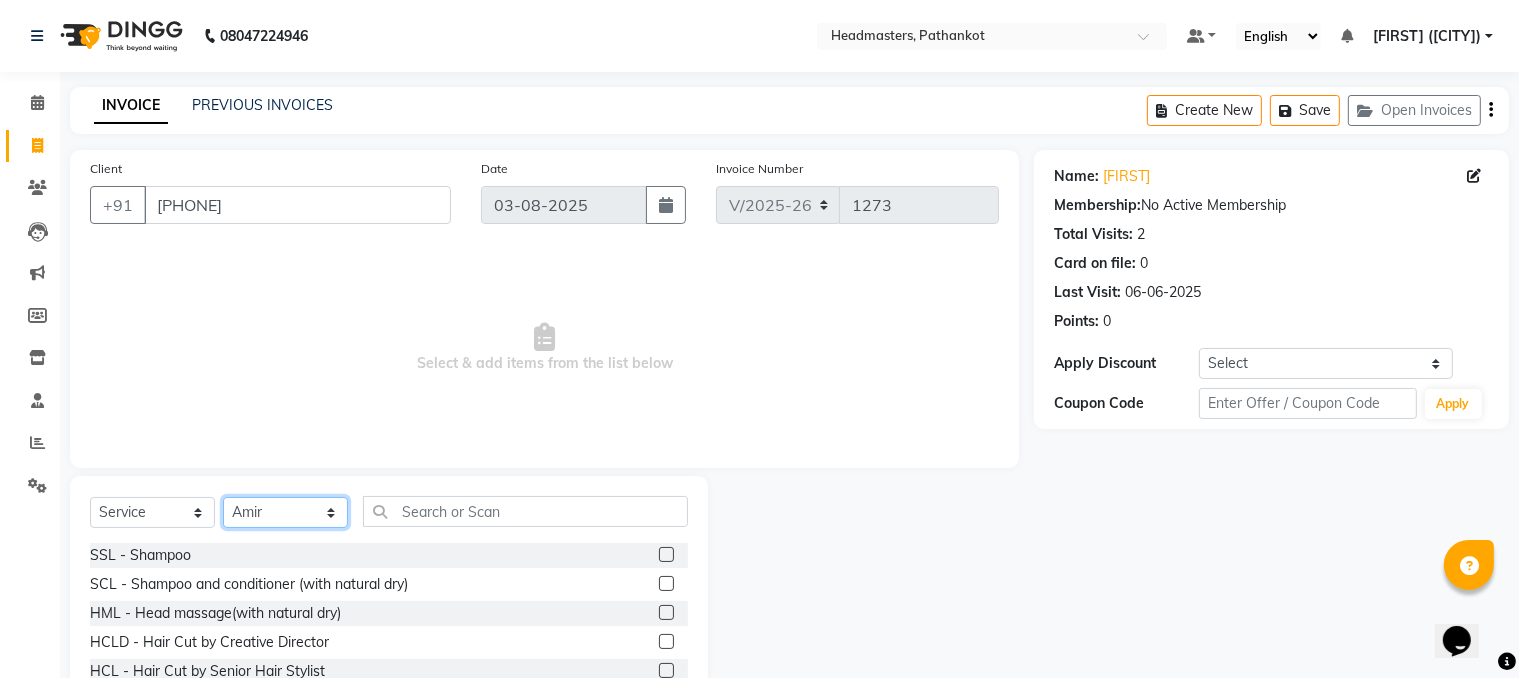 click on "Select Stylist Amir HEAD MASTERS jassi jasvir Singh JB Joel Monika sharma Monika Yoseph nakul NITIN Poonam puja roop Sumit Teji" 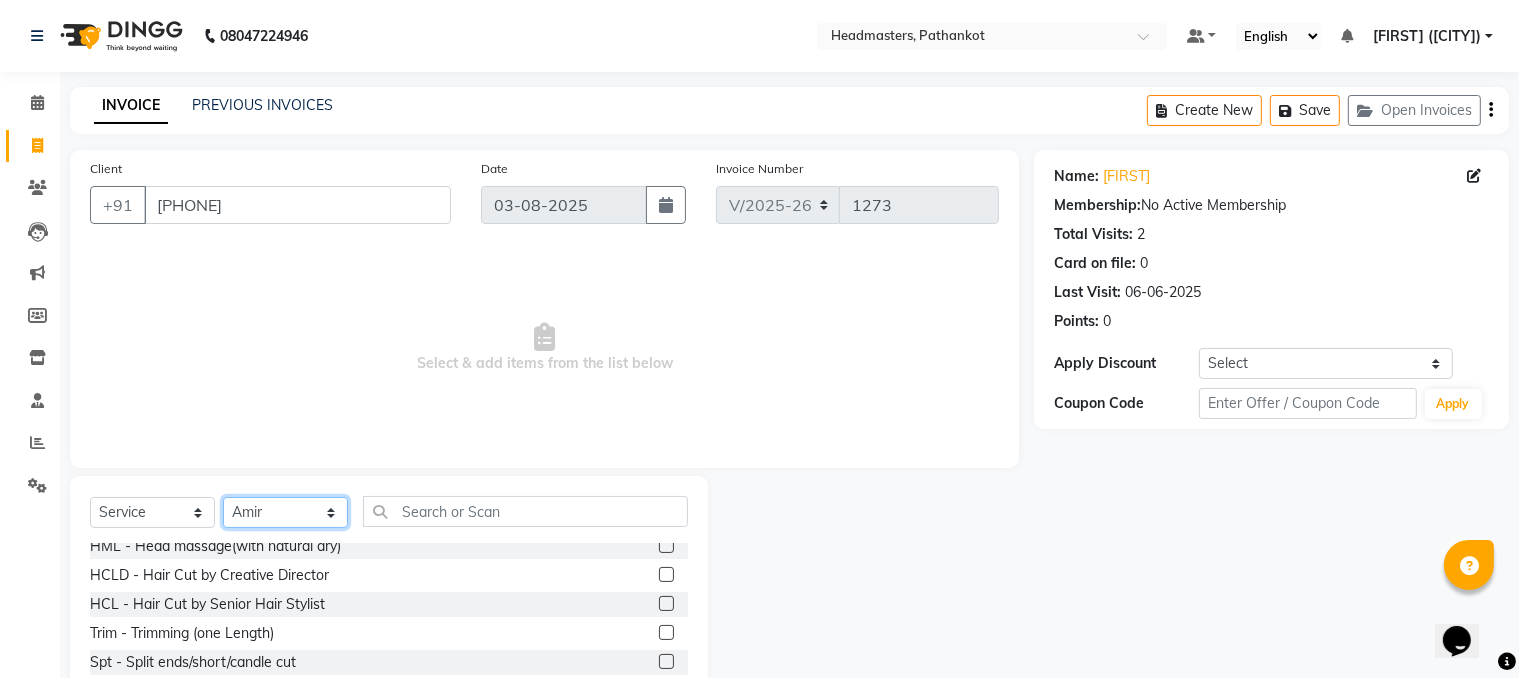 scroll, scrollTop: 100, scrollLeft: 0, axis: vertical 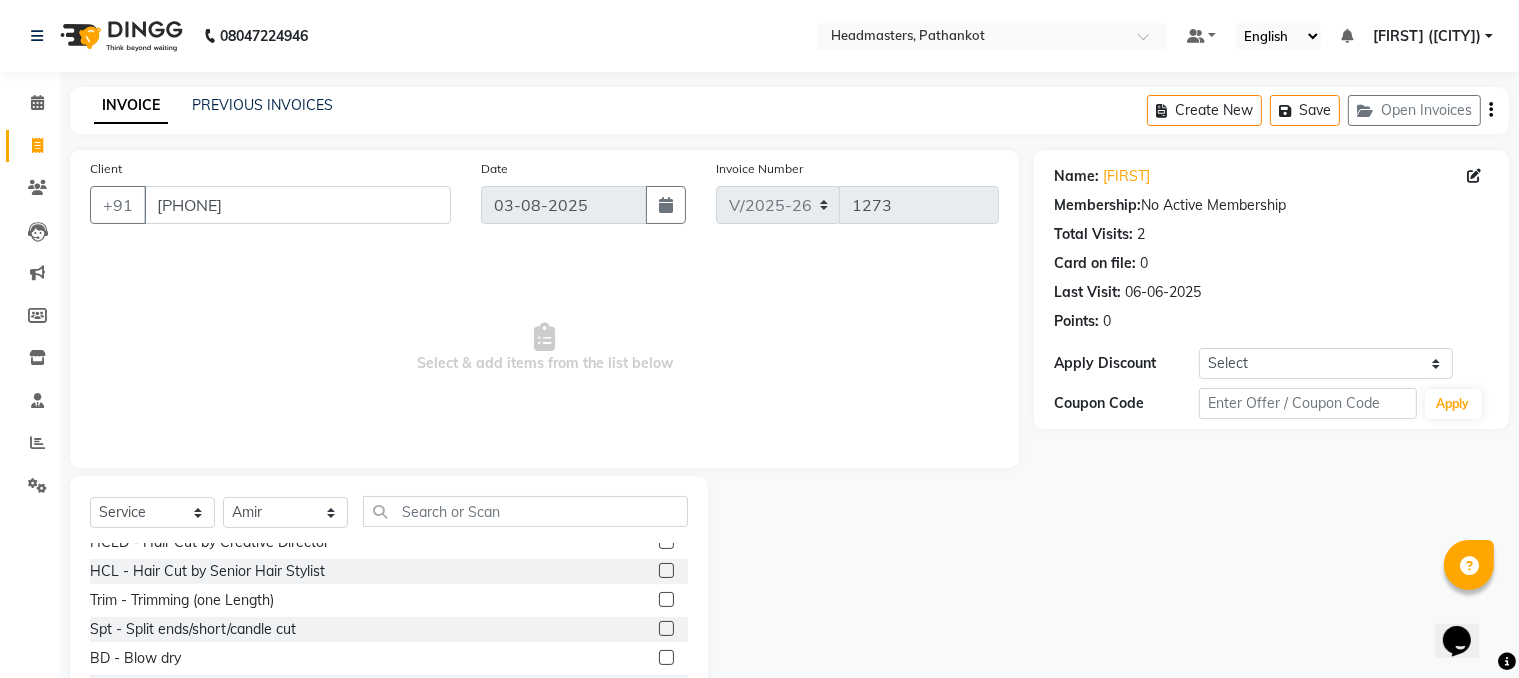 click 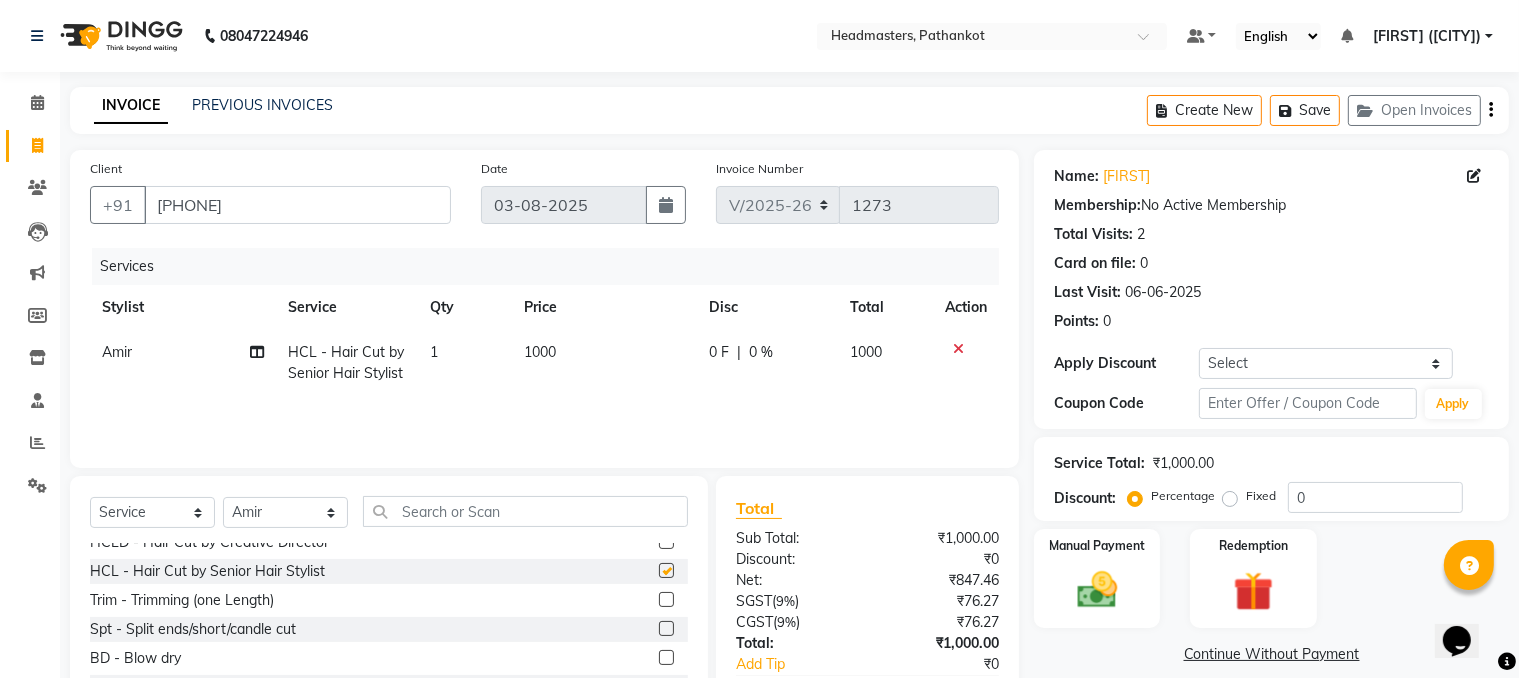 checkbox on "false" 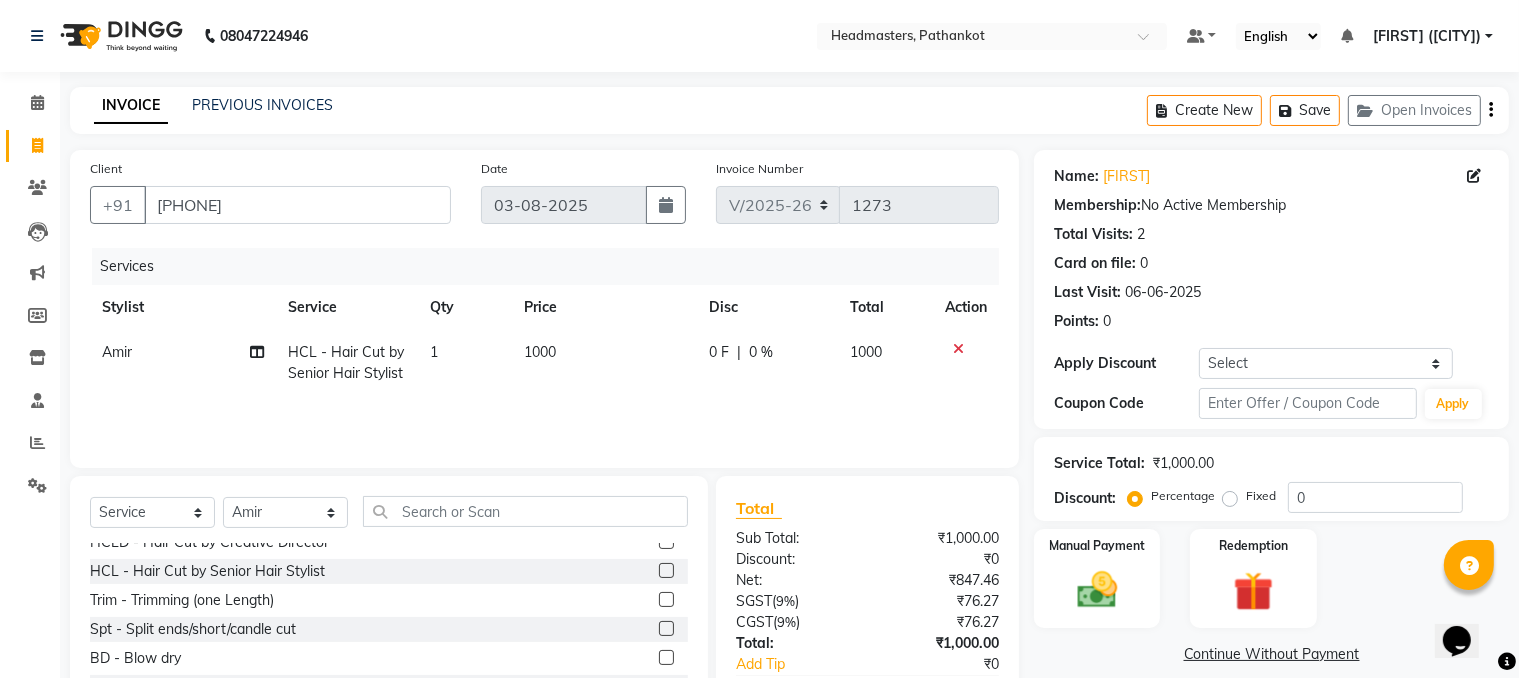 click on "1000" 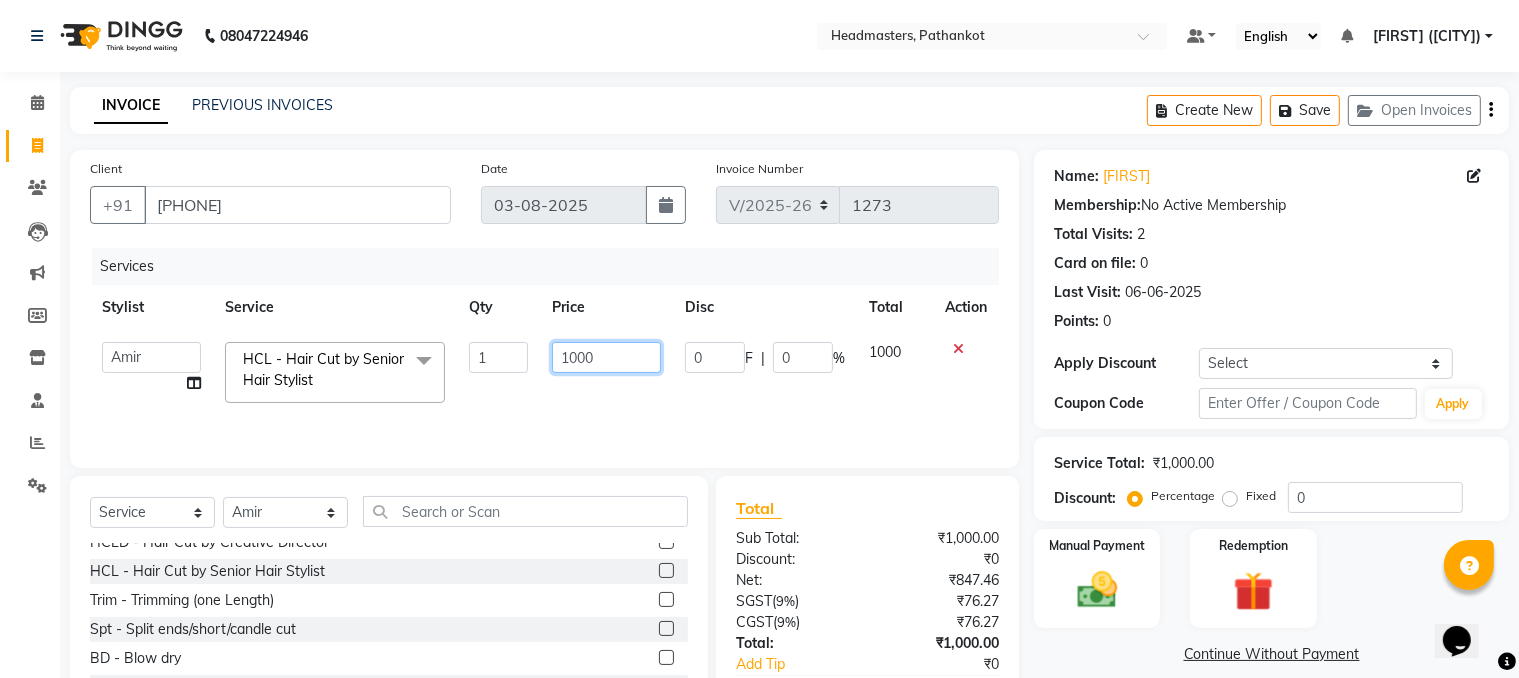 click on "1000" 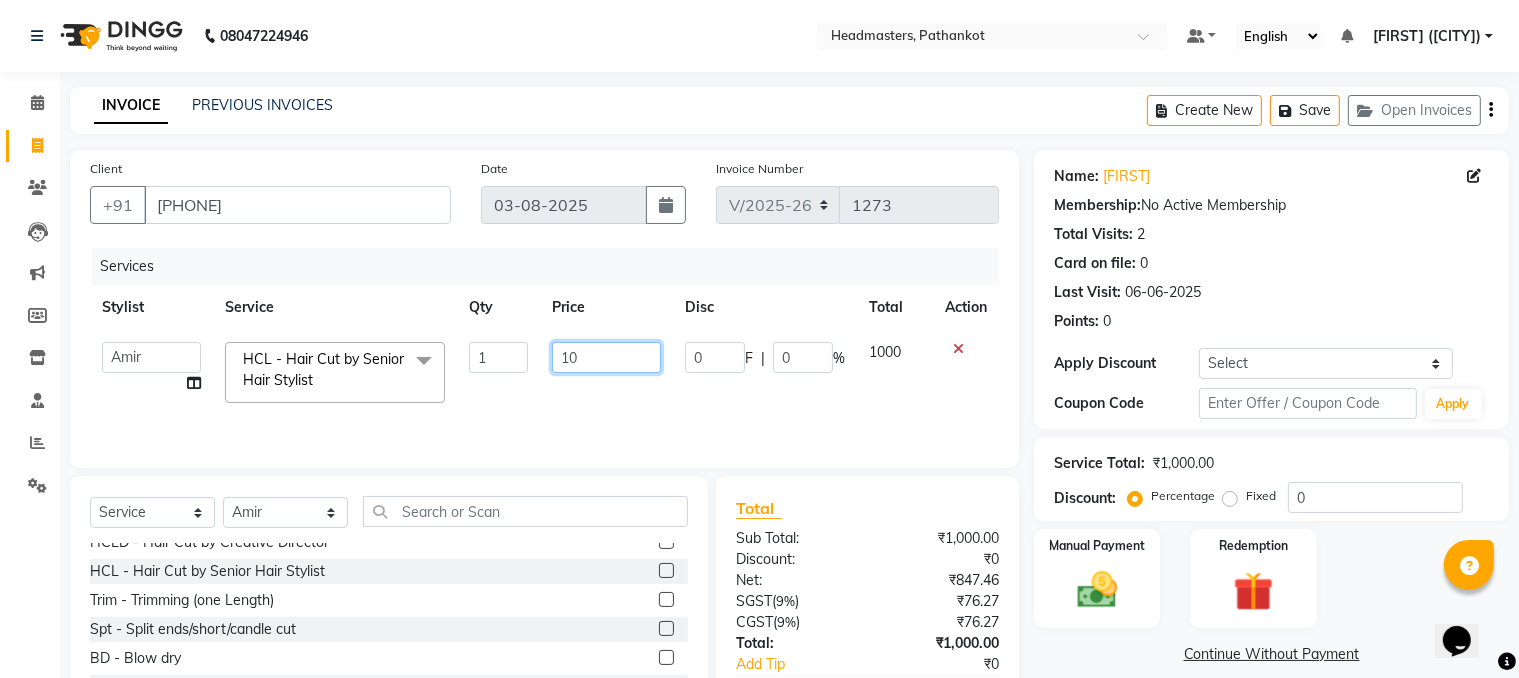 type on "1" 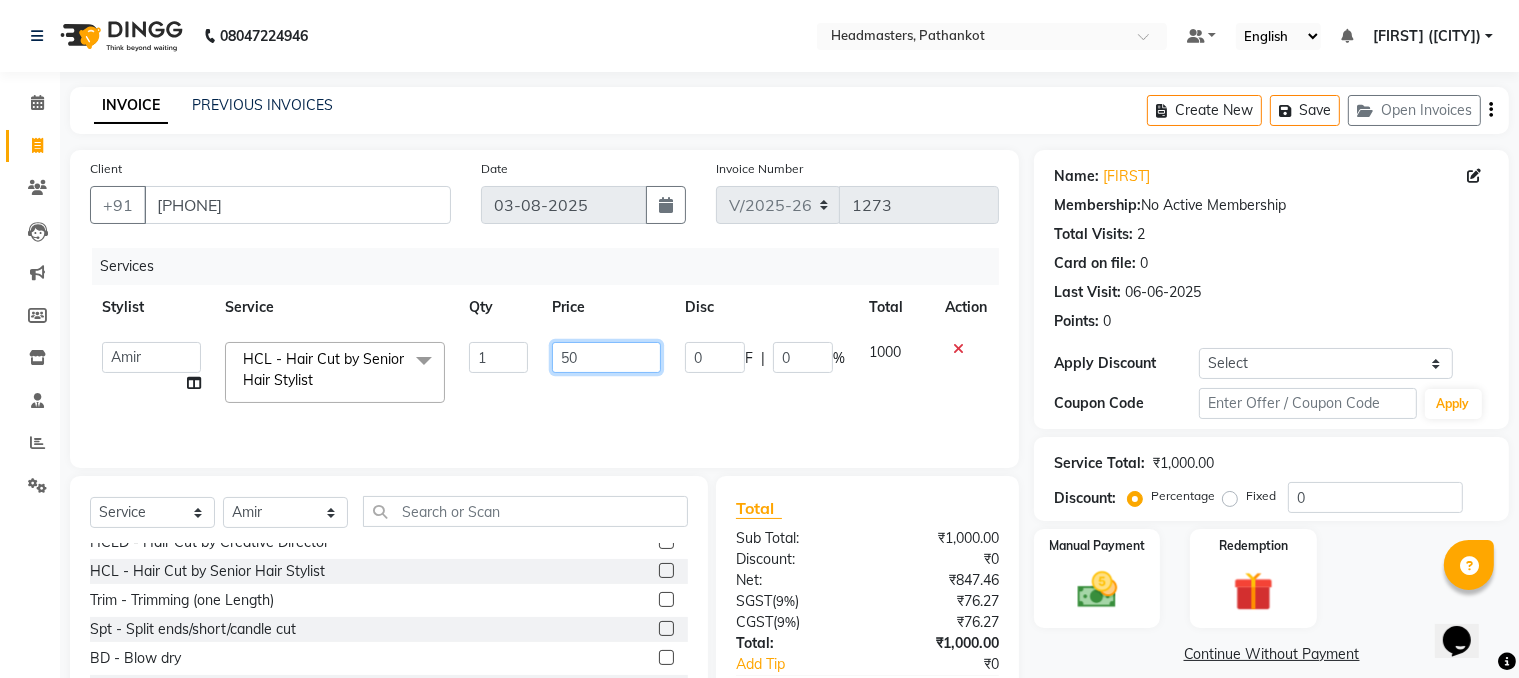 type on "500" 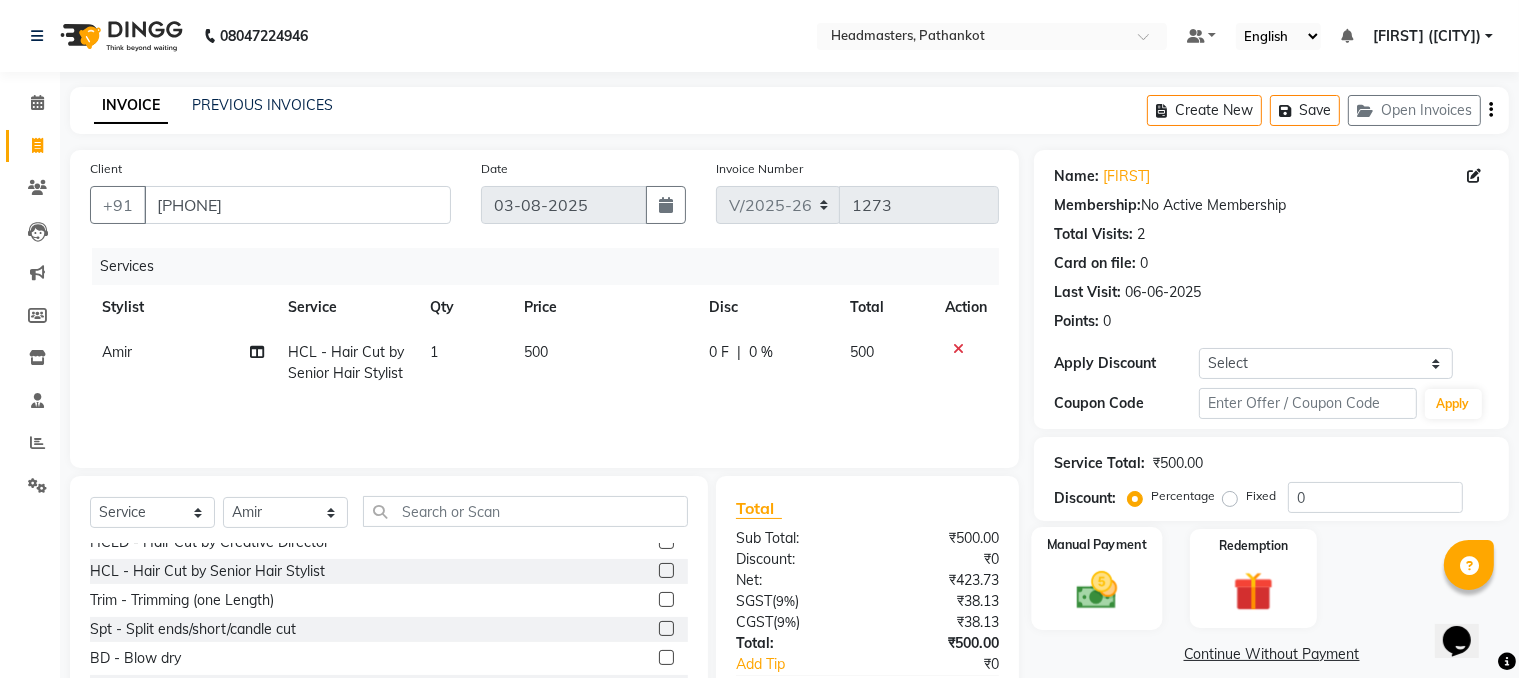 click 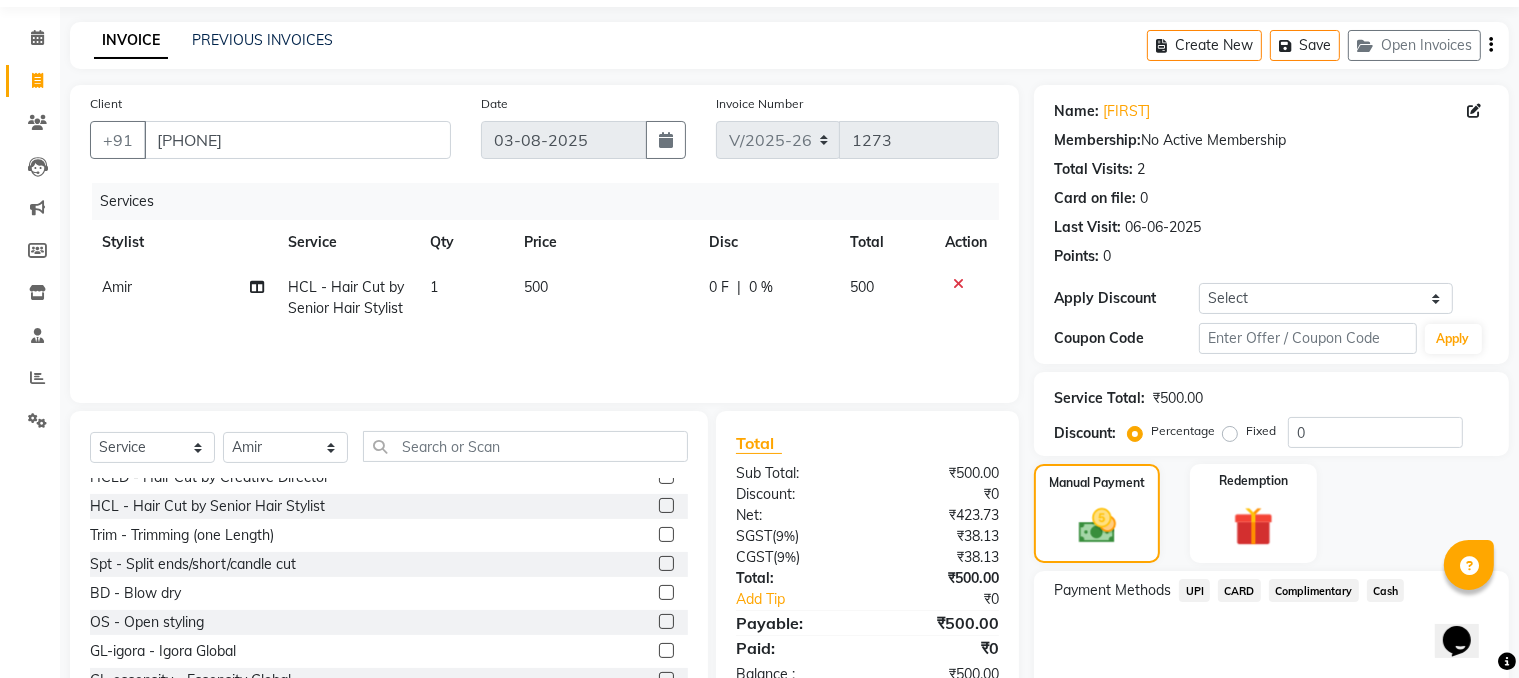 scroll, scrollTop: 100, scrollLeft: 0, axis: vertical 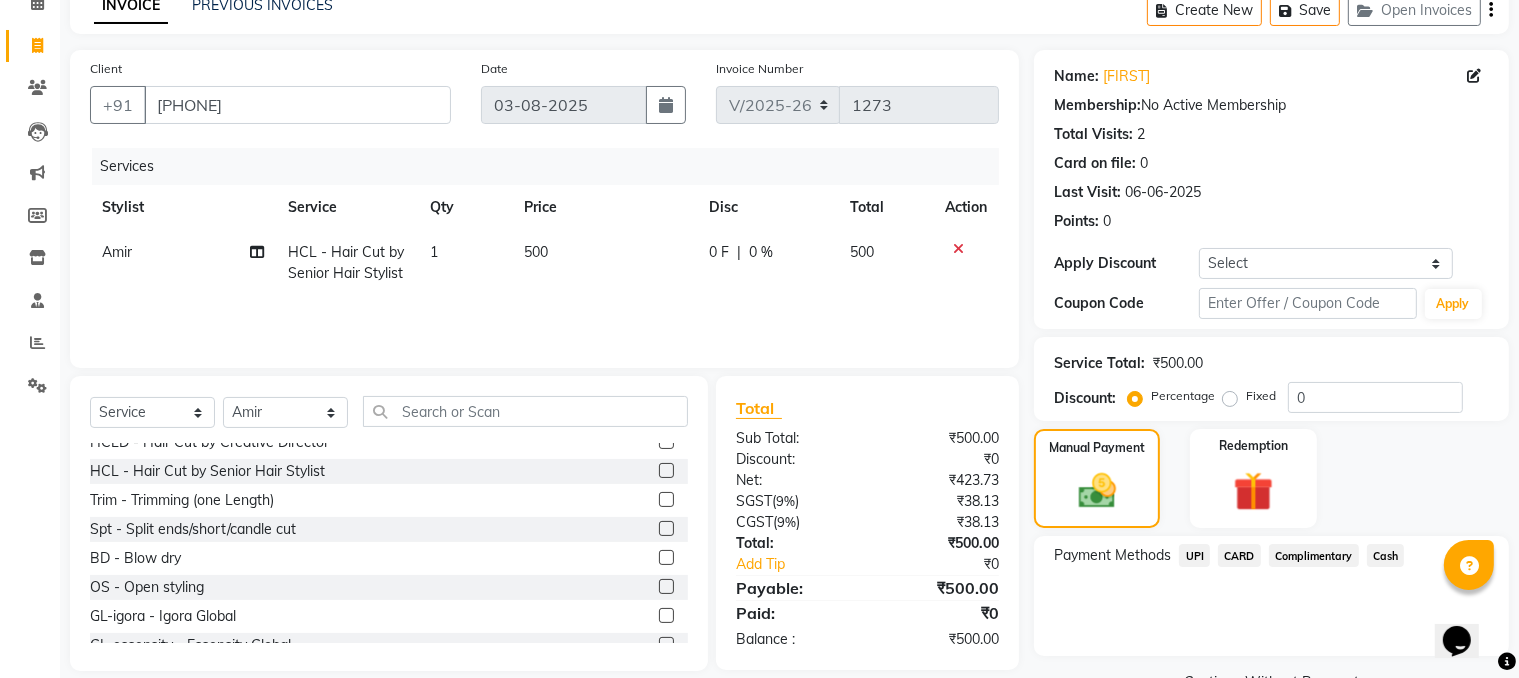 click on "Cash" 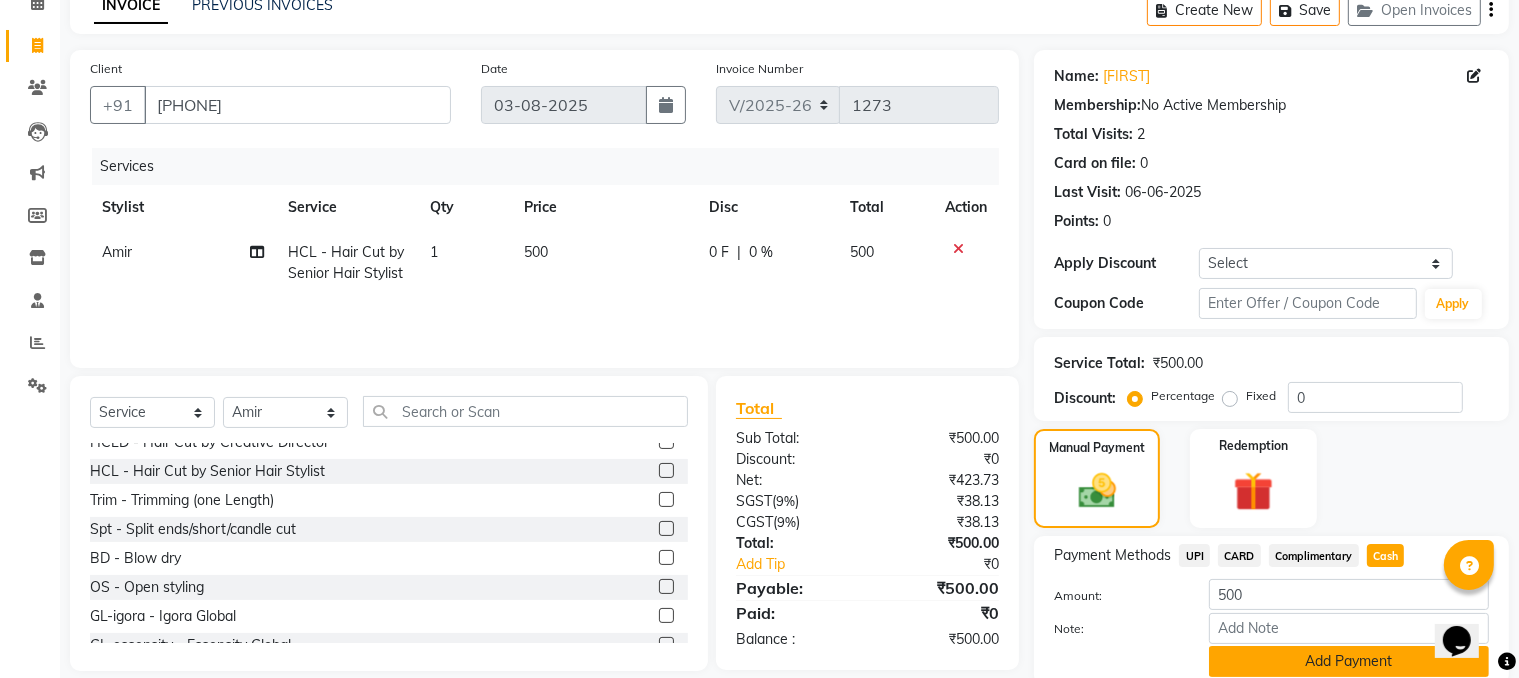 click on "Add Payment" 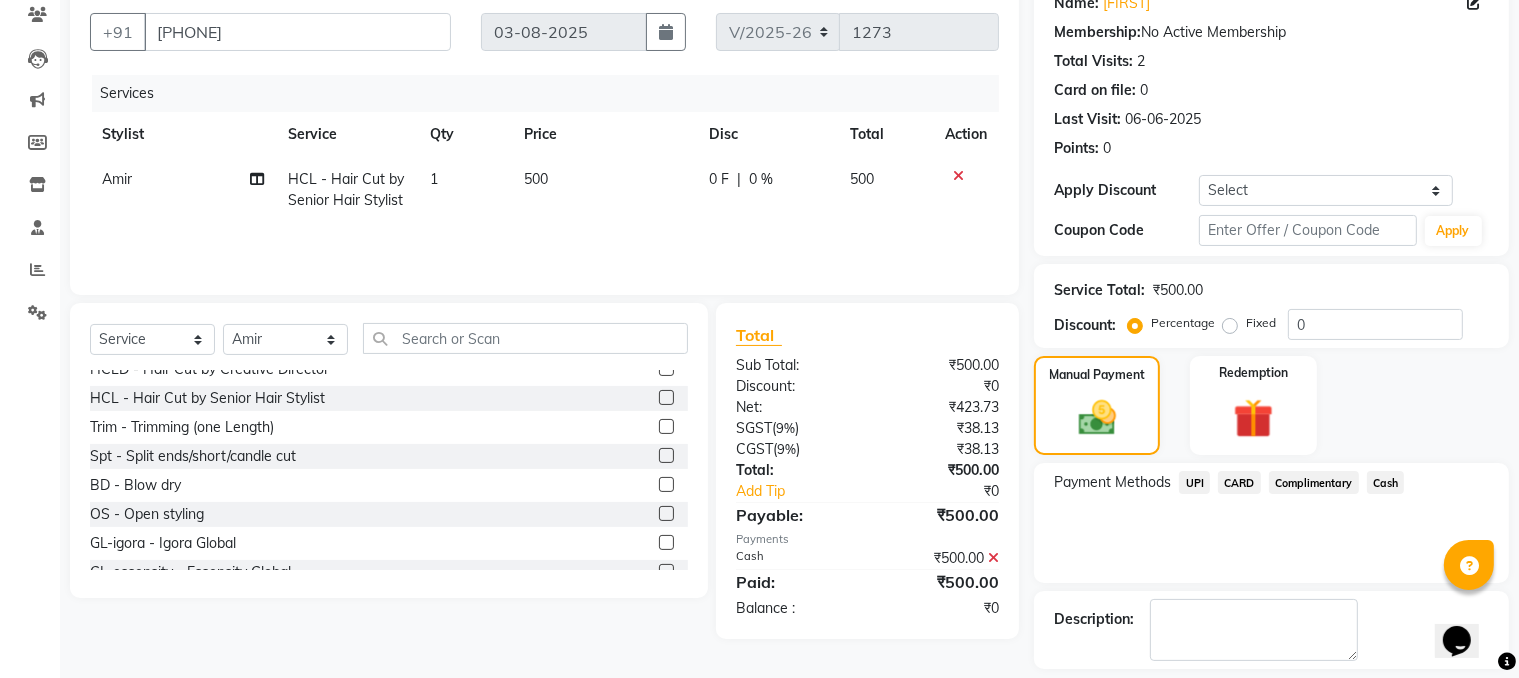 scroll, scrollTop: 260, scrollLeft: 0, axis: vertical 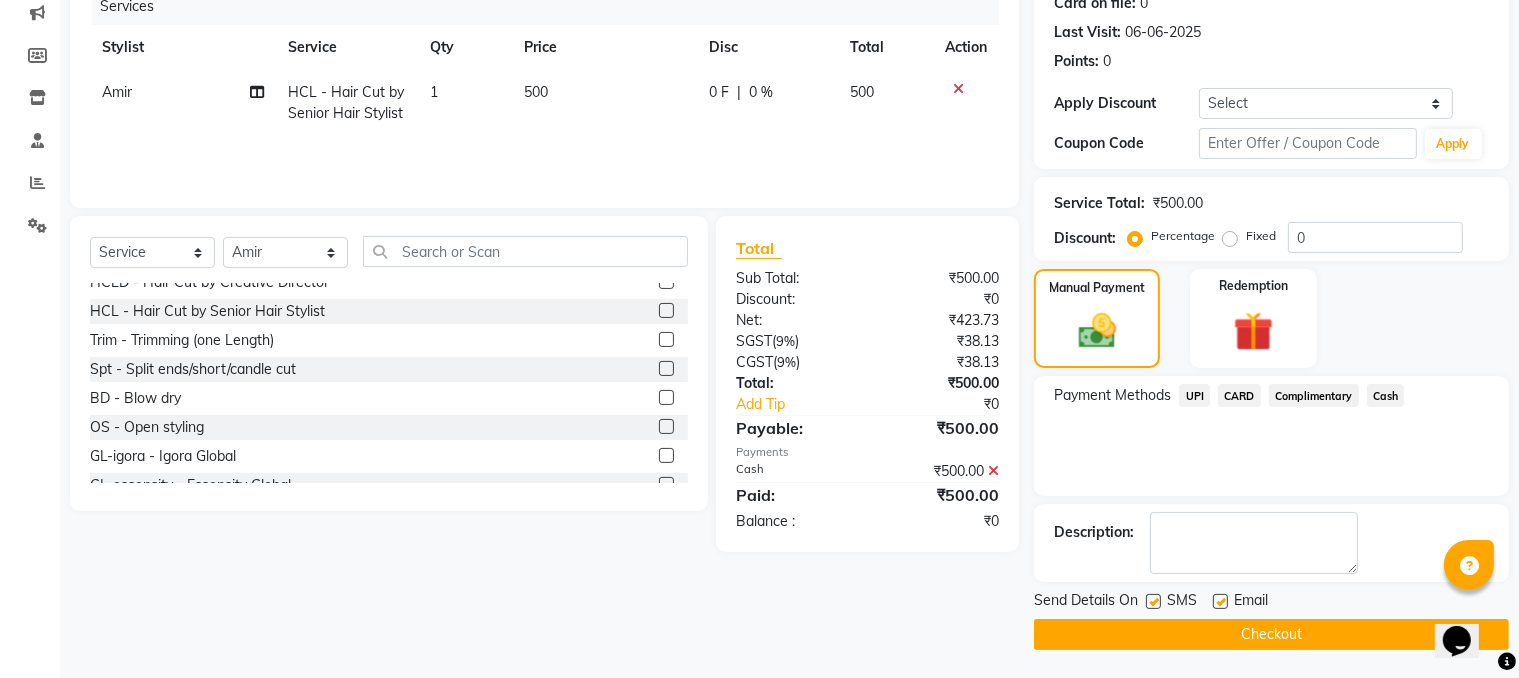 click on "Checkout" 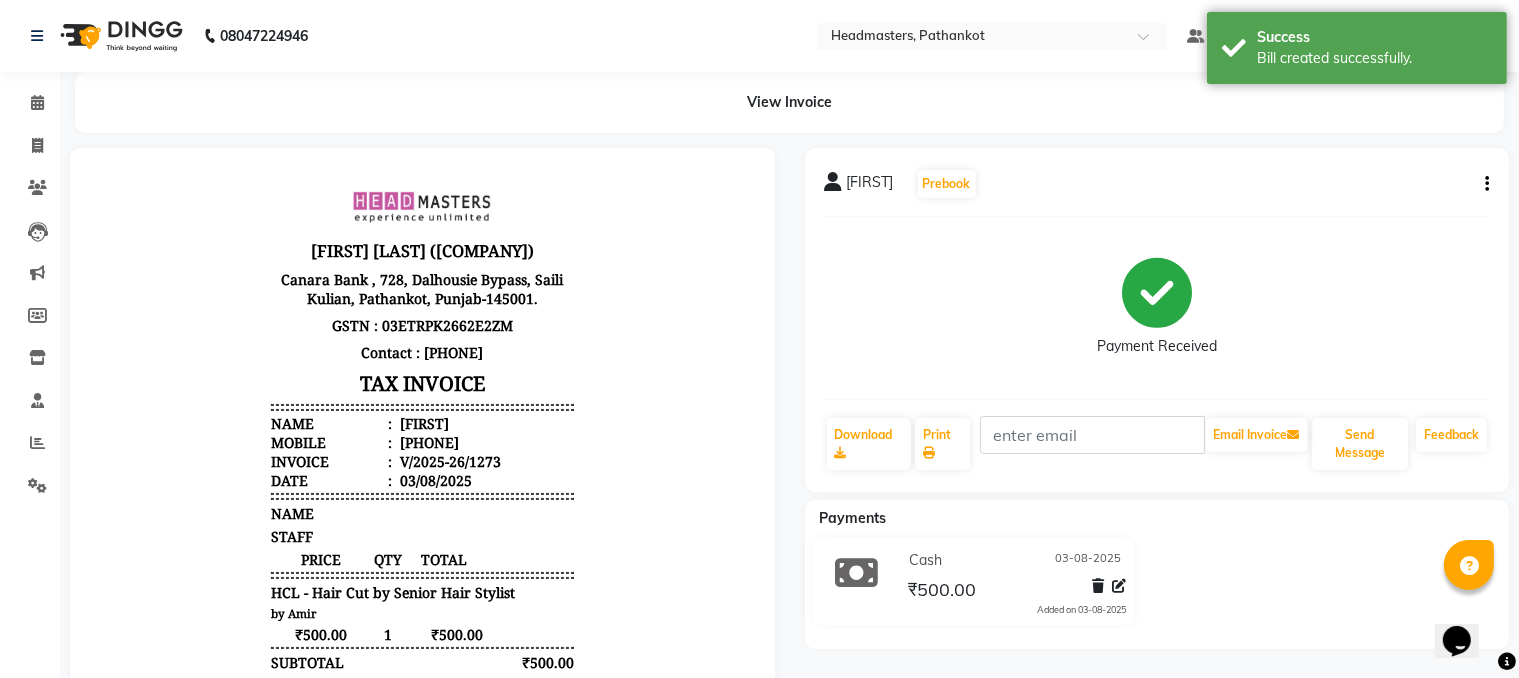 scroll, scrollTop: 0, scrollLeft: 0, axis: both 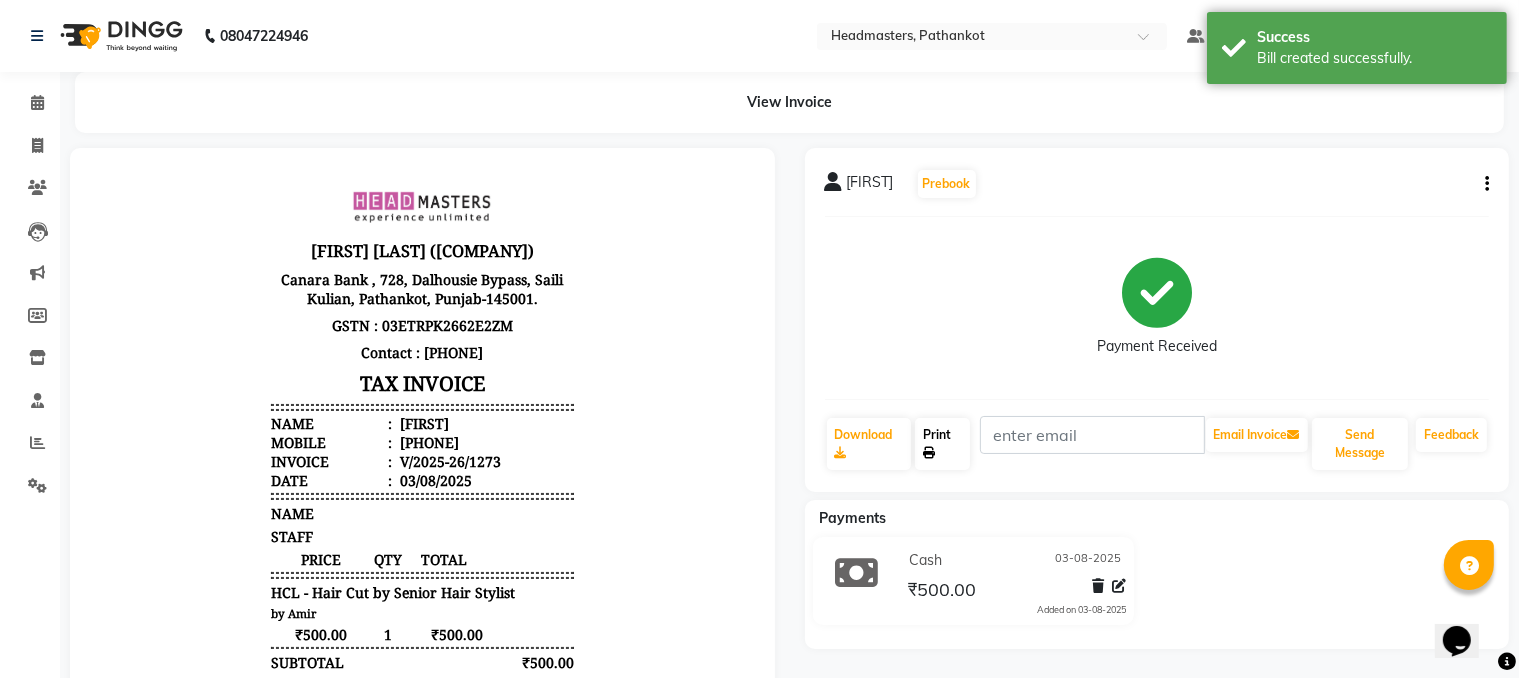 click on "Print" 